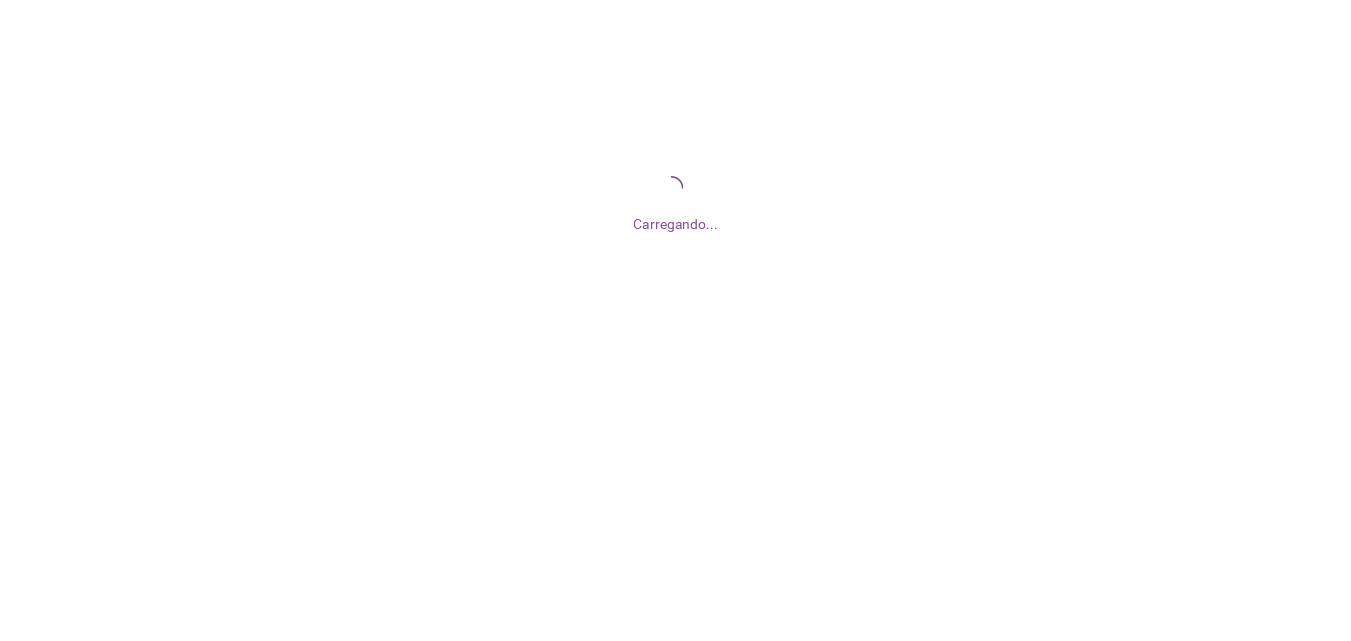 scroll, scrollTop: 0, scrollLeft: 0, axis: both 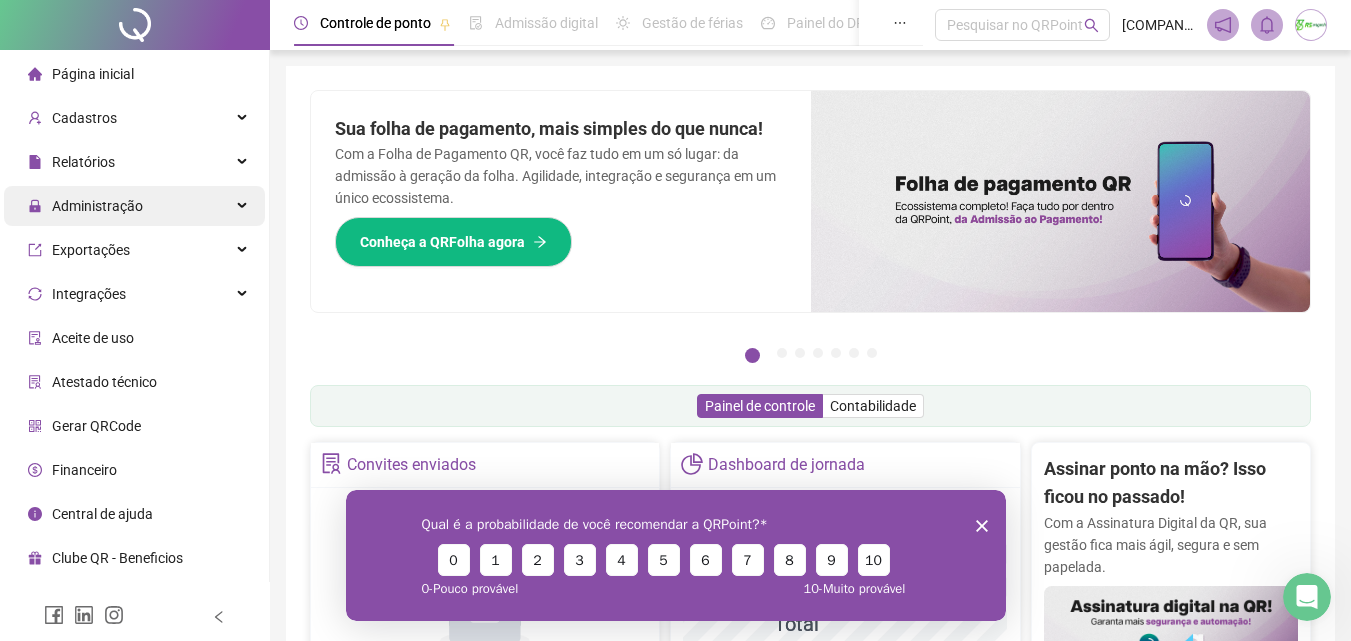 click on "Administração" at bounding box center (134, 206) 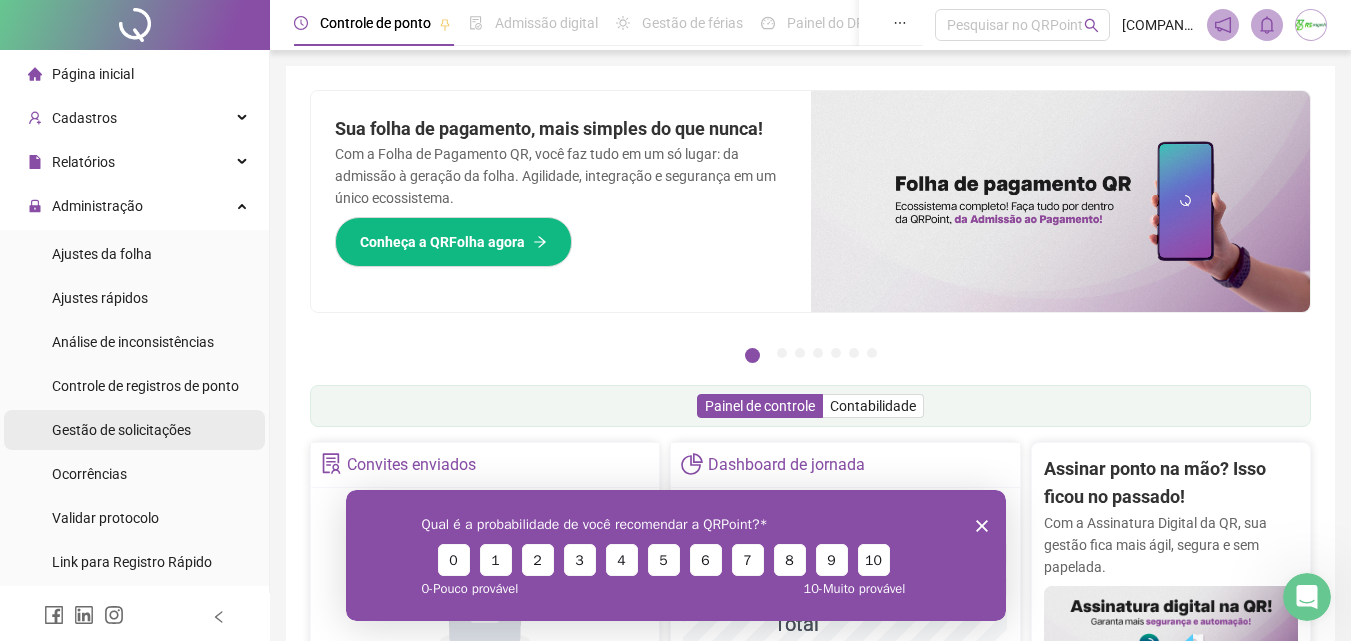click on "Gestão de solicitações" at bounding box center [121, 430] 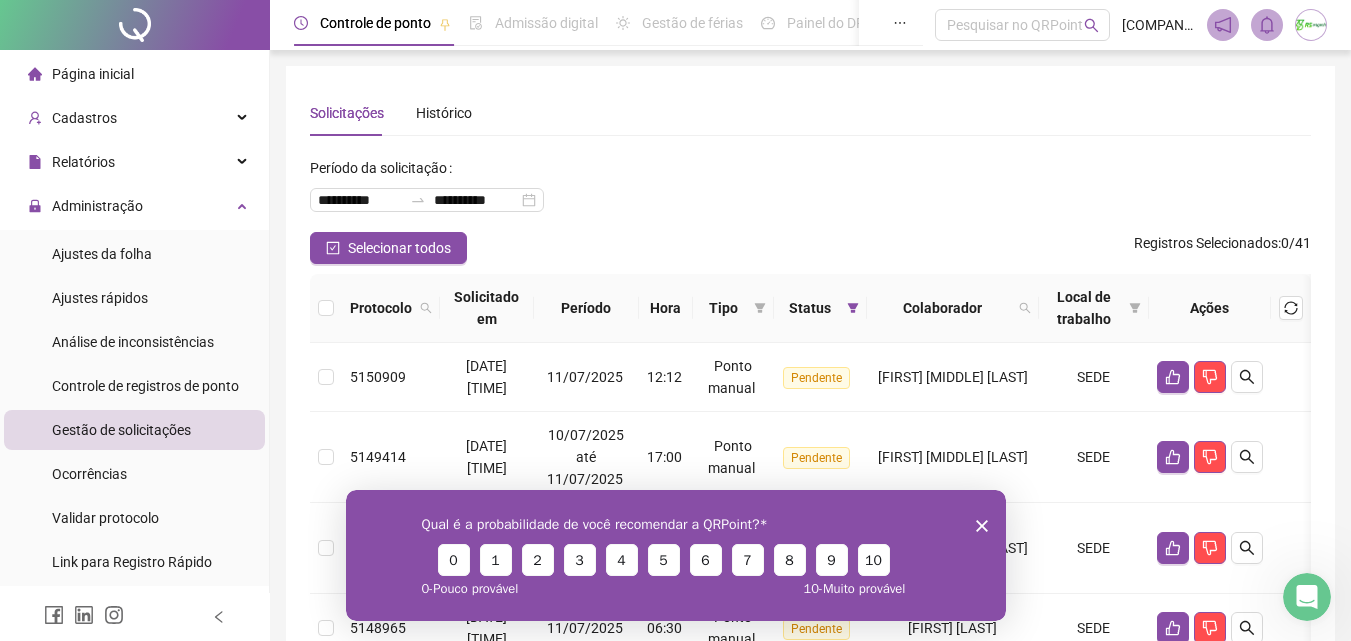 click 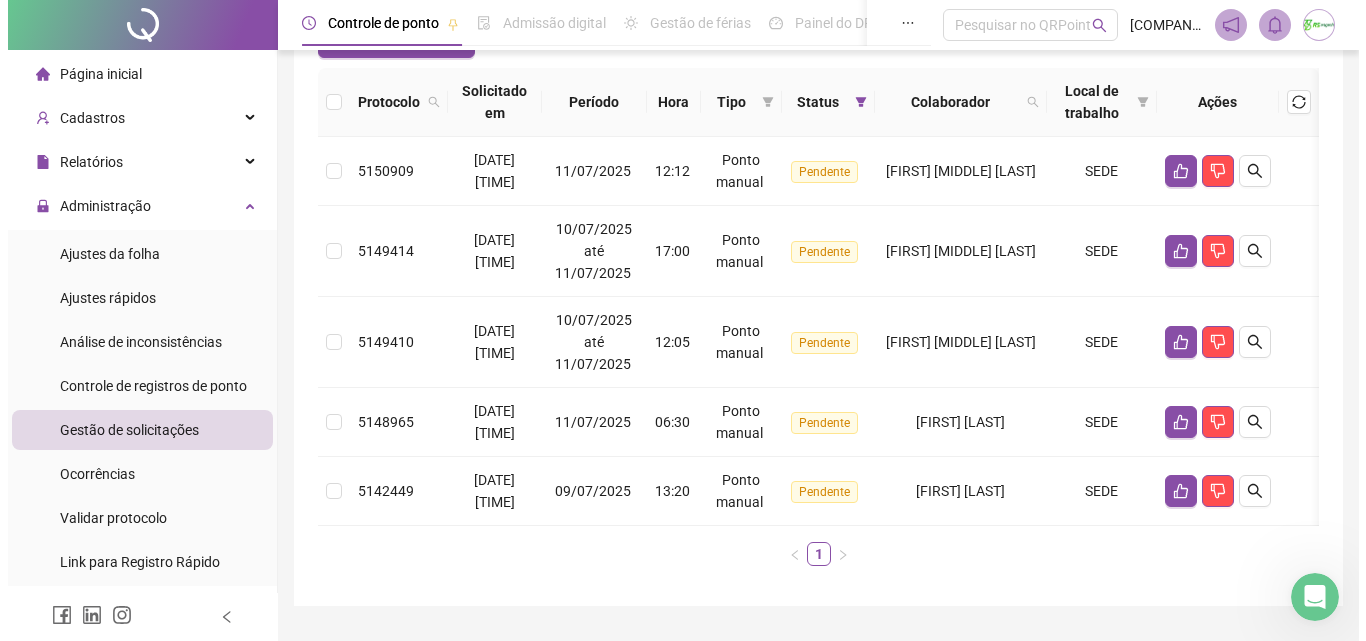 scroll, scrollTop: 157, scrollLeft: 0, axis: vertical 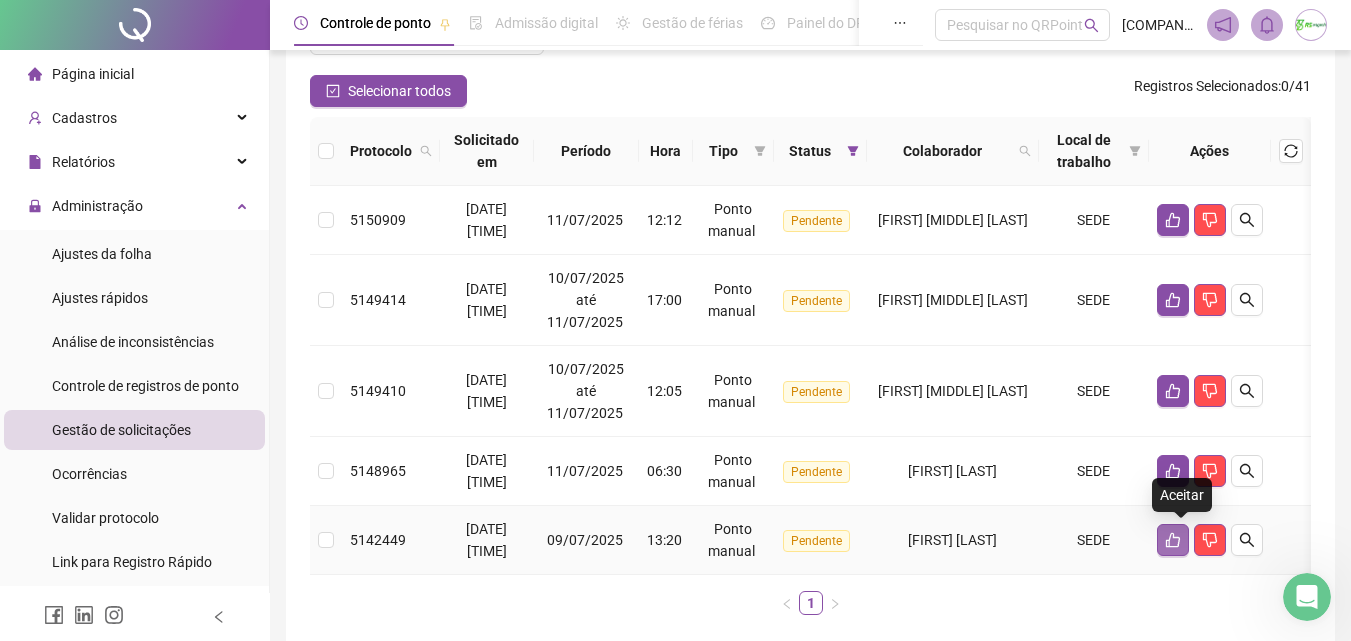 click 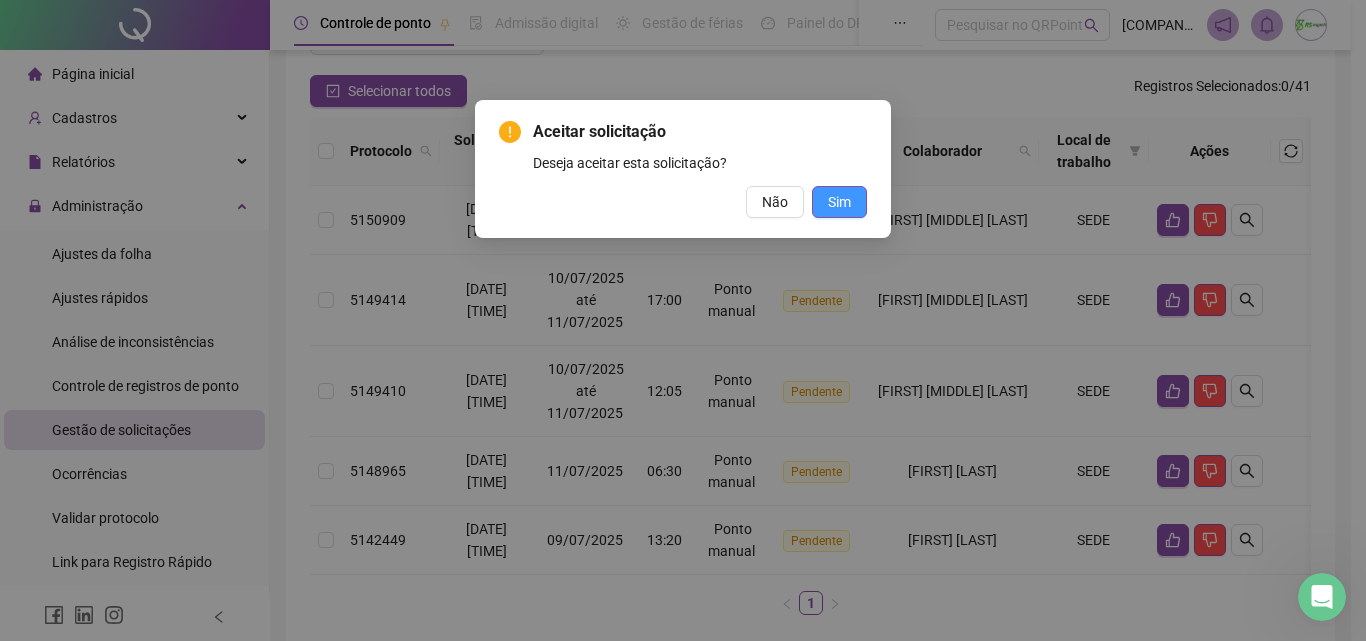 click on "Sim" at bounding box center (839, 202) 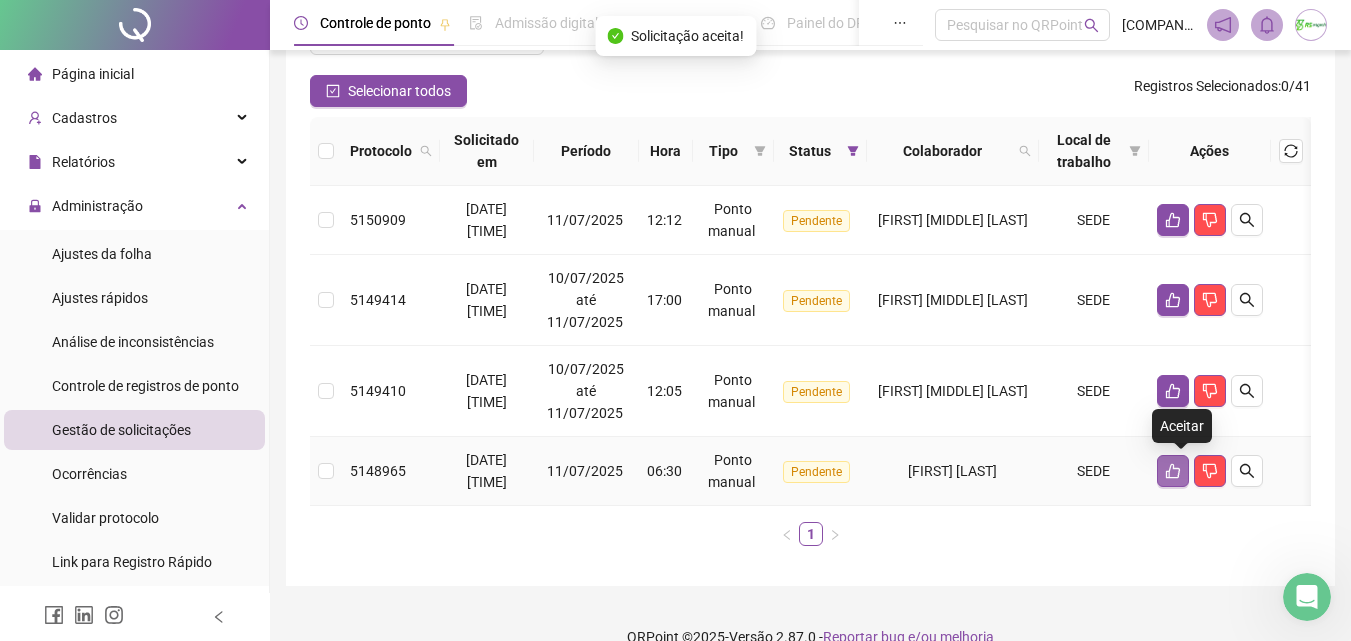 click 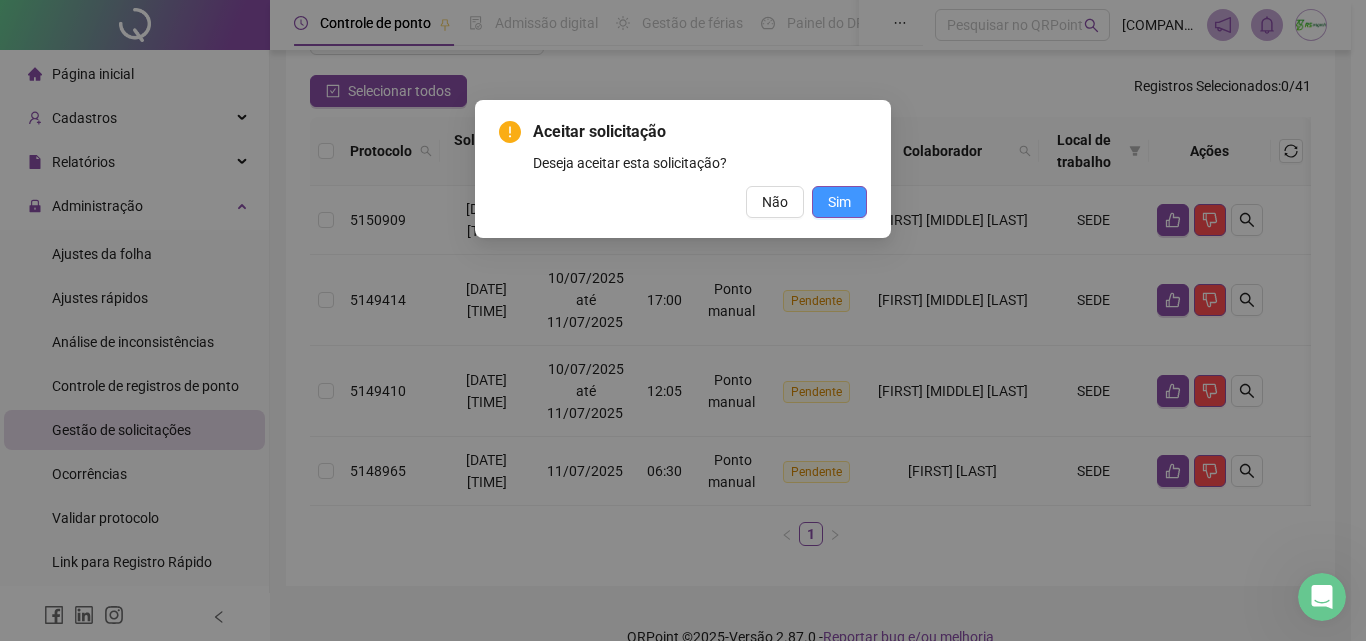 click on "Sim" at bounding box center (839, 202) 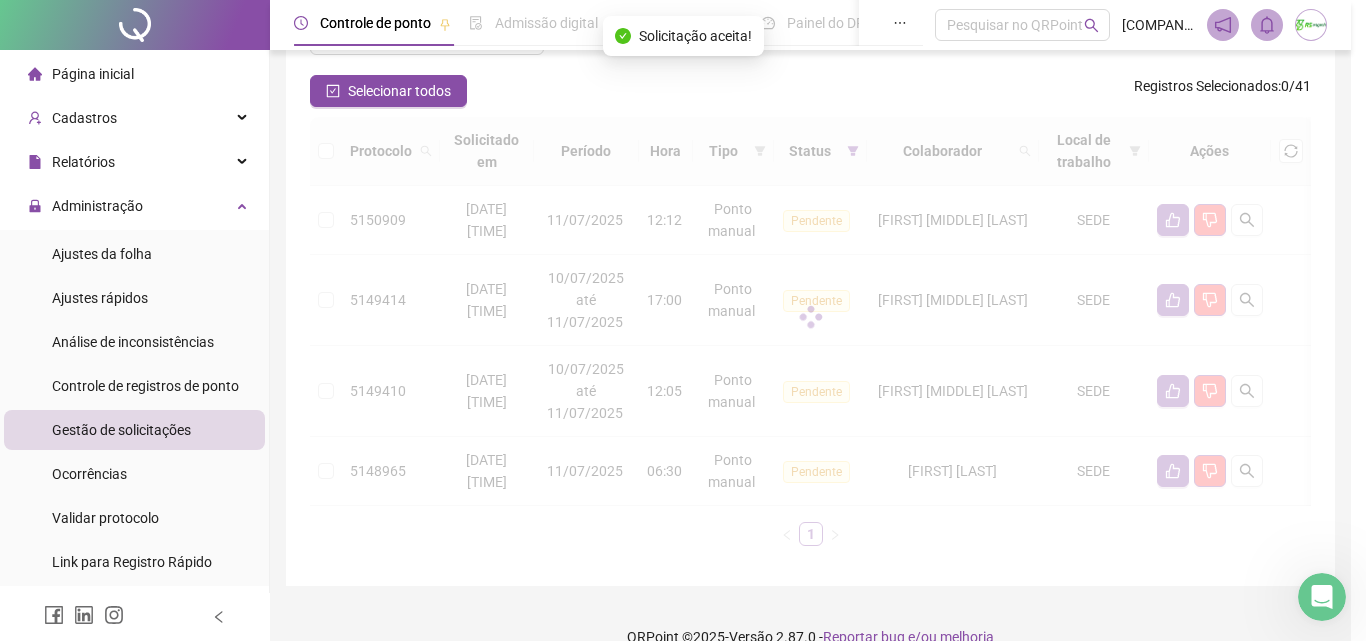scroll, scrollTop: 134, scrollLeft: 0, axis: vertical 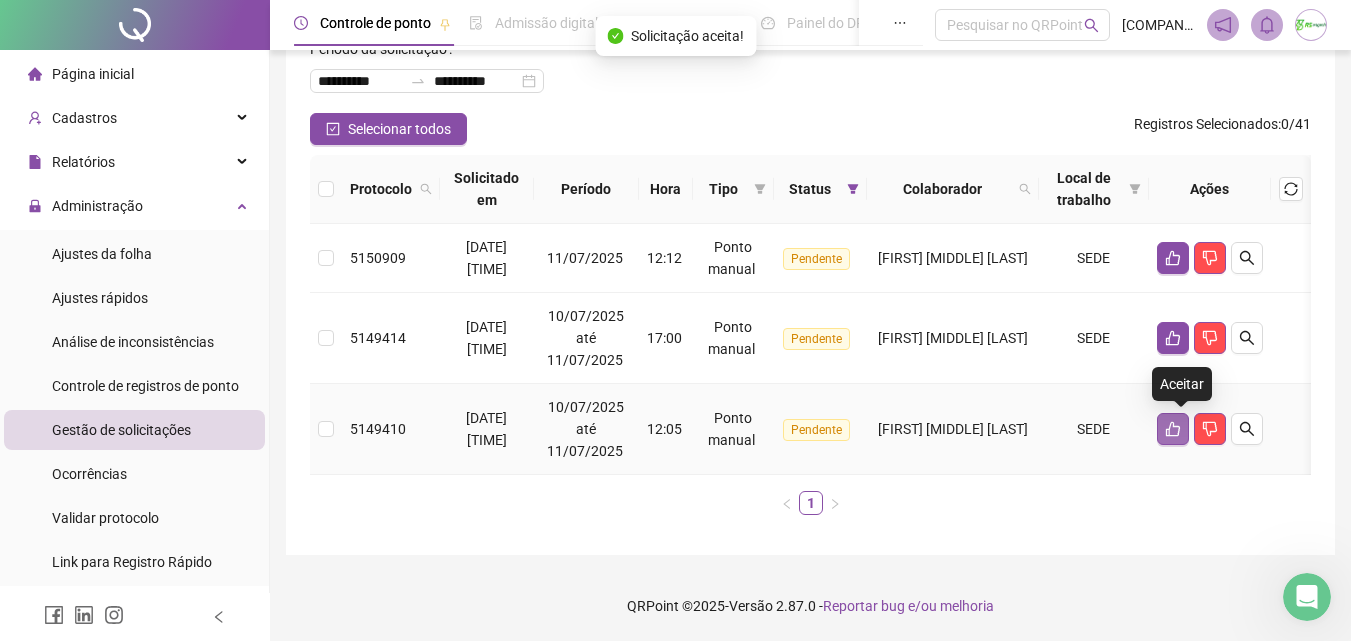 click 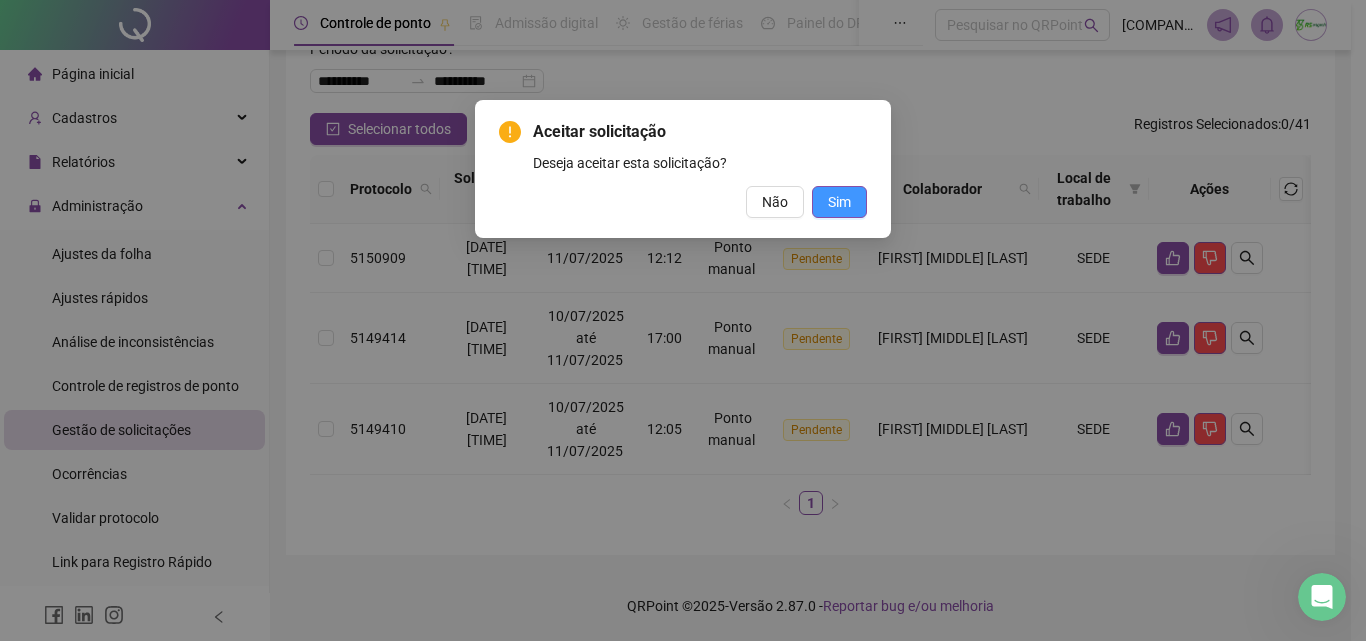 click on "Sim" at bounding box center [839, 202] 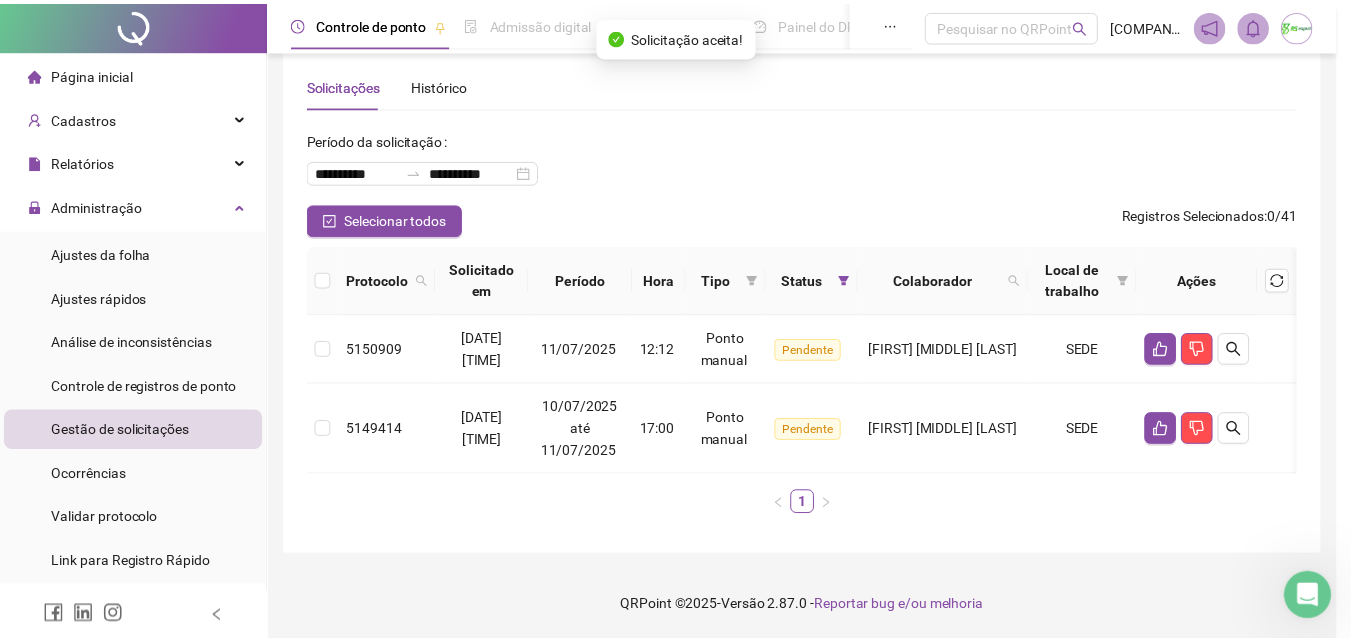 scroll, scrollTop: 28, scrollLeft: 0, axis: vertical 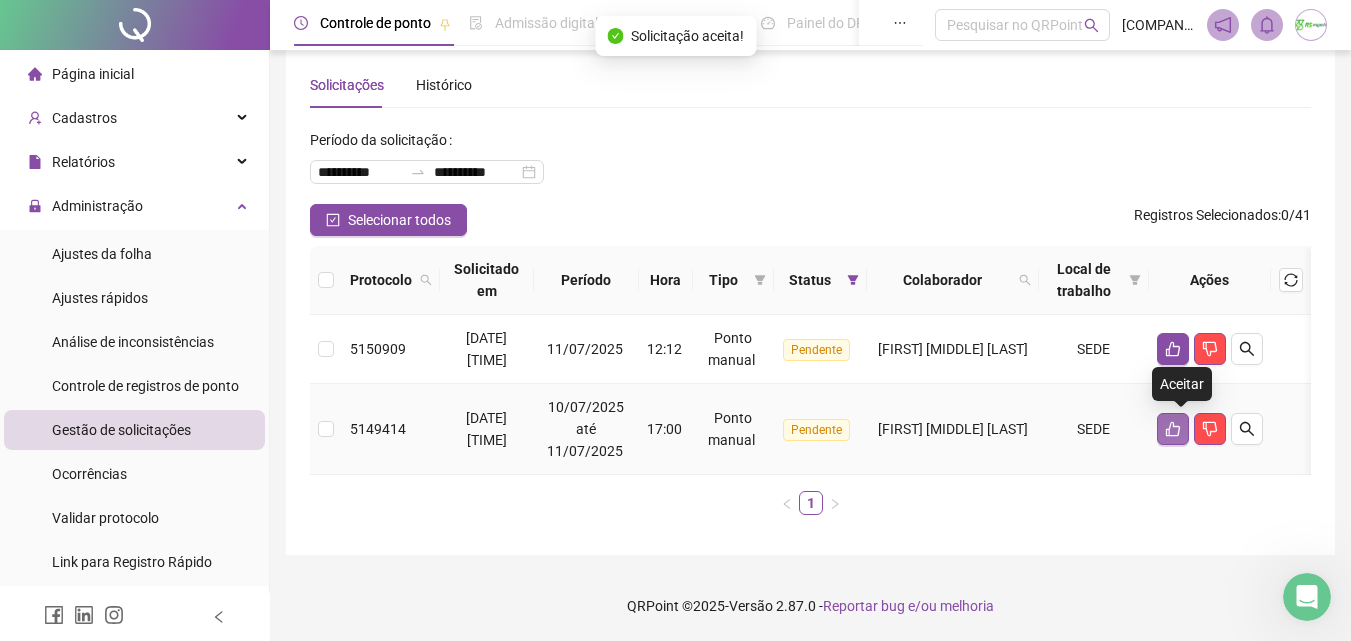 click 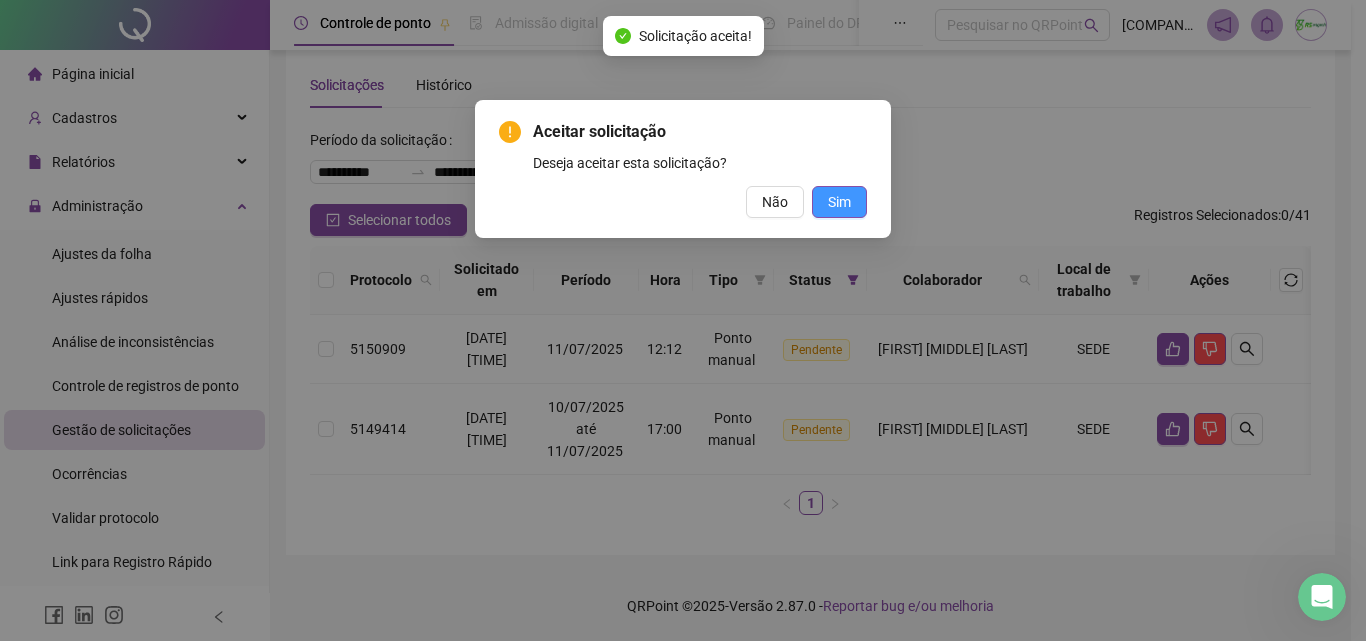 click on "Sim" at bounding box center [839, 202] 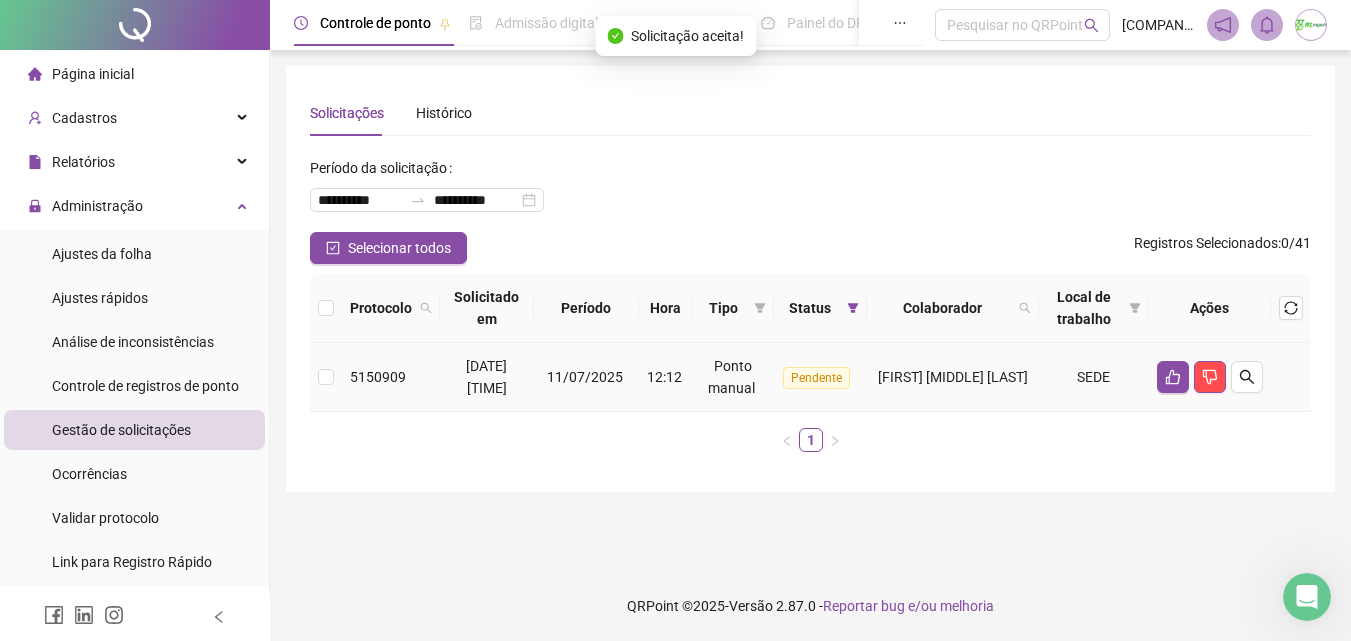 scroll, scrollTop: 0, scrollLeft: 0, axis: both 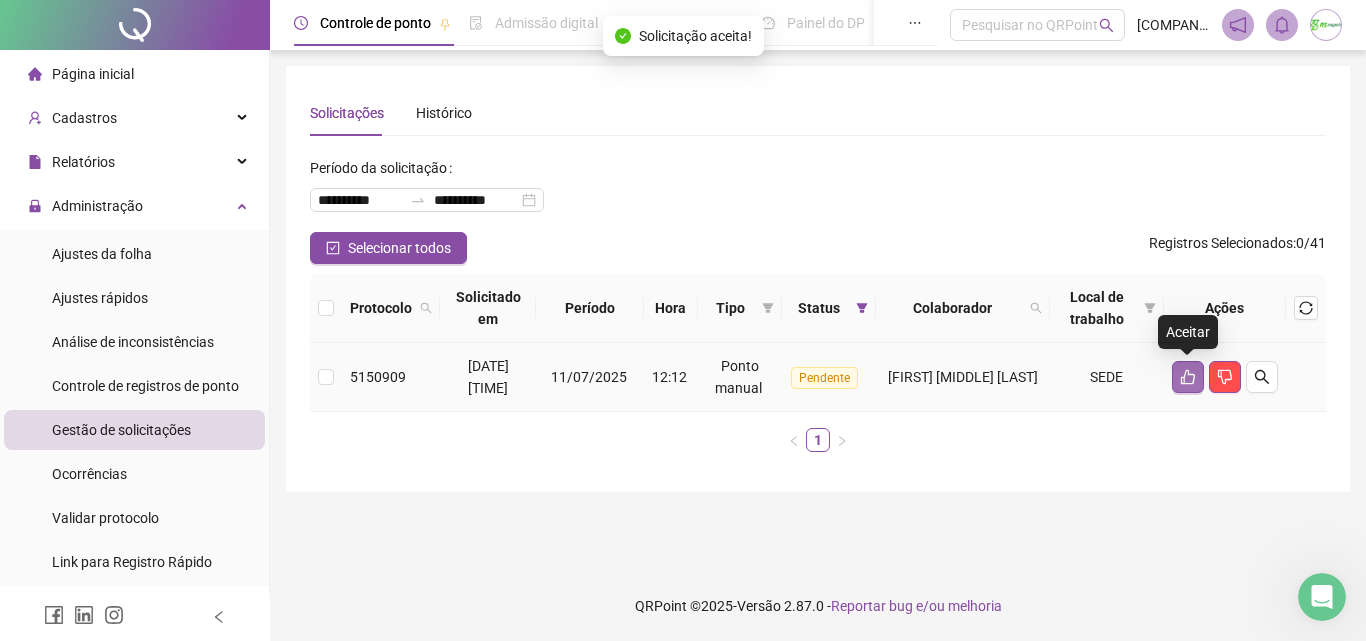 click 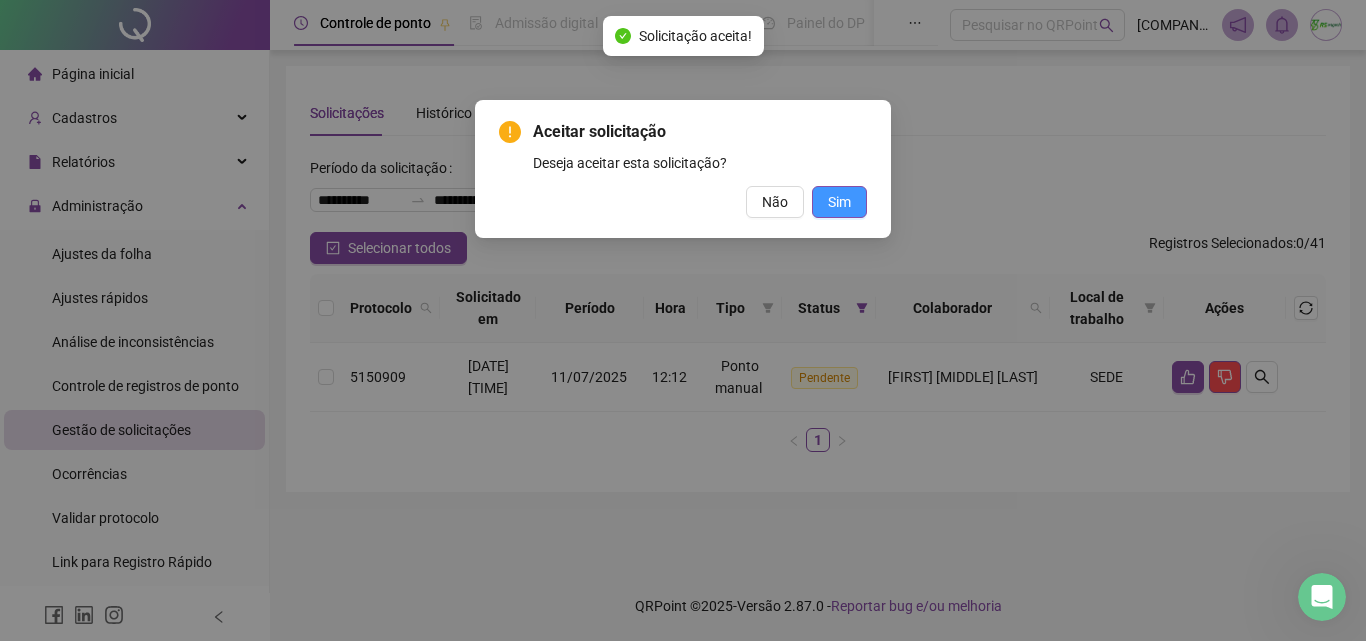 click on "Sim" at bounding box center [839, 202] 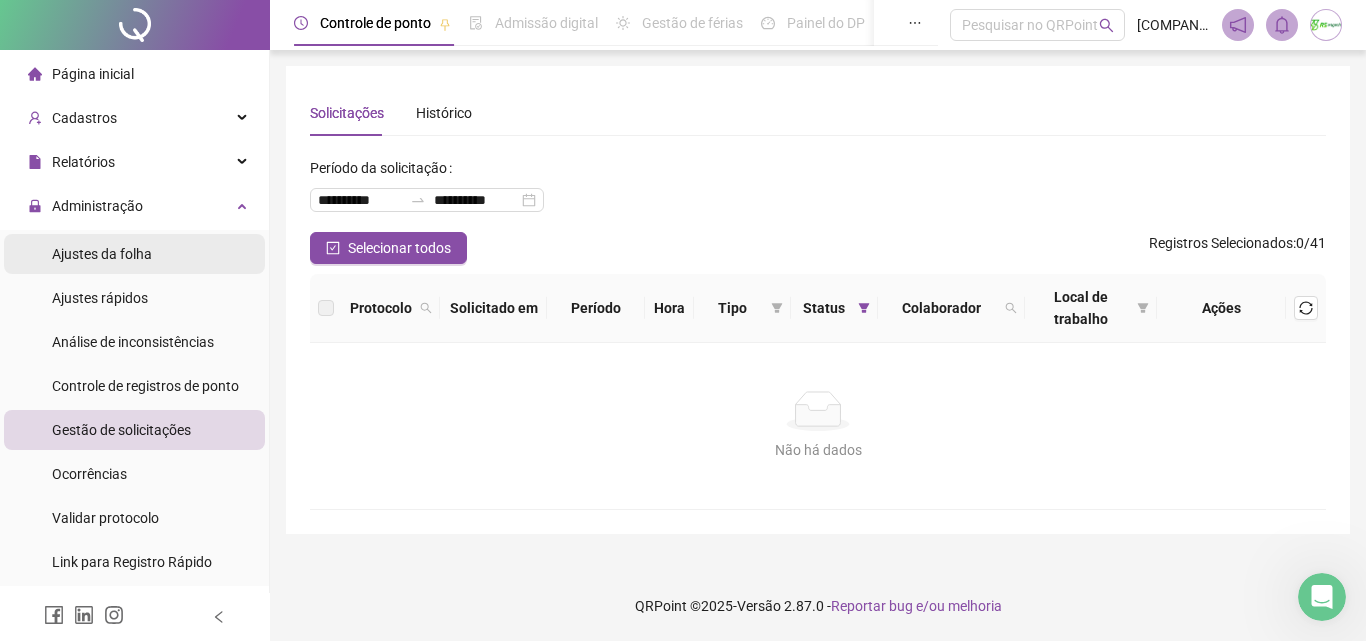 click on "Ajustes da folha" at bounding box center [102, 254] 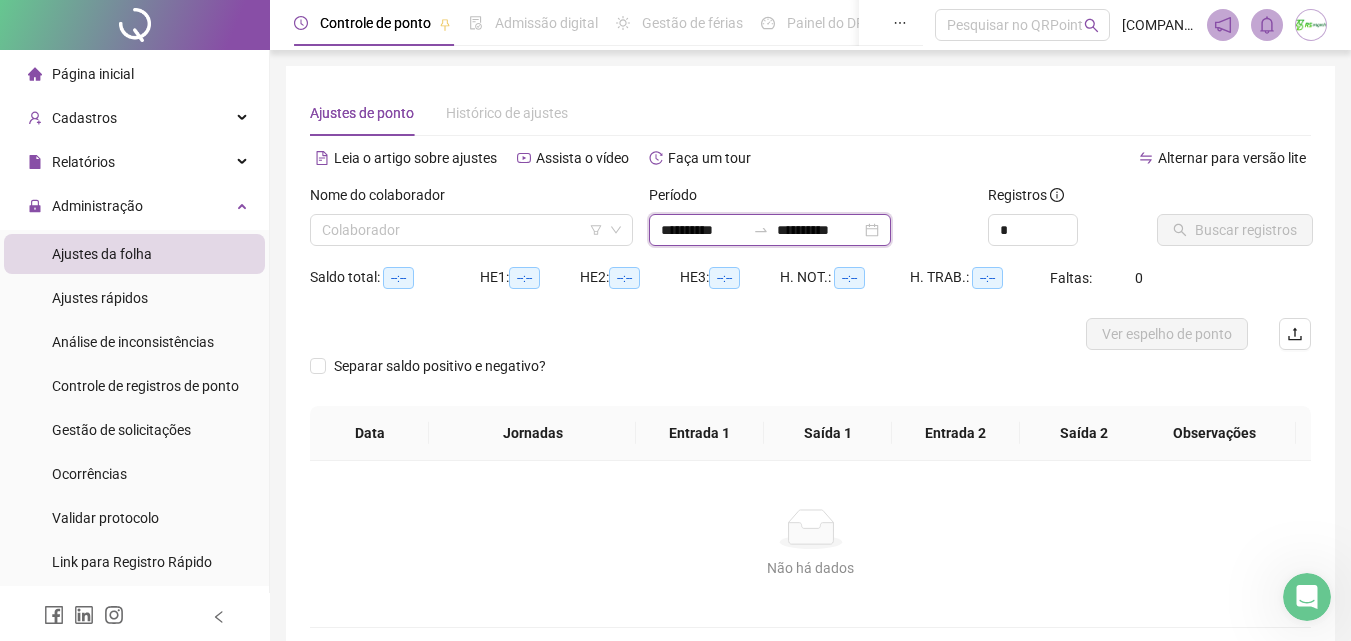 click on "**********" at bounding box center (703, 230) 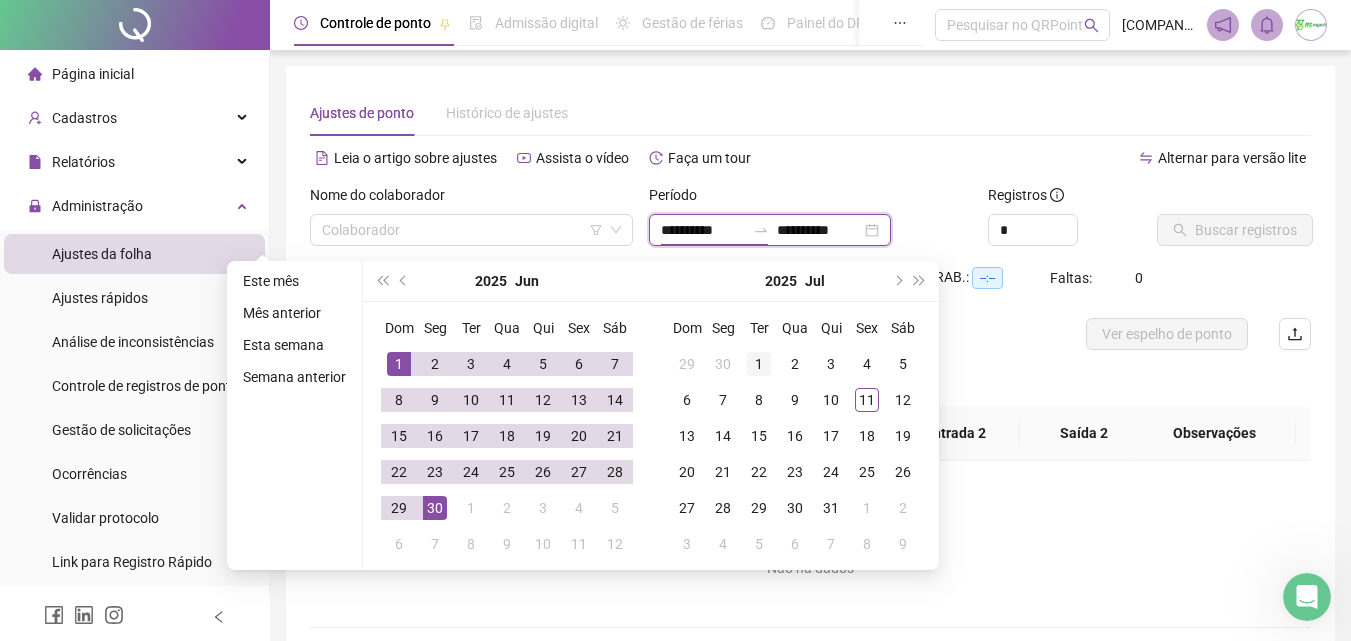 type on "**********" 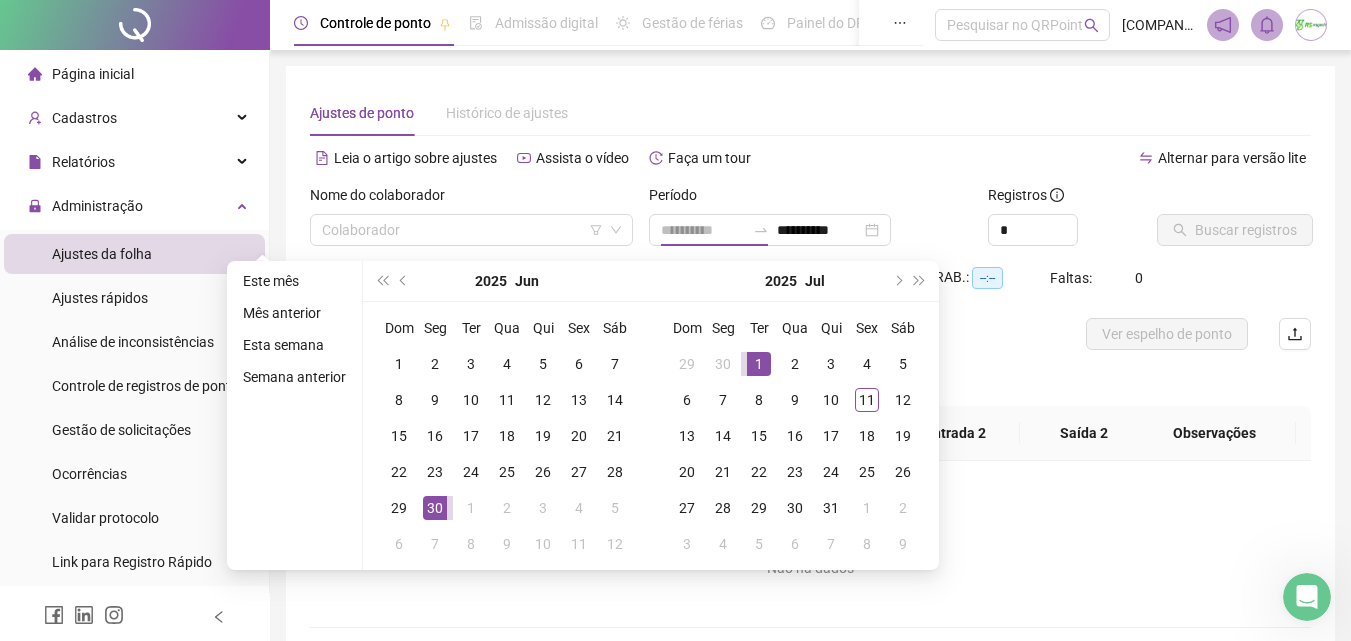 click on "1" at bounding box center [759, 364] 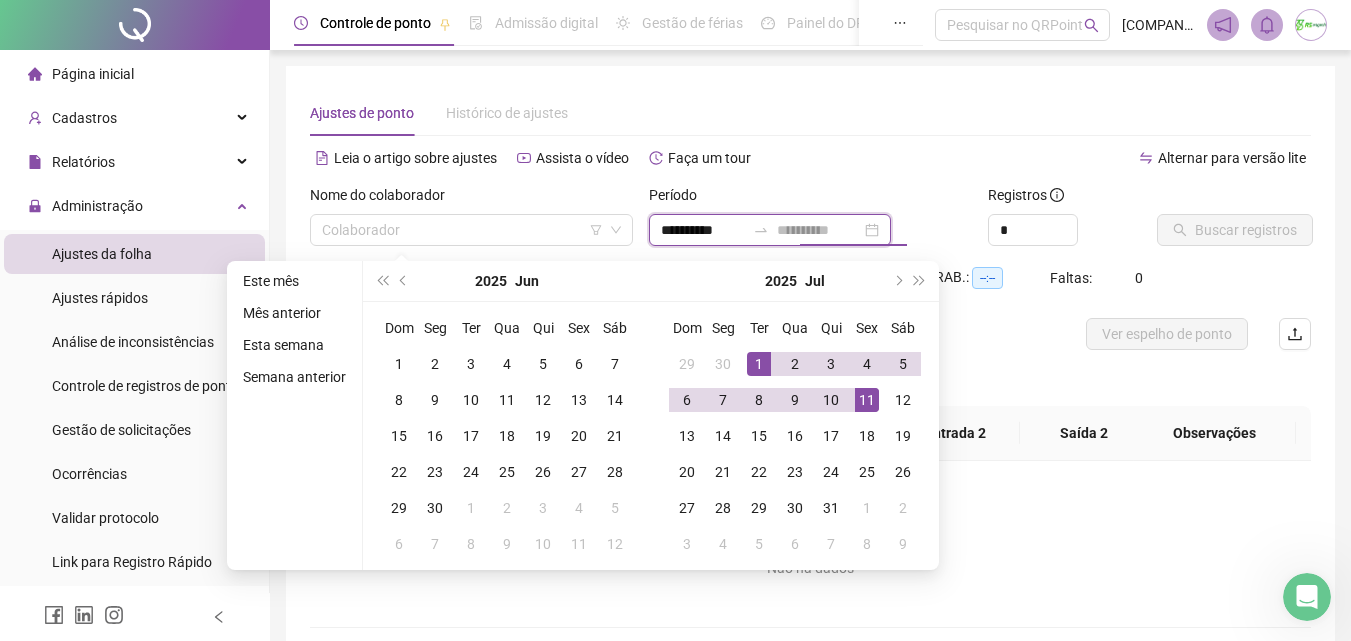 type on "**********" 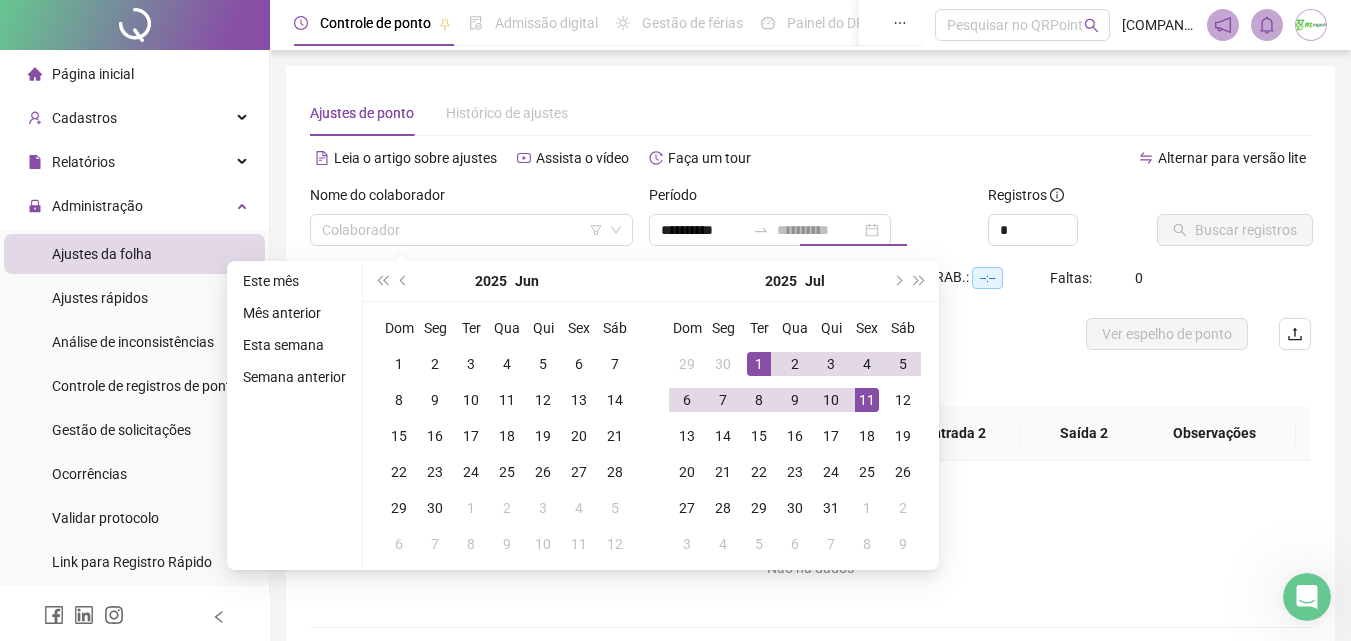 click on "11" at bounding box center [867, 400] 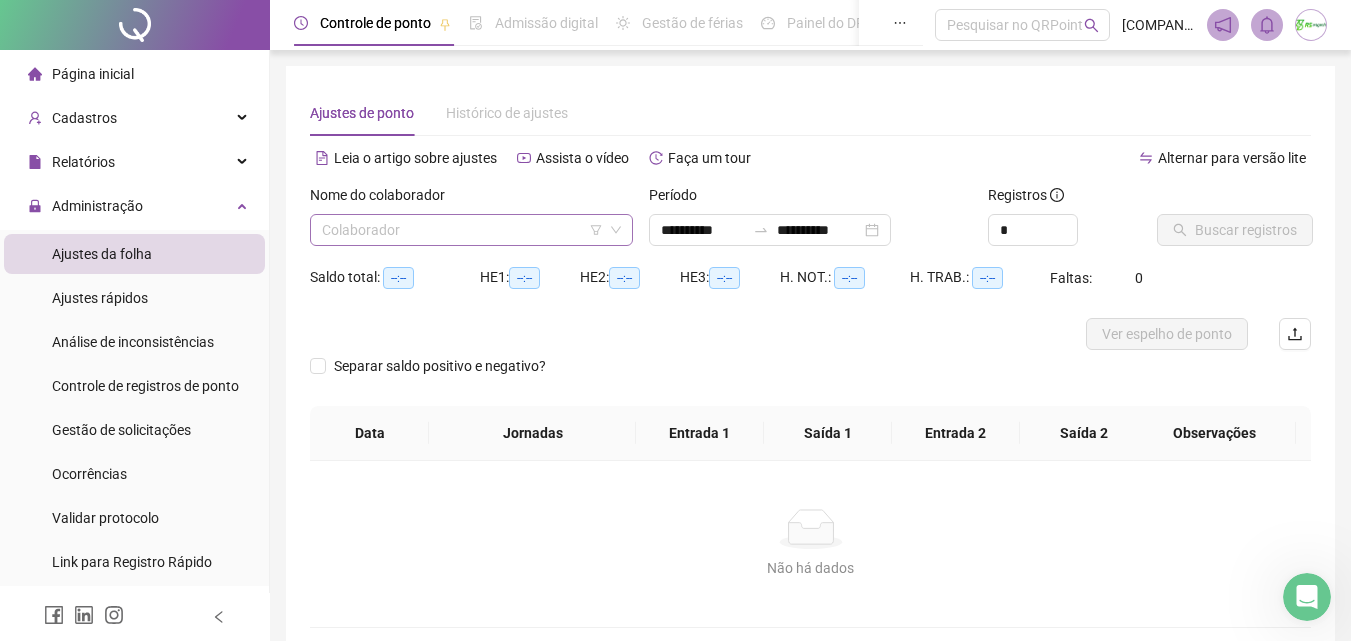 click at bounding box center [465, 230] 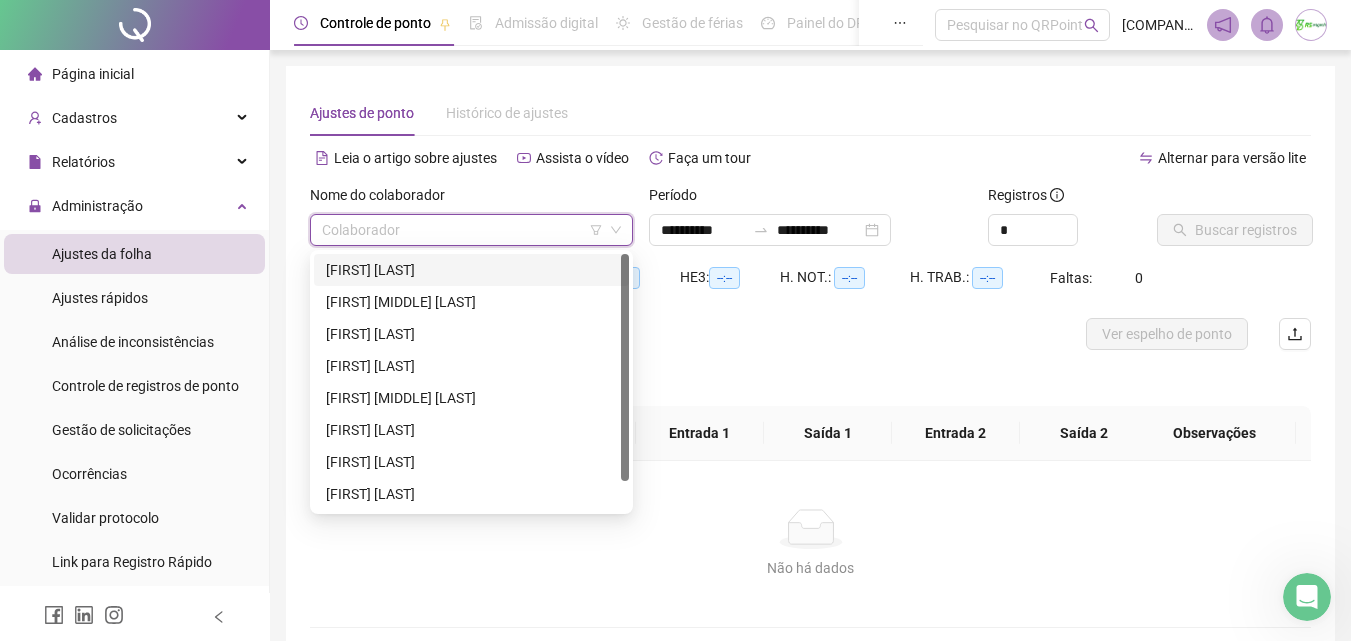 click on "[FIRST] [LAST]" at bounding box center [471, 270] 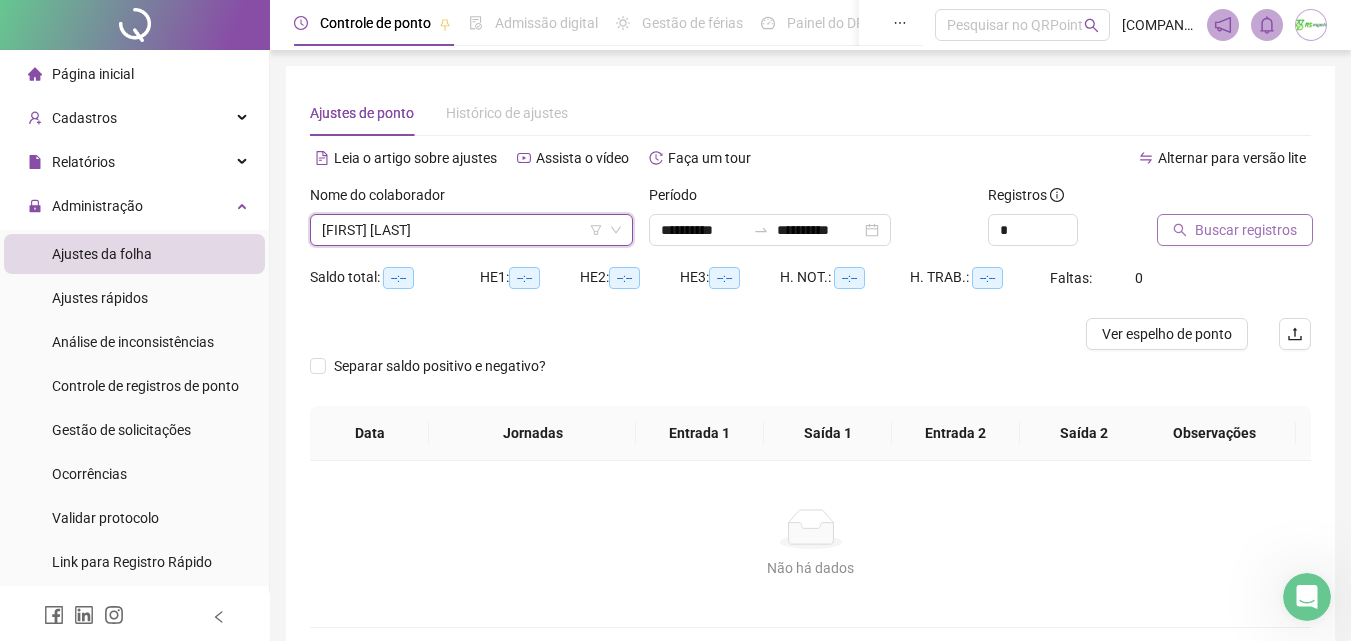 click on "Buscar registros" at bounding box center (1246, 230) 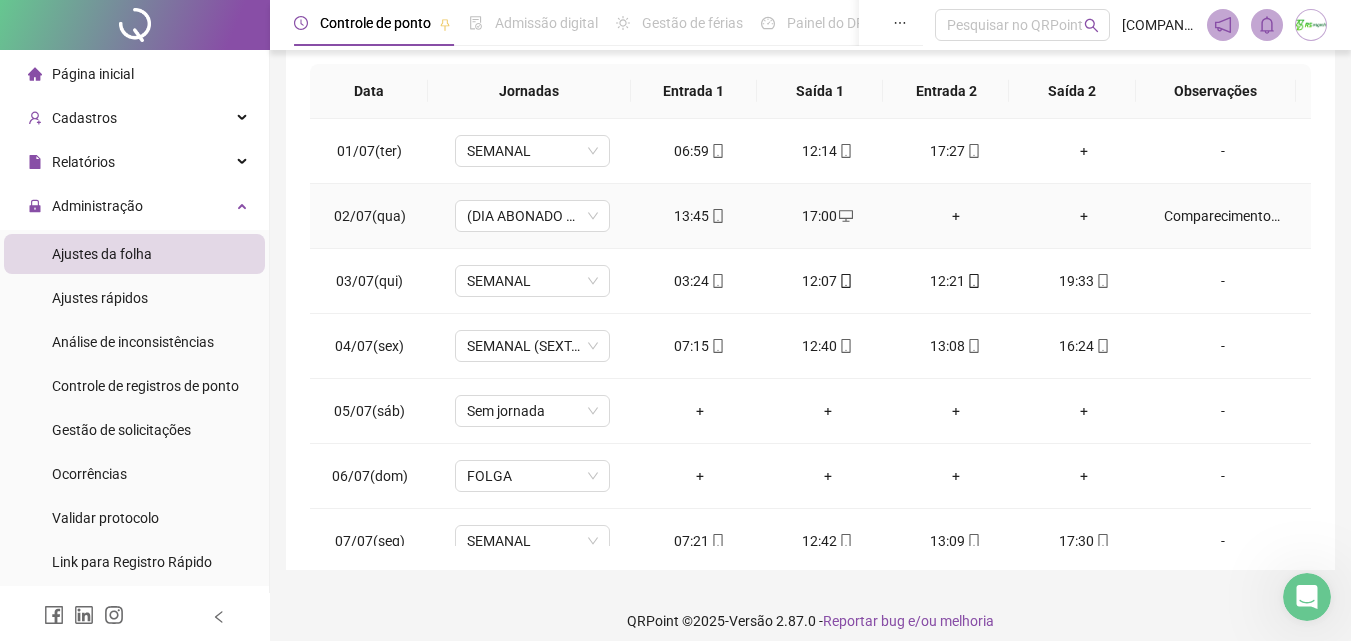 scroll, scrollTop: 357, scrollLeft: 0, axis: vertical 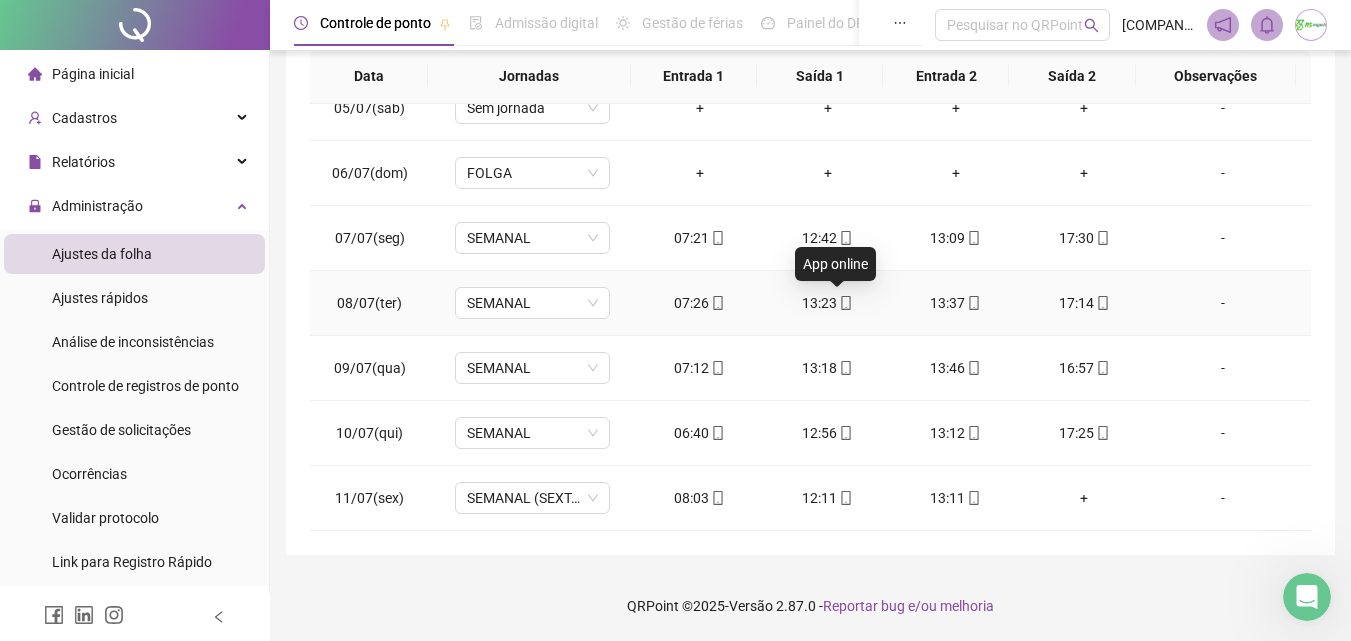 click 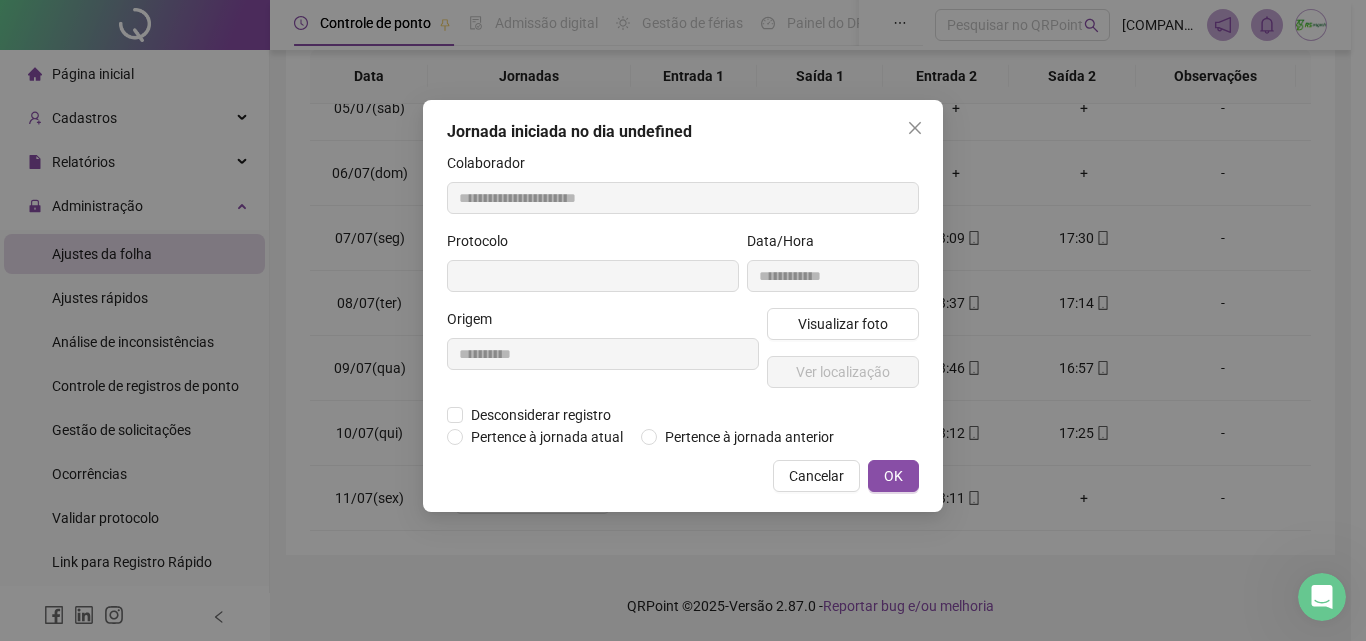 type on "**********" 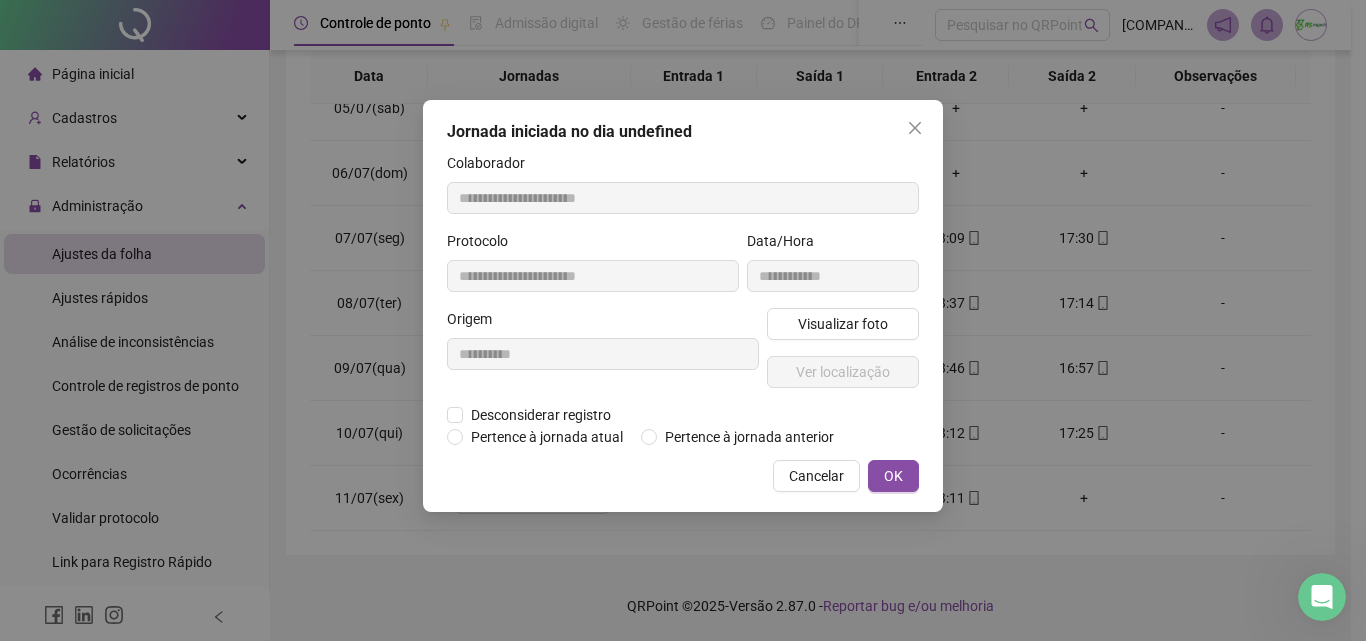 type on "**********" 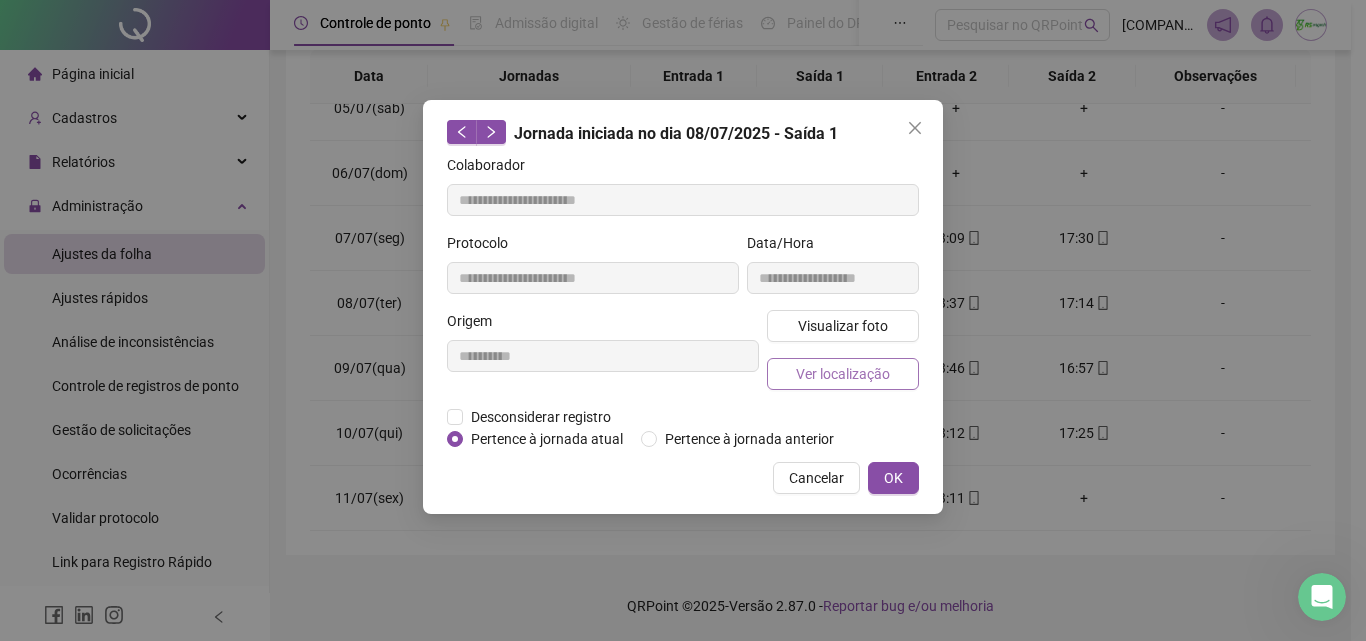 click on "Ver localização" at bounding box center (843, 374) 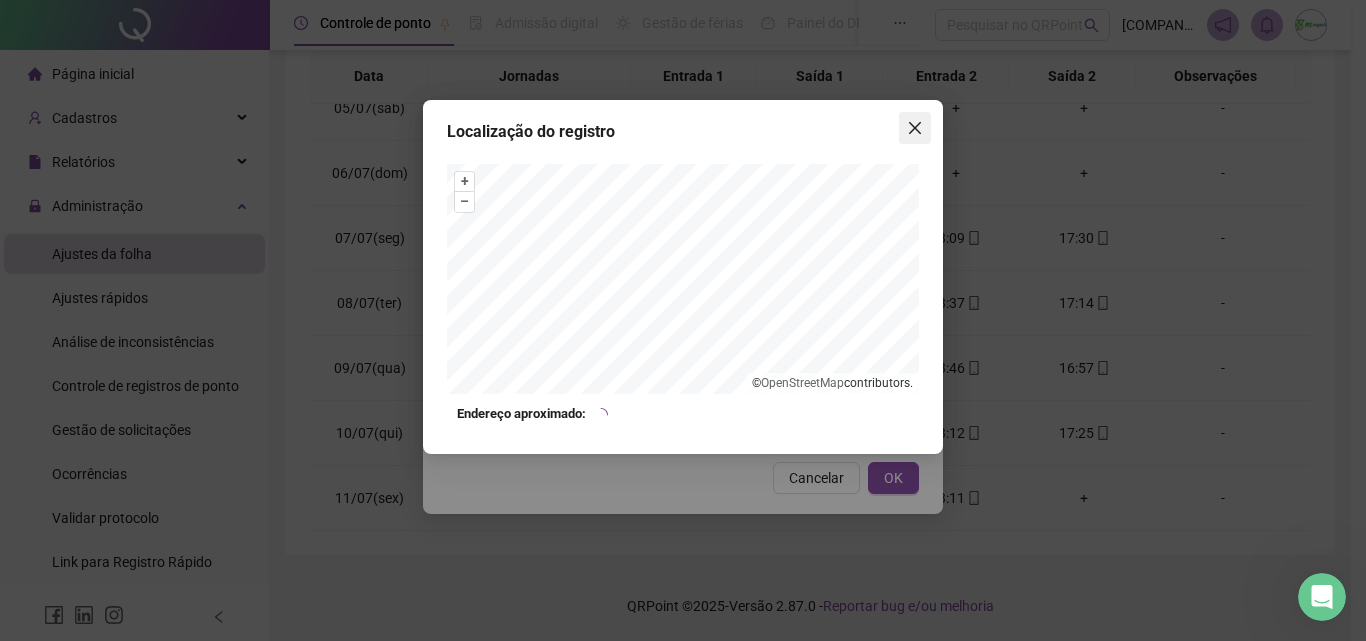 click 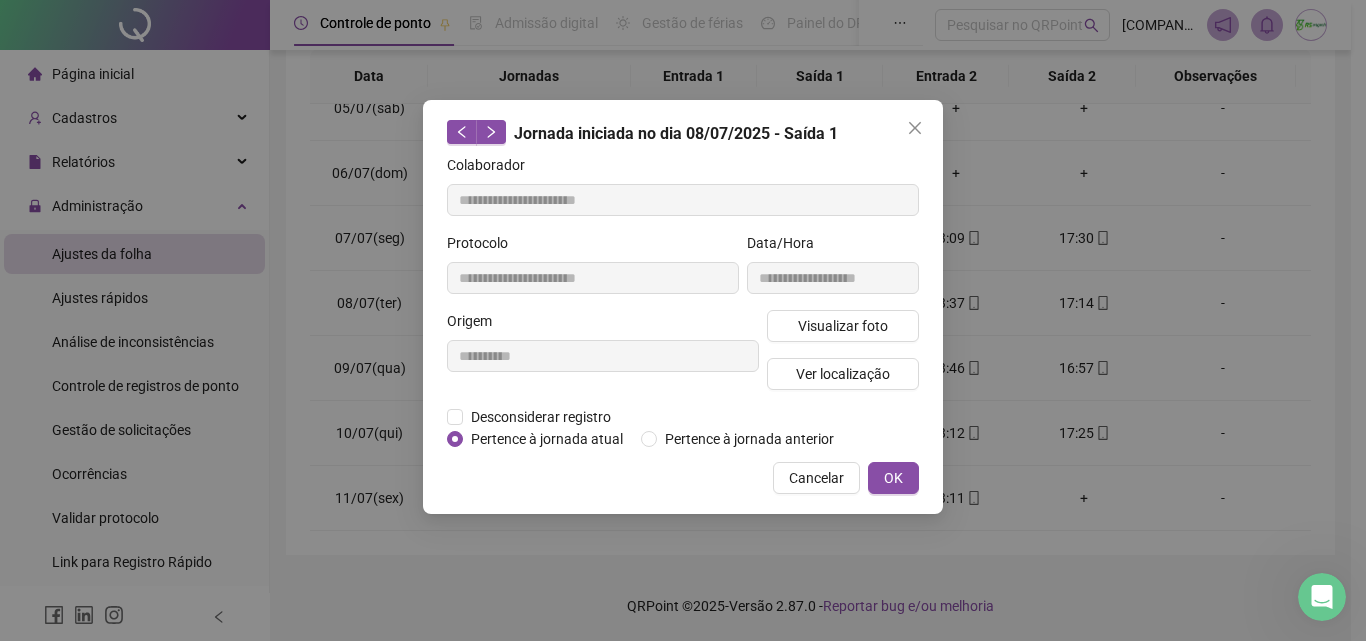 click 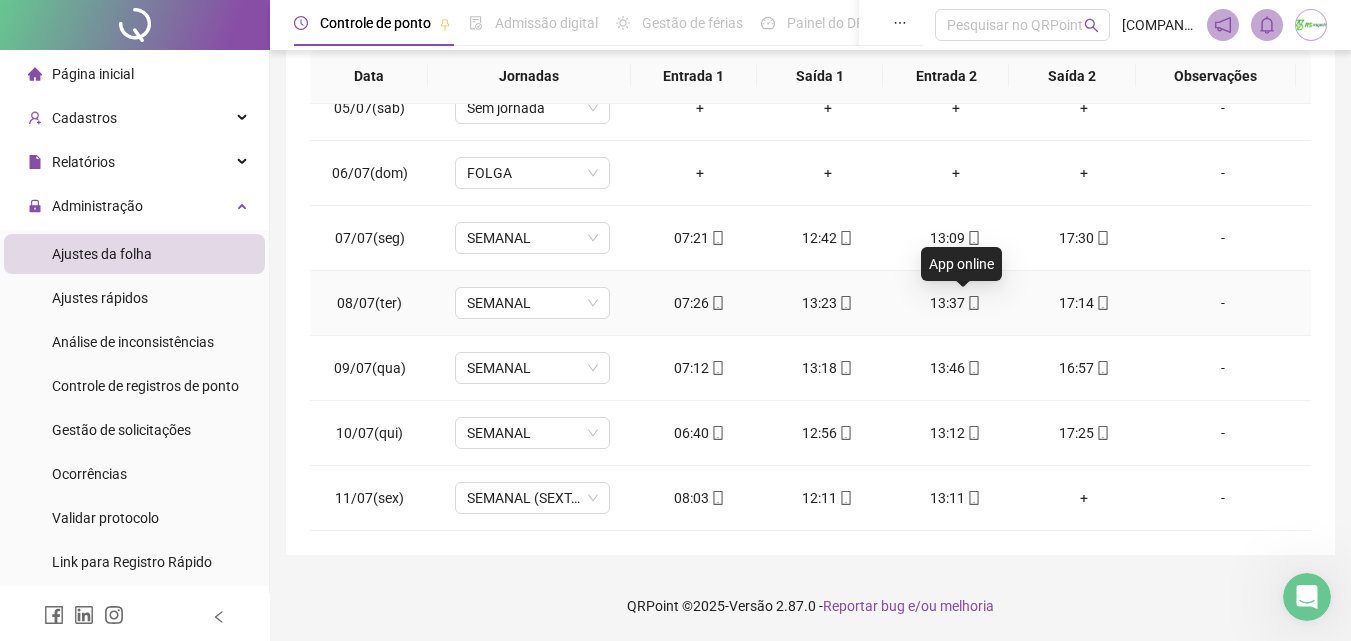 click 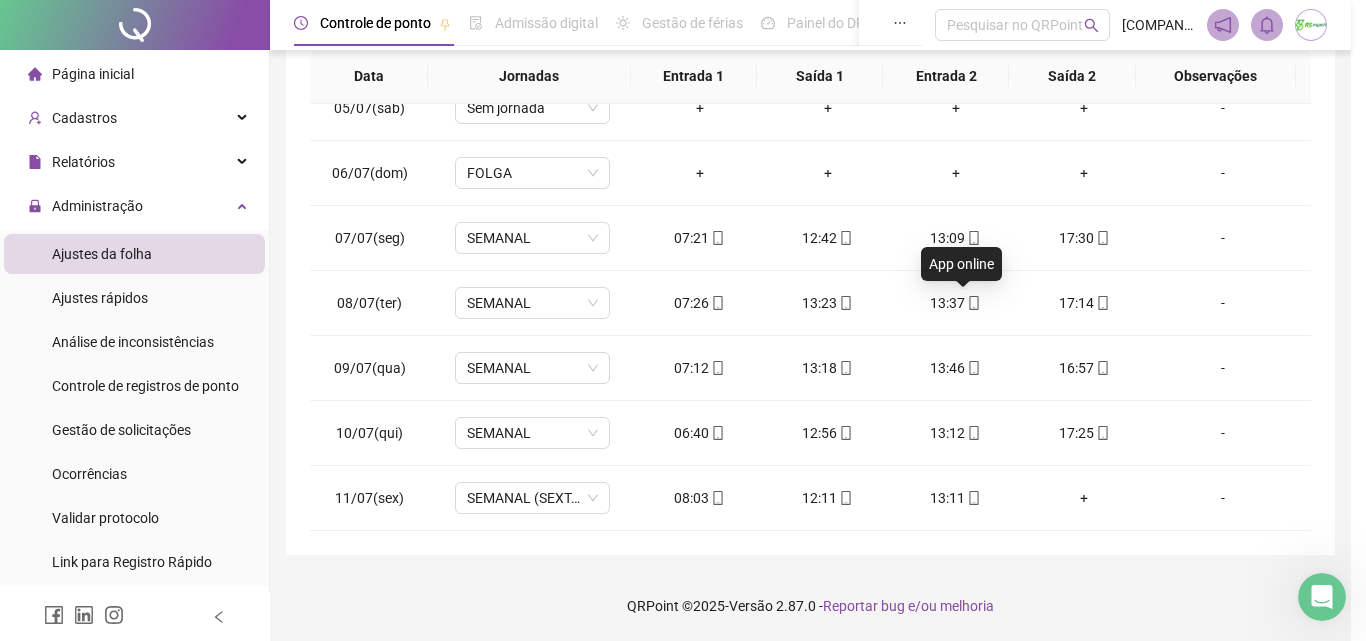 type on "**********" 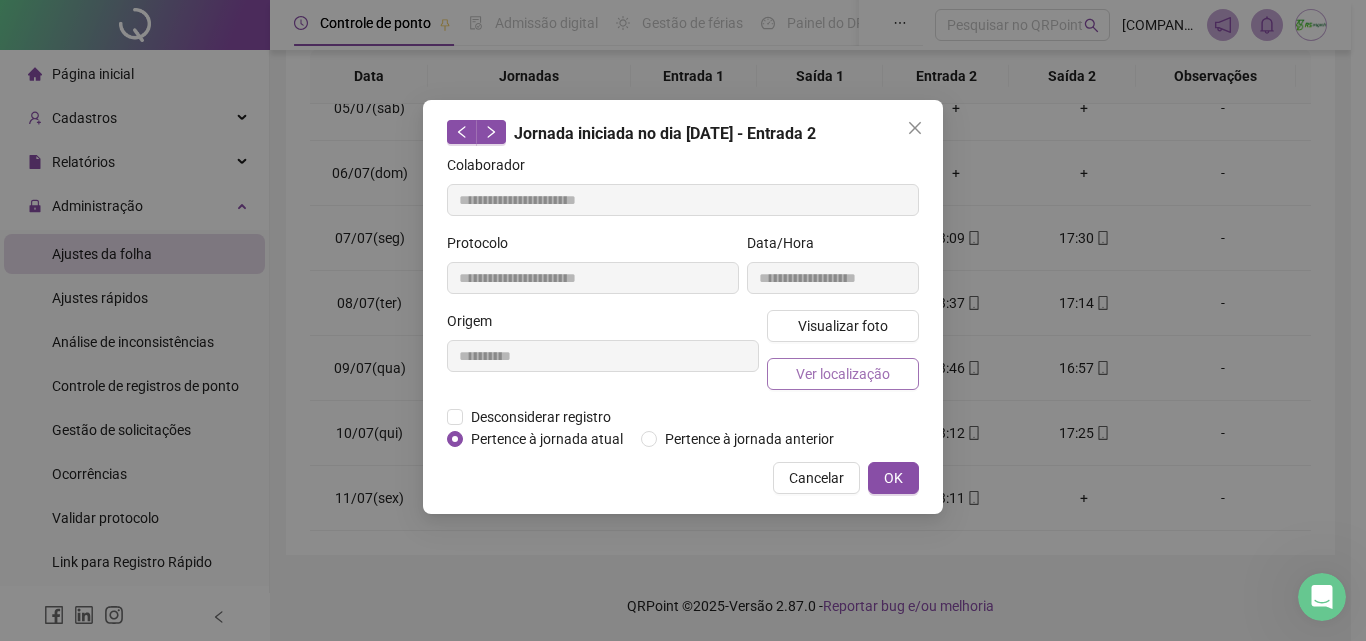 click on "Ver localização" at bounding box center [843, 374] 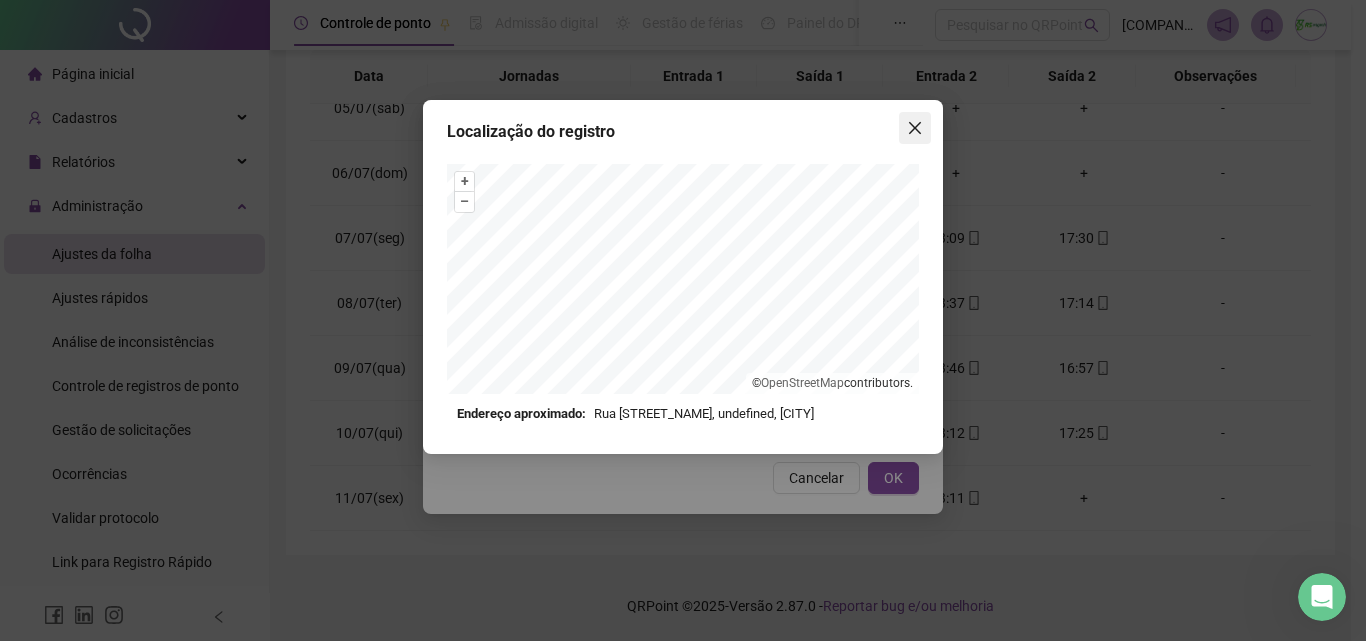 click 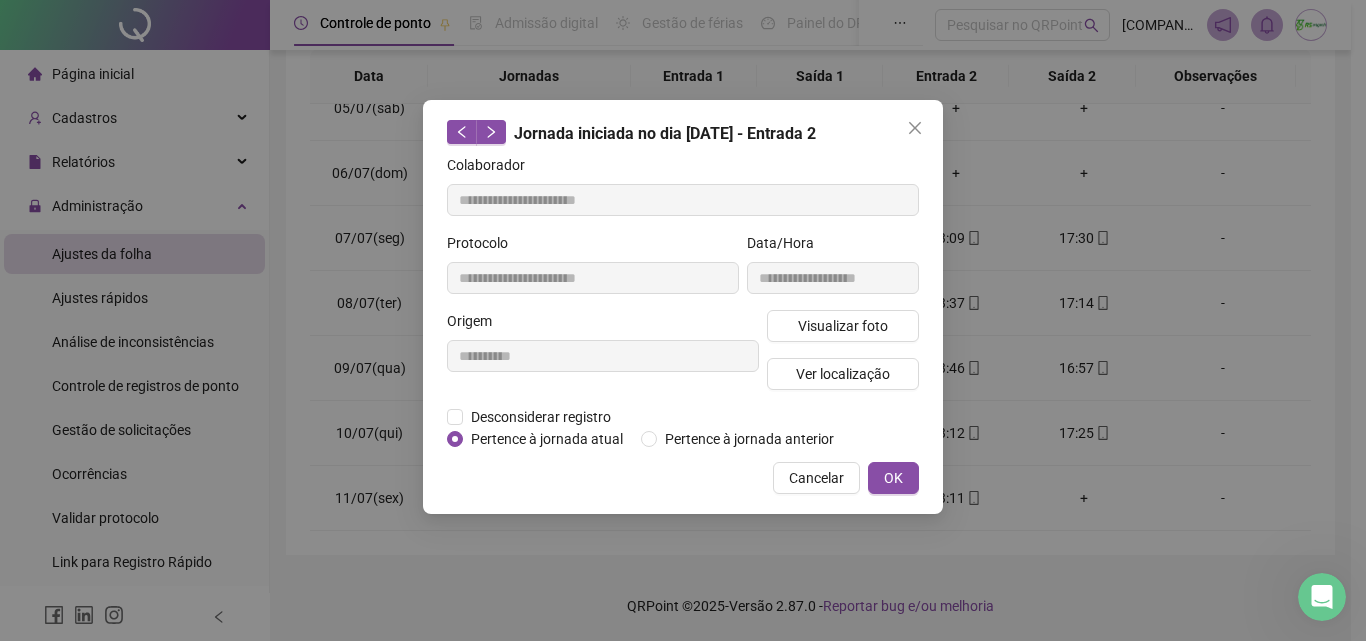click 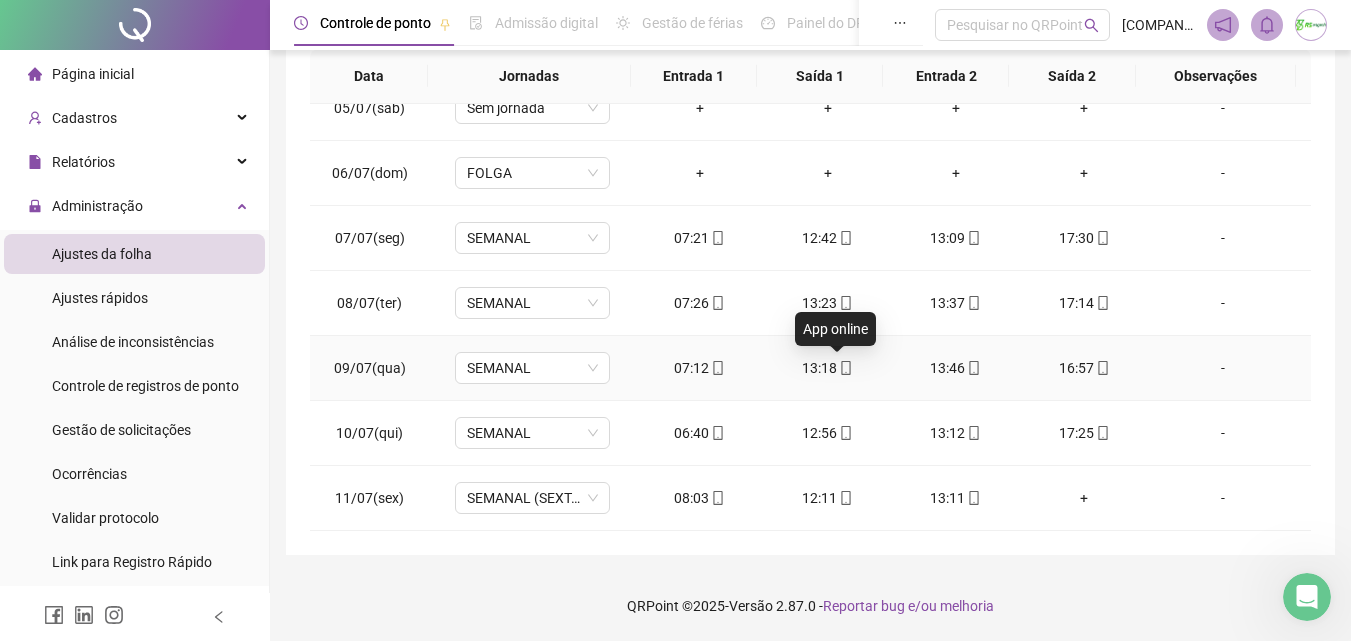 click 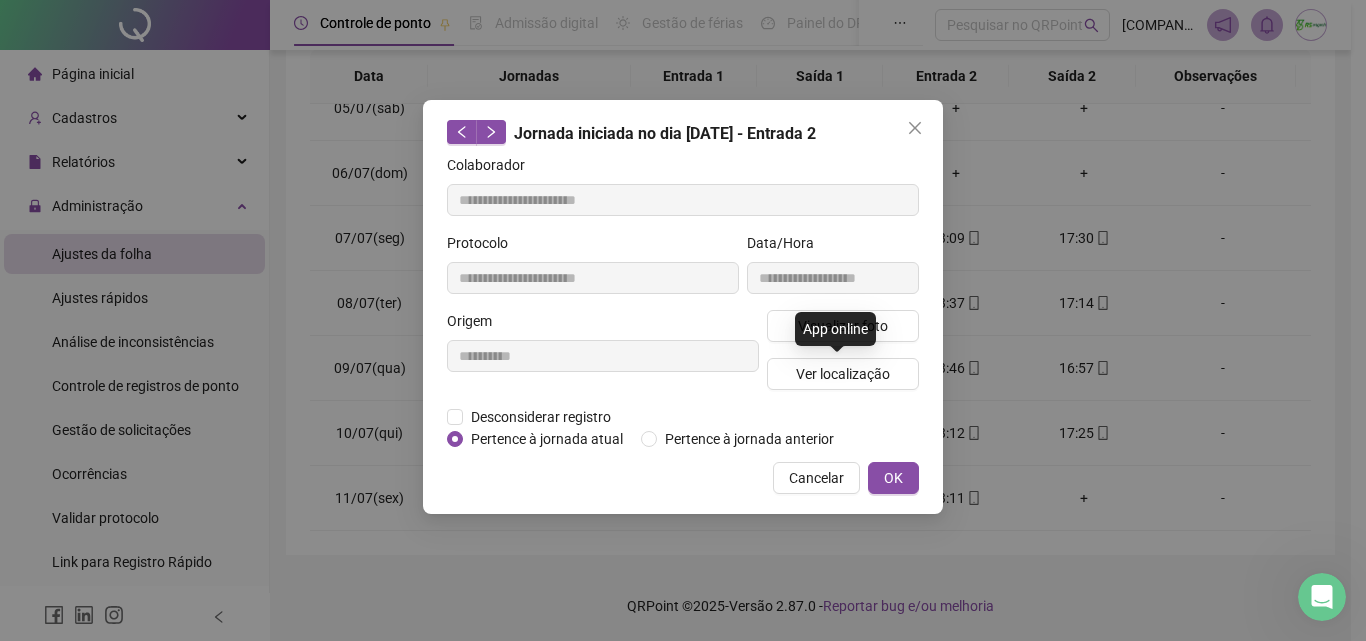 type on "**********" 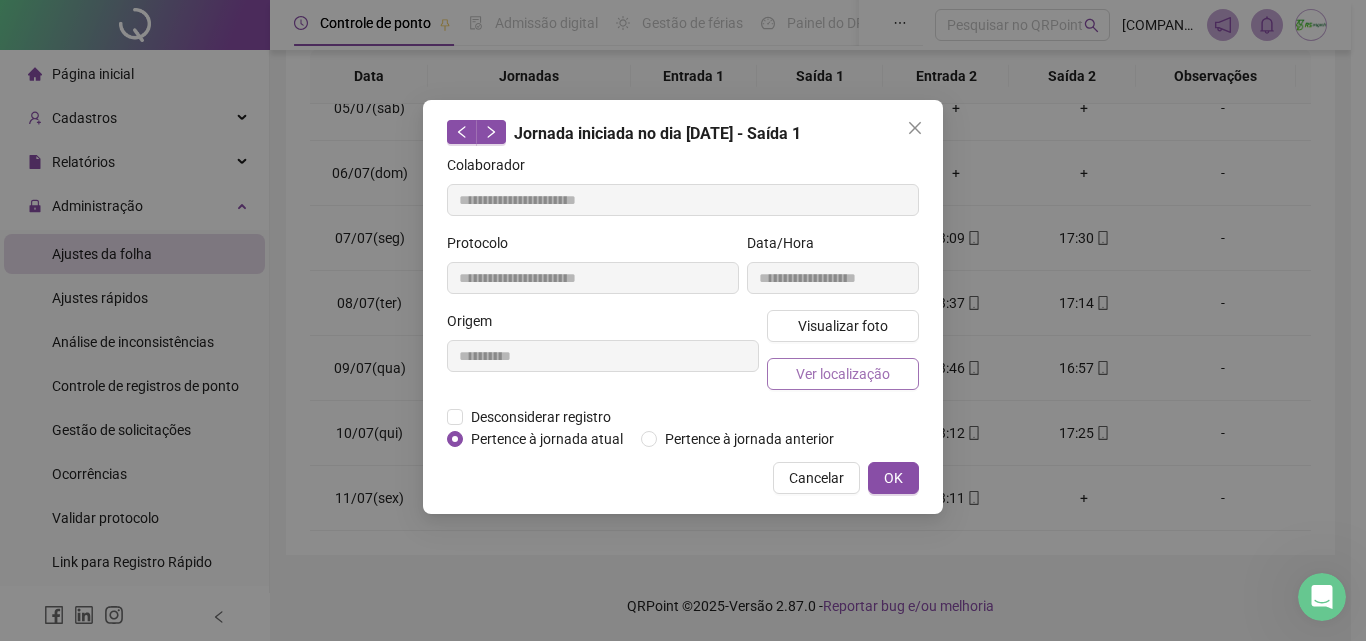 click on "Ver localização" at bounding box center [843, 374] 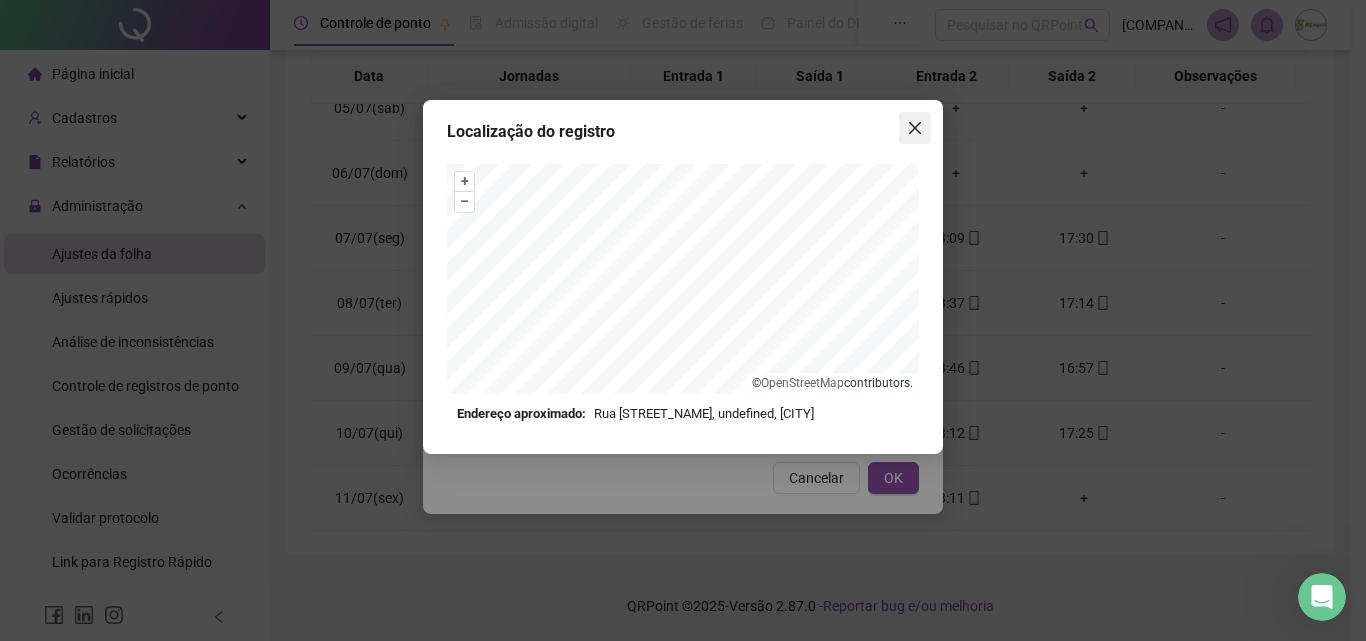 click 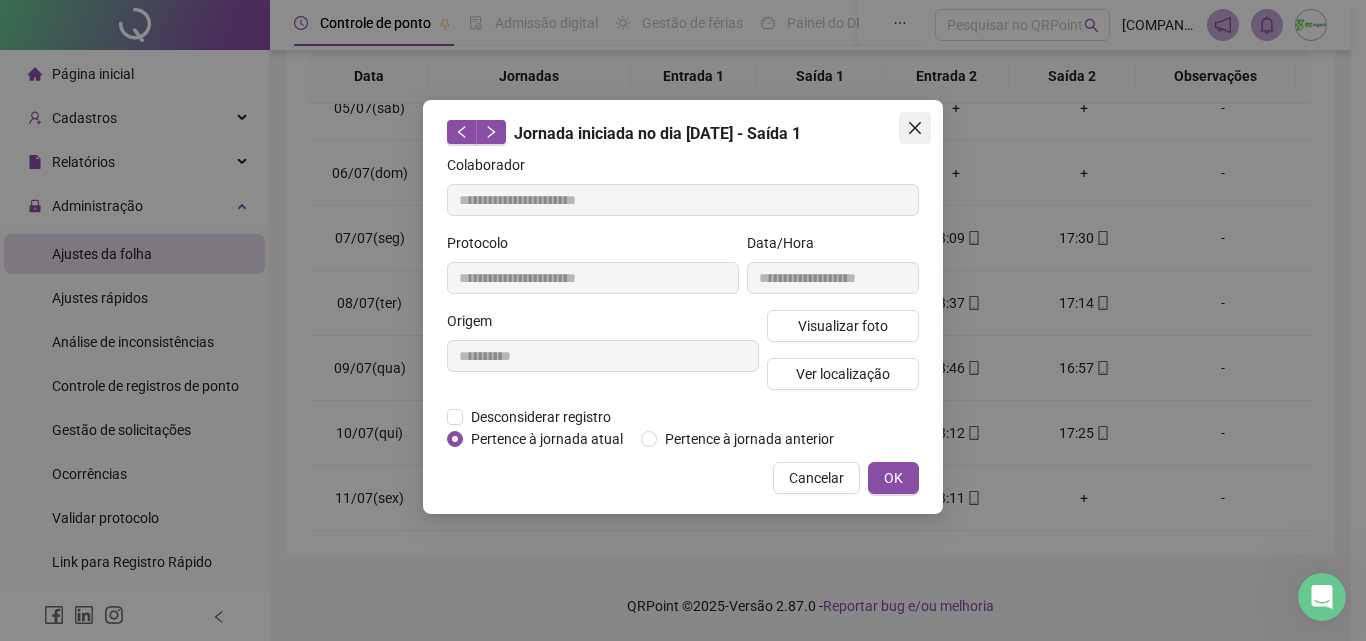 click 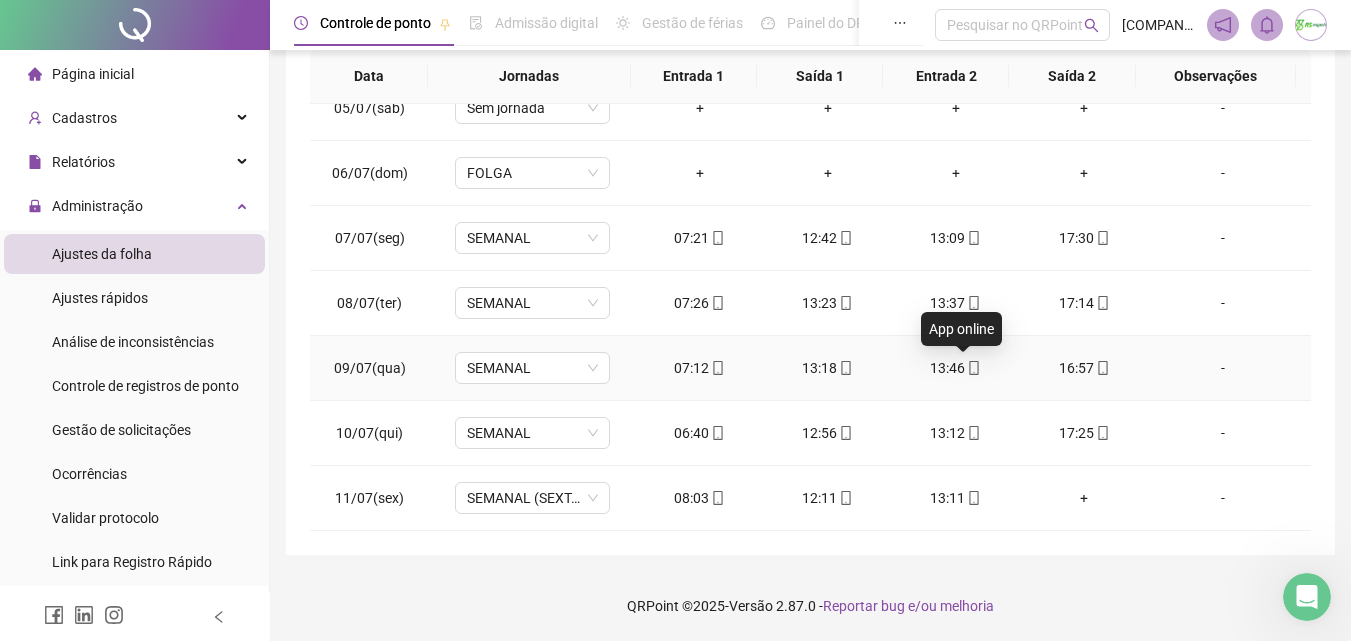 click 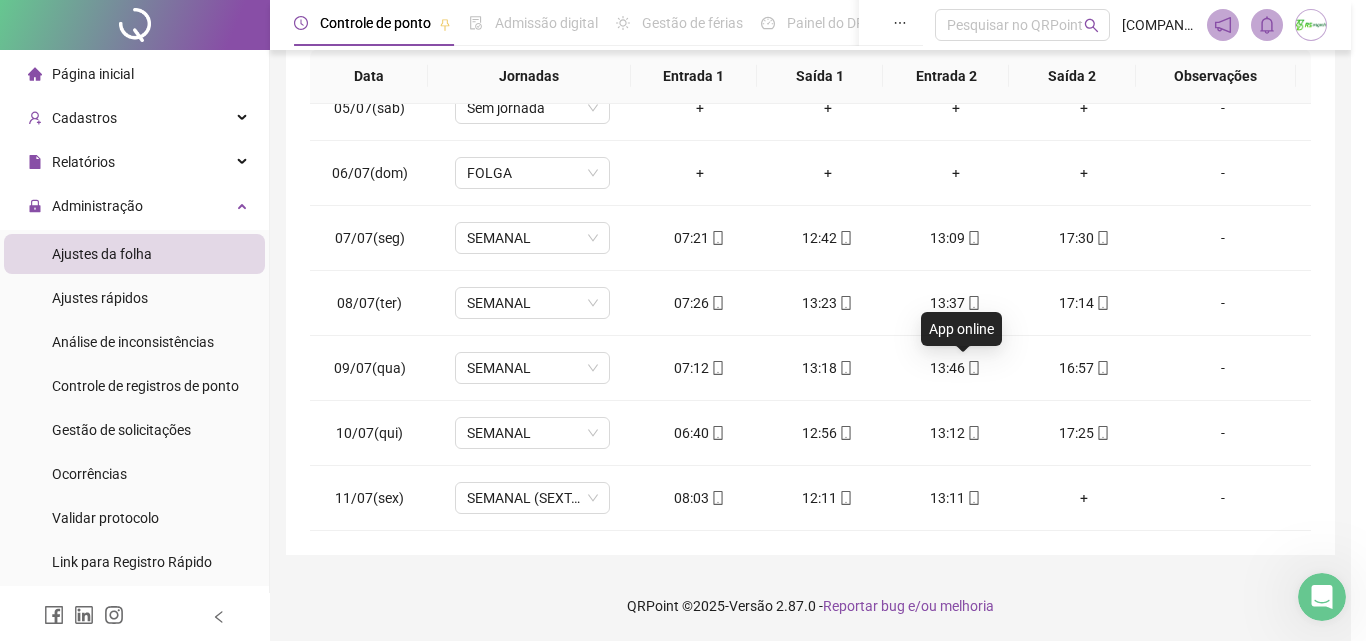 type on "**********" 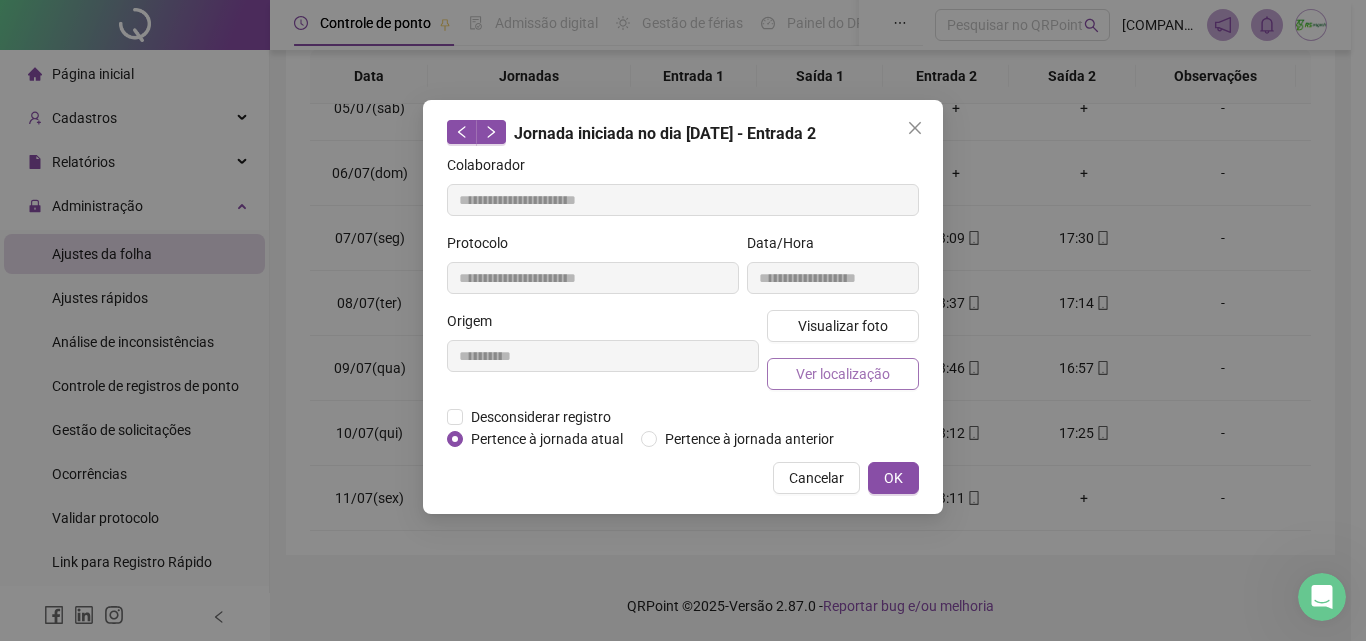 click on "Ver localização" at bounding box center [843, 374] 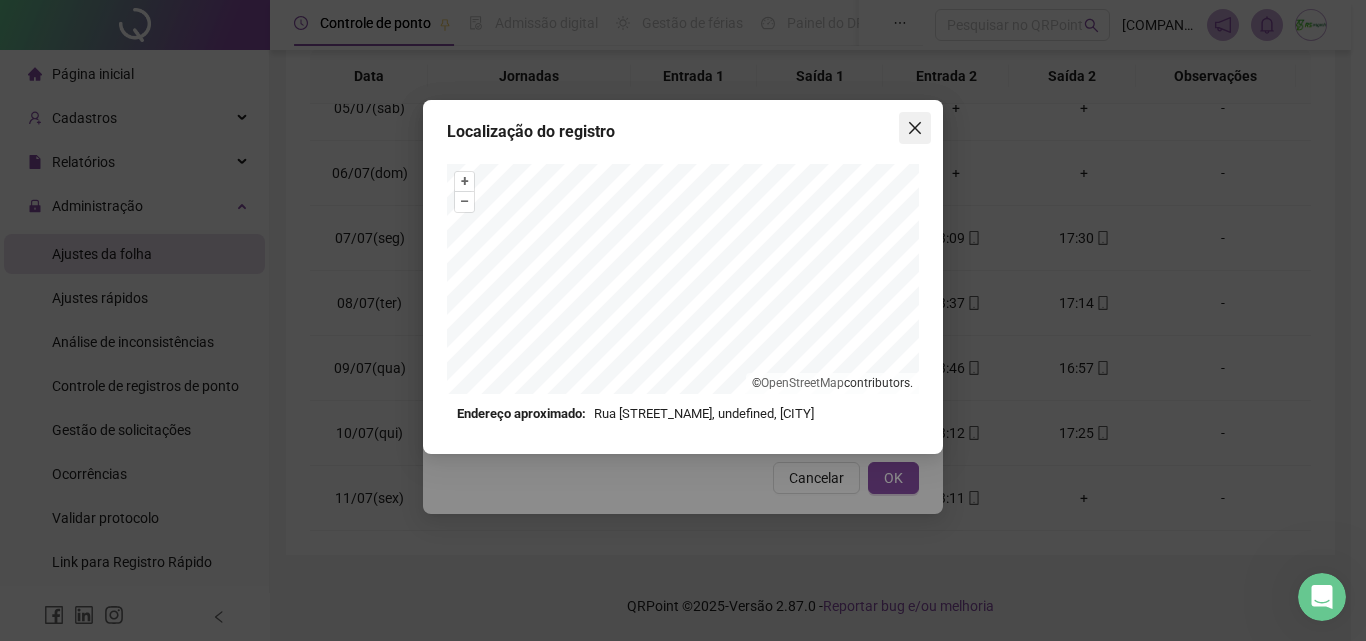 click 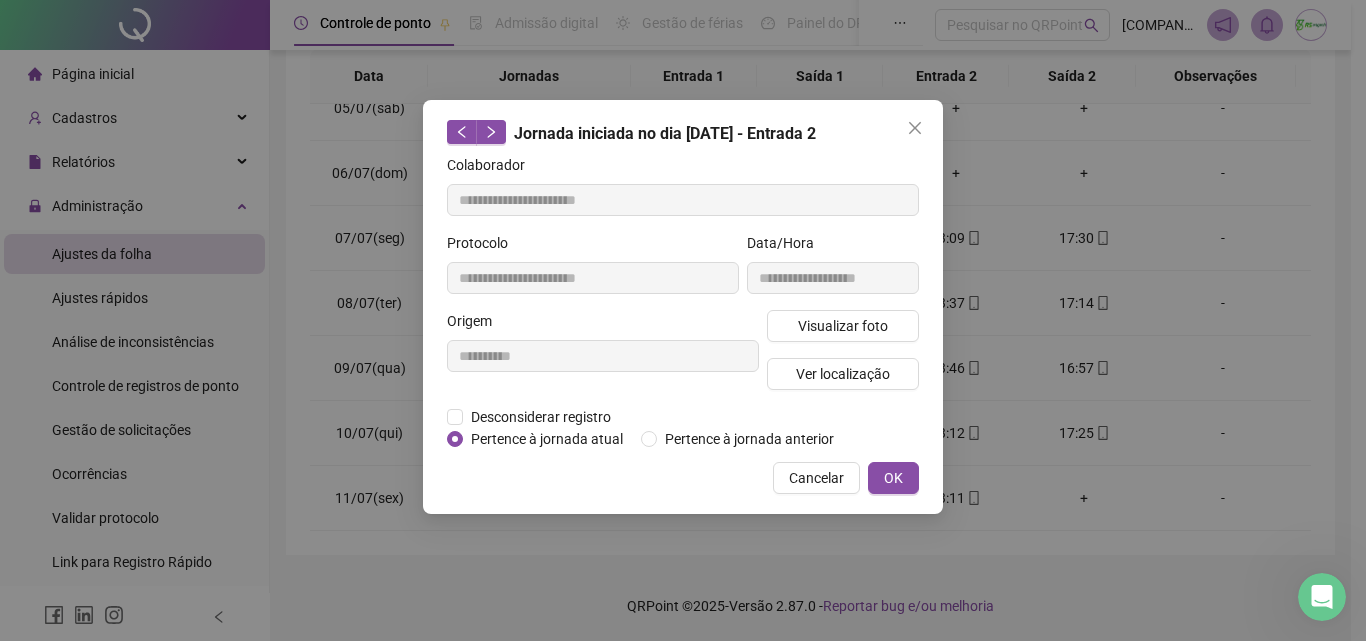 click 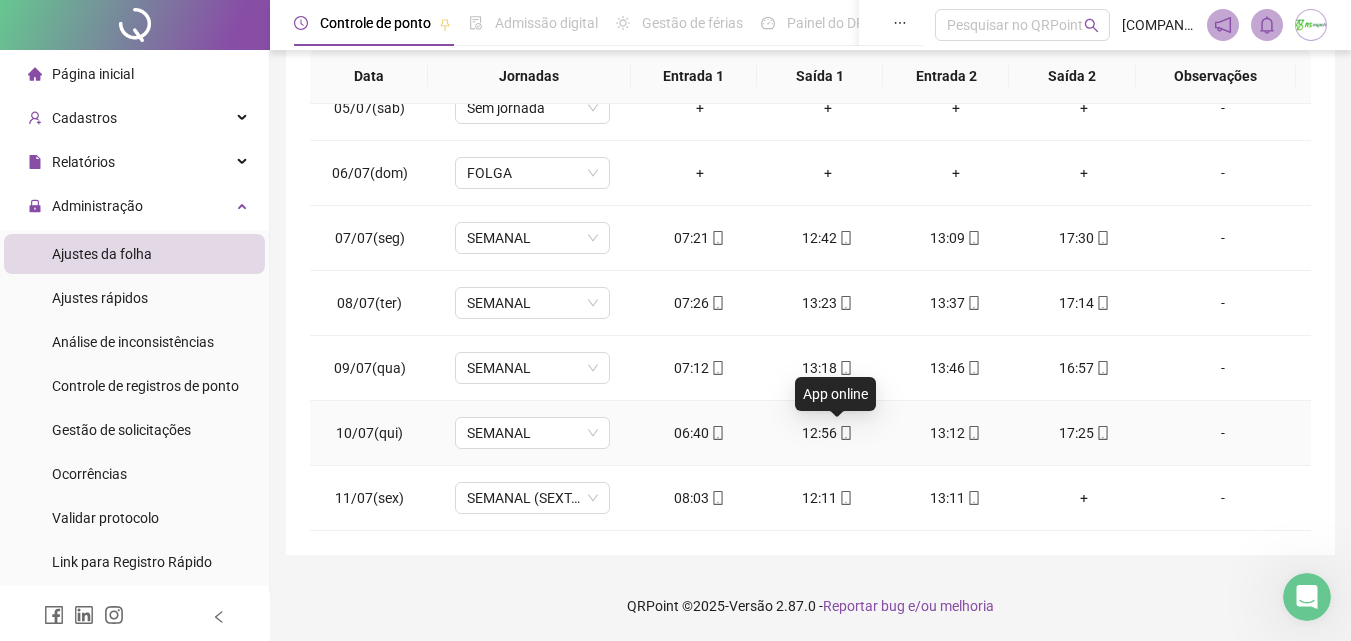 click 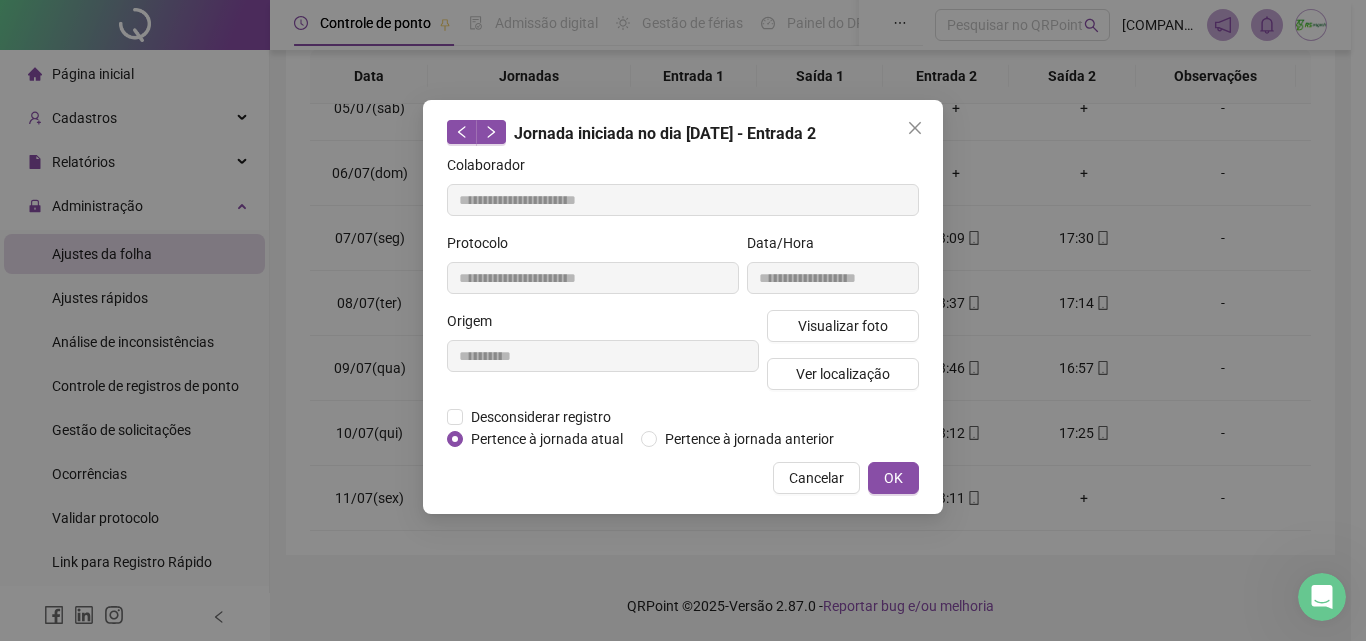 type on "**********" 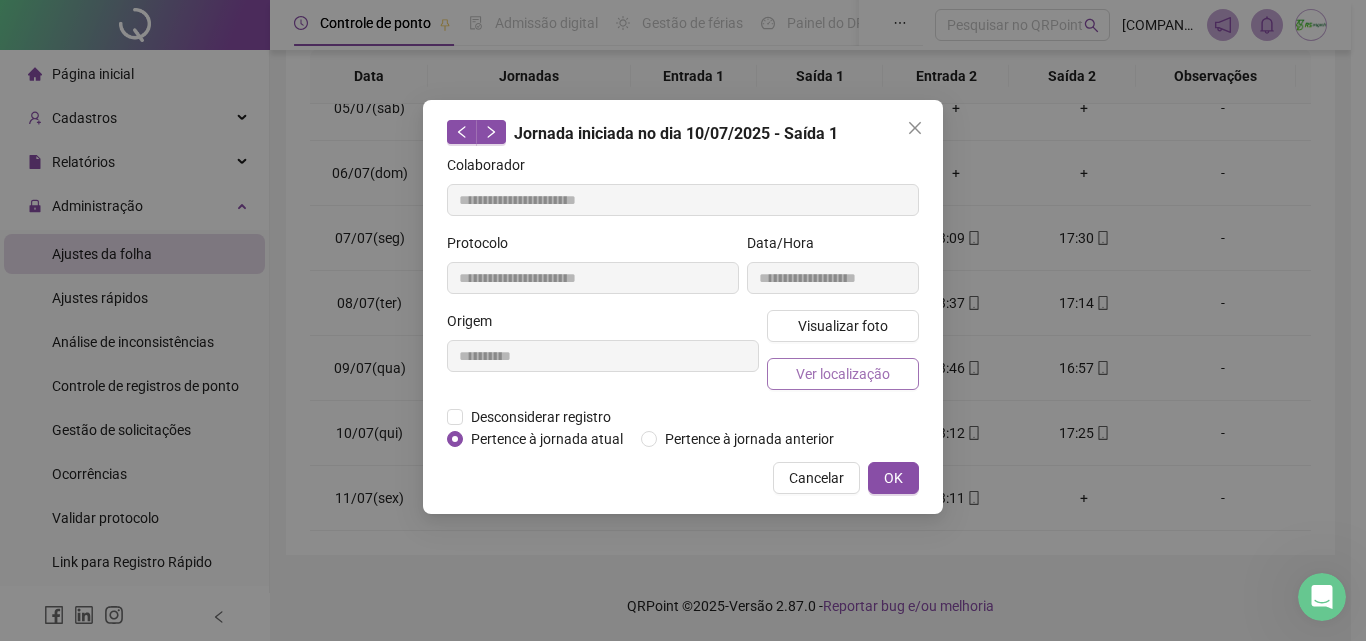 click on "Ver localização" at bounding box center [843, 374] 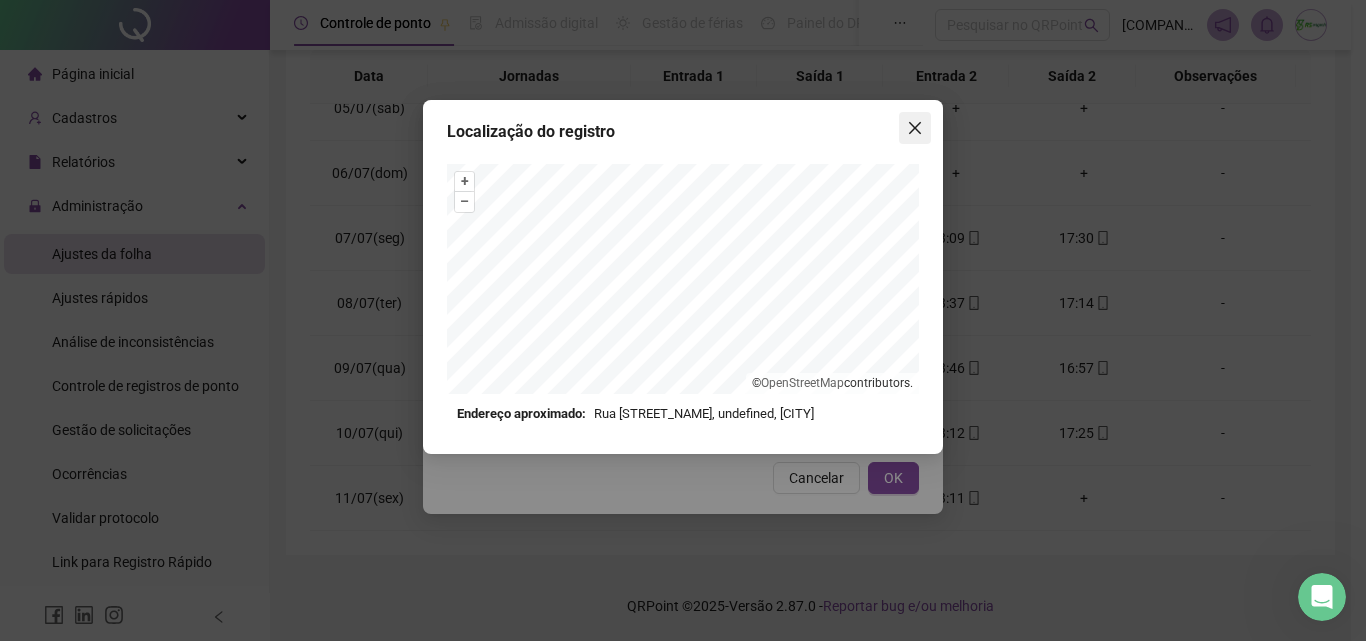 click at bounding box center (915, 128) 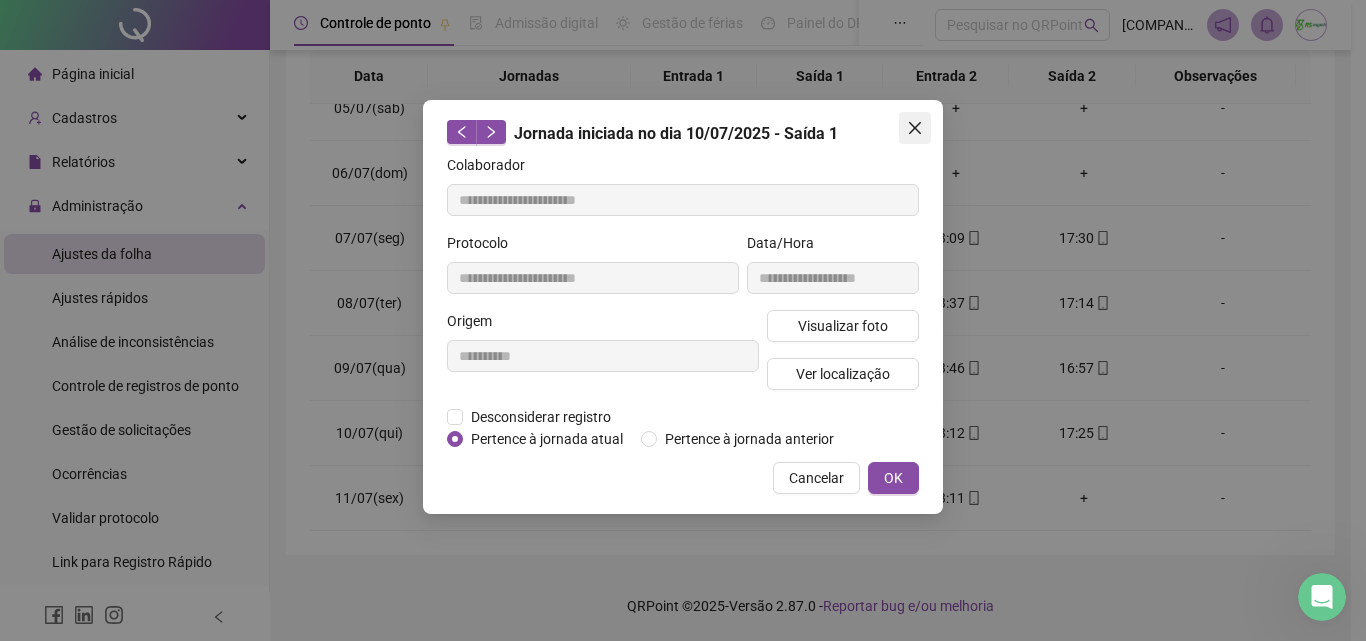 click 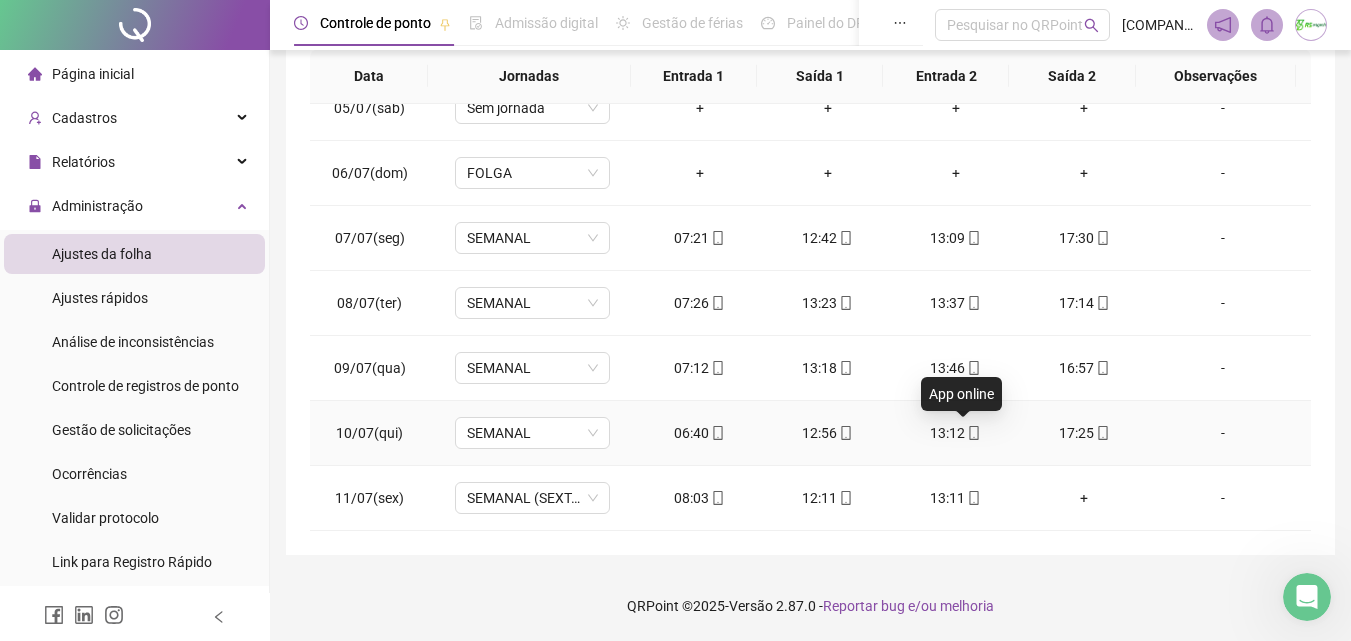 click 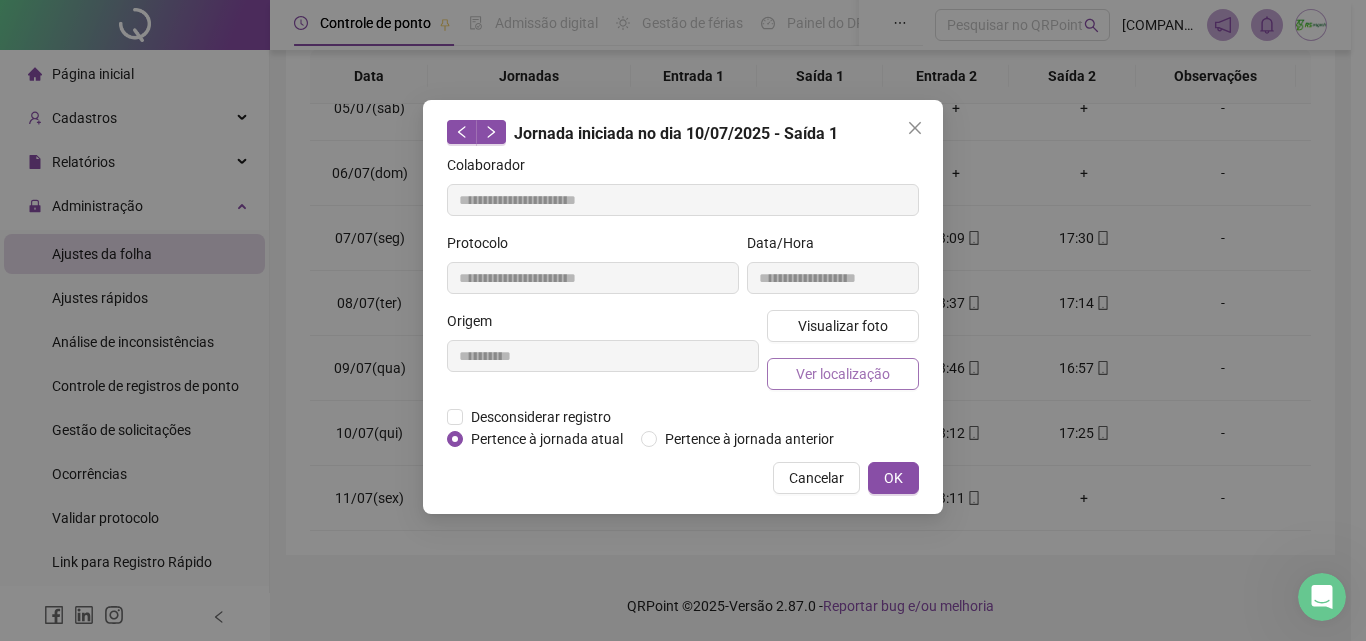 type on "**********" 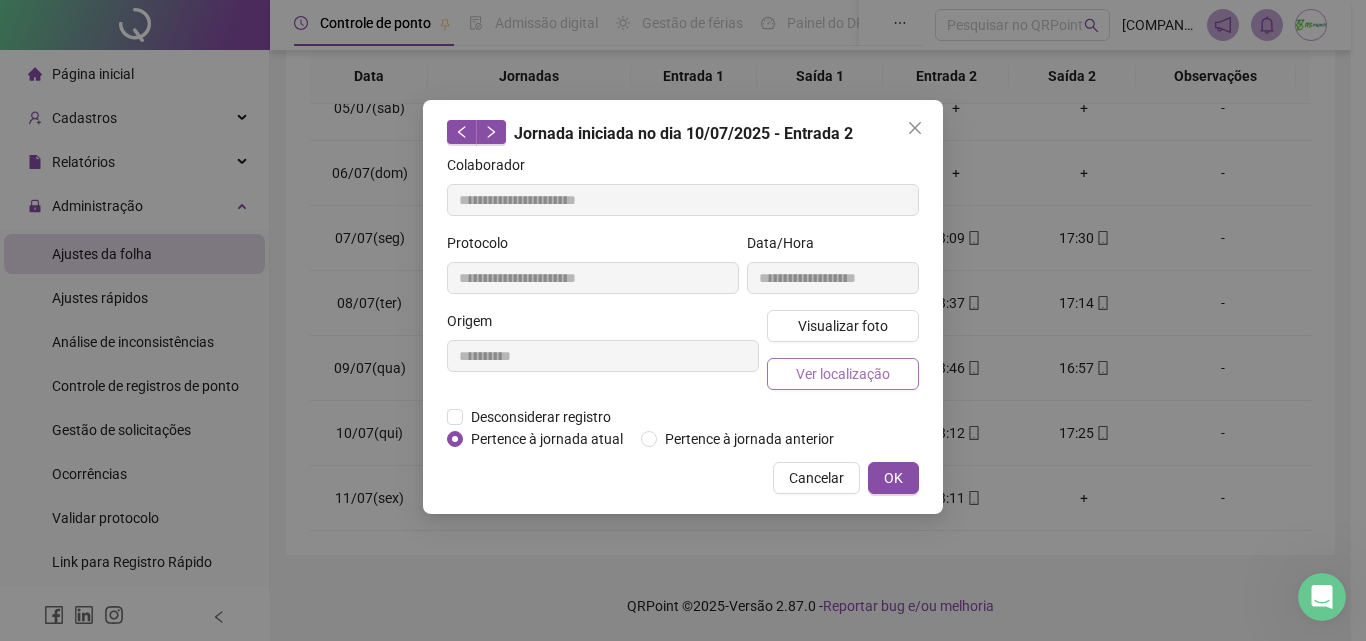 click on "Ver localização" at bounding box center [843, 374] 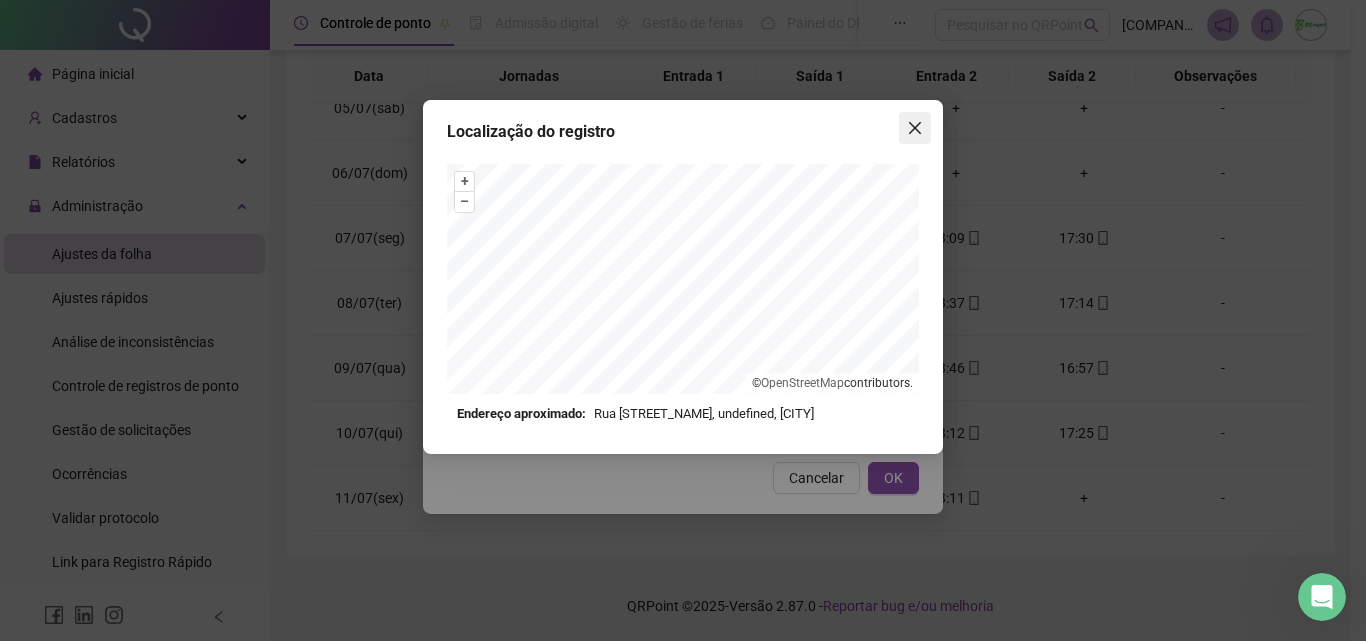click 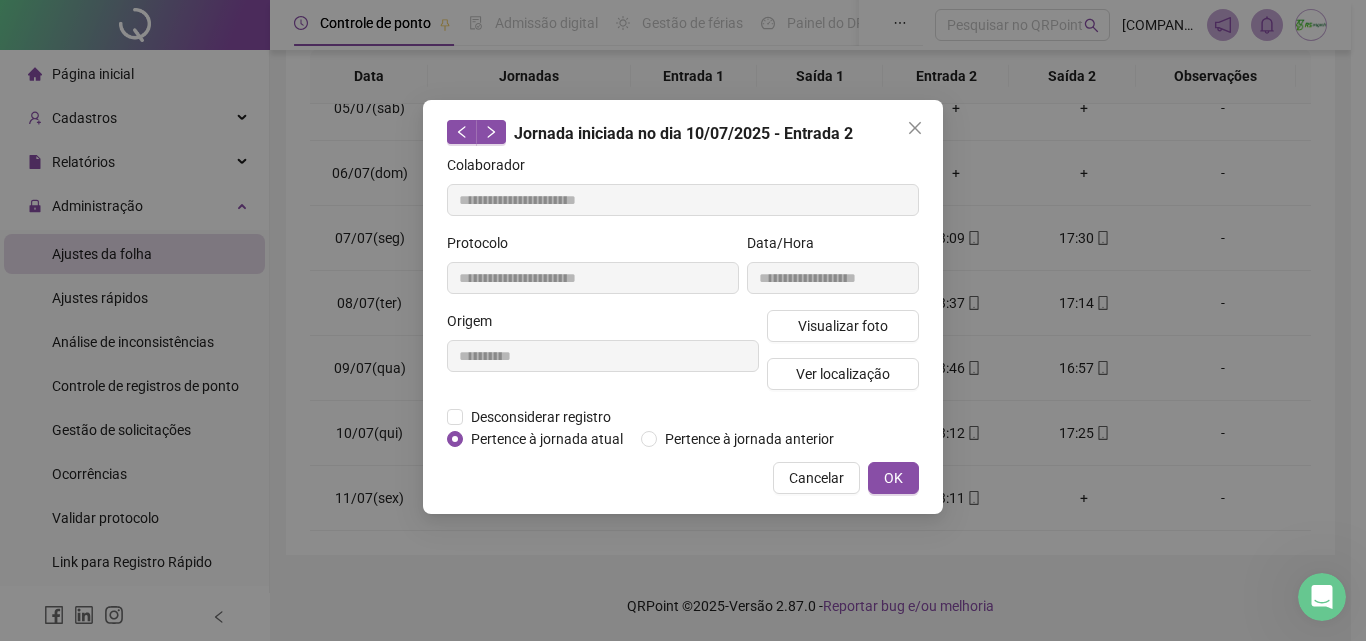 click 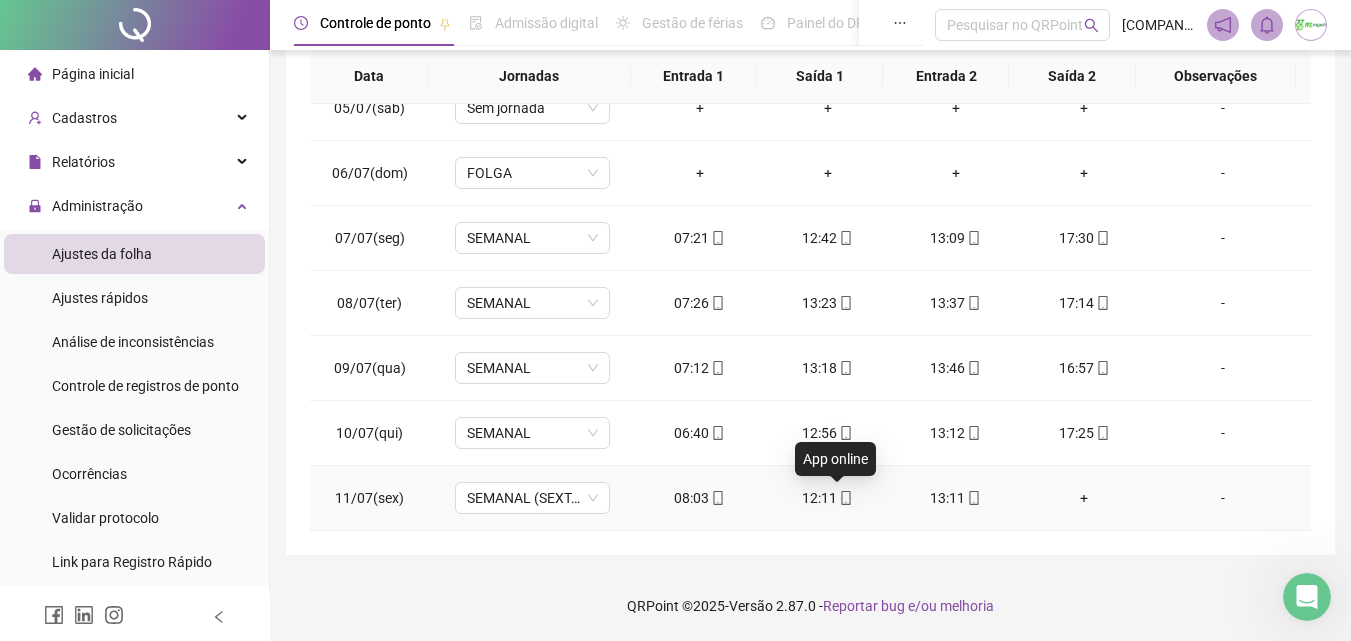 click 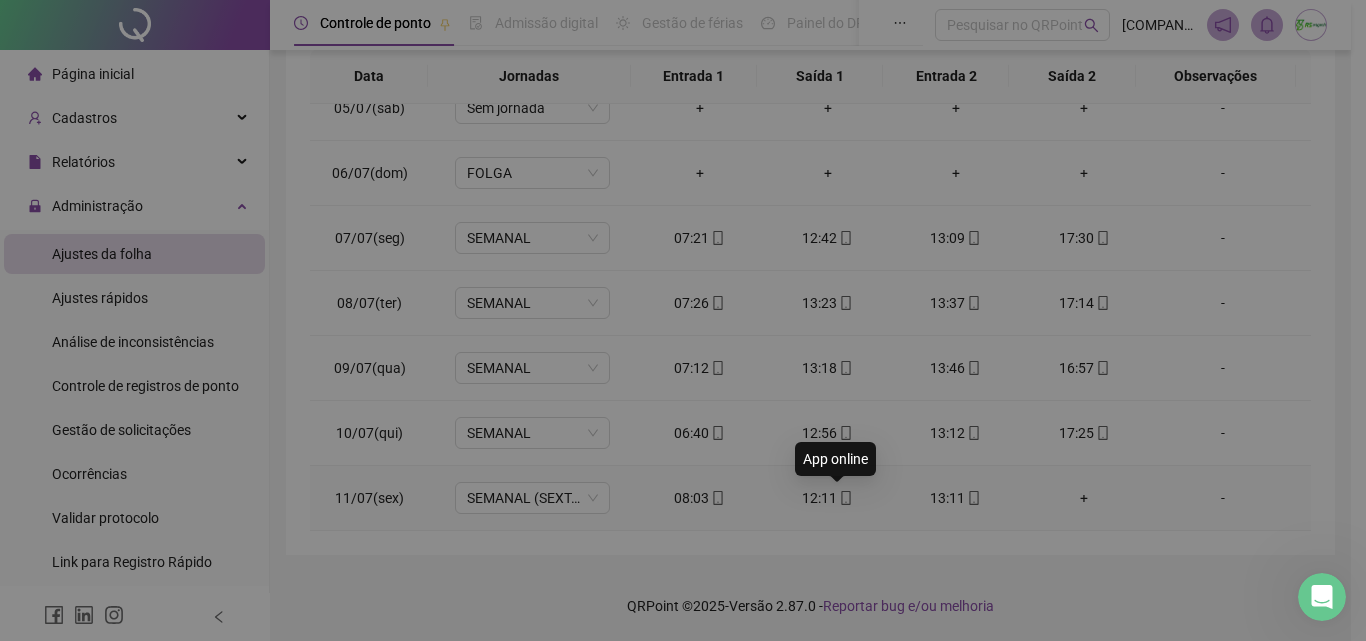 type on "**********" 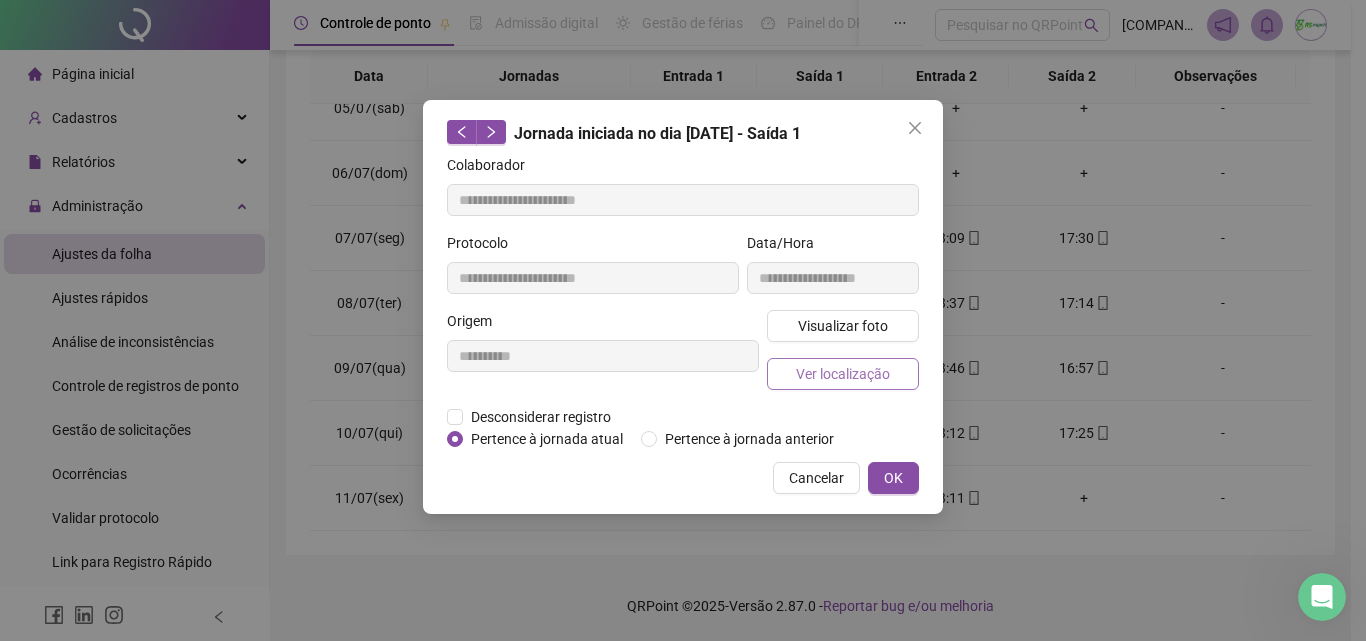 click on "Ver localização" at bounding box center [843, 374] 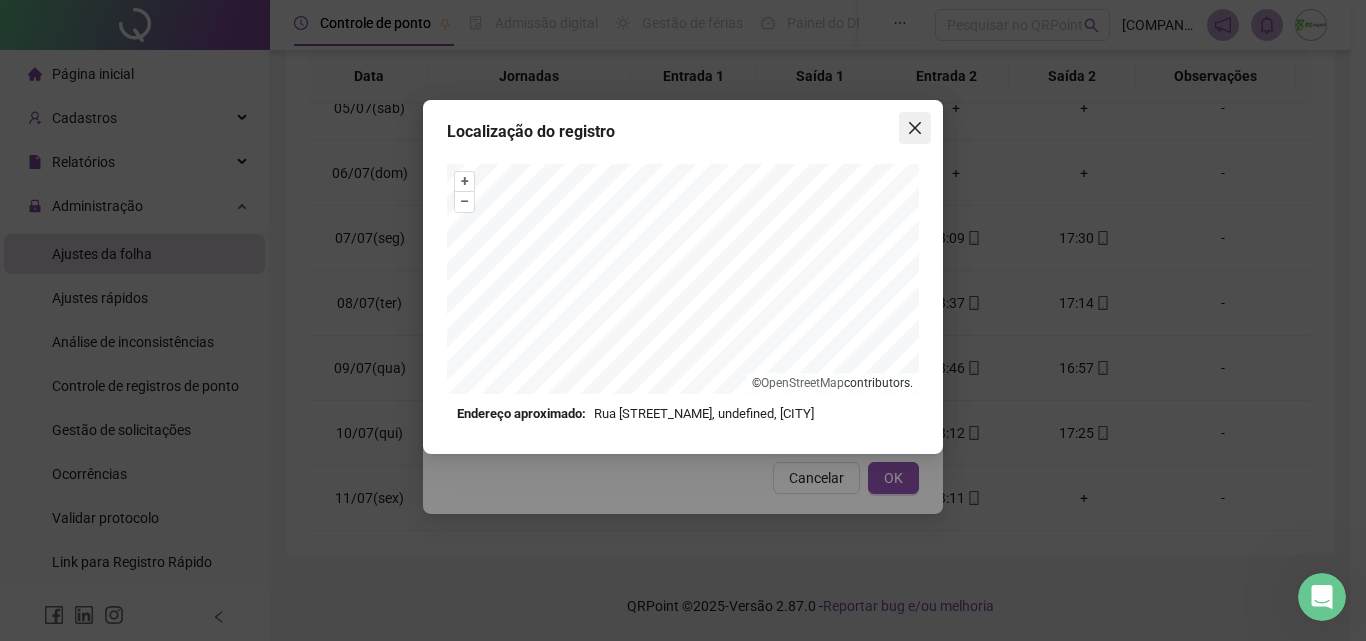 click 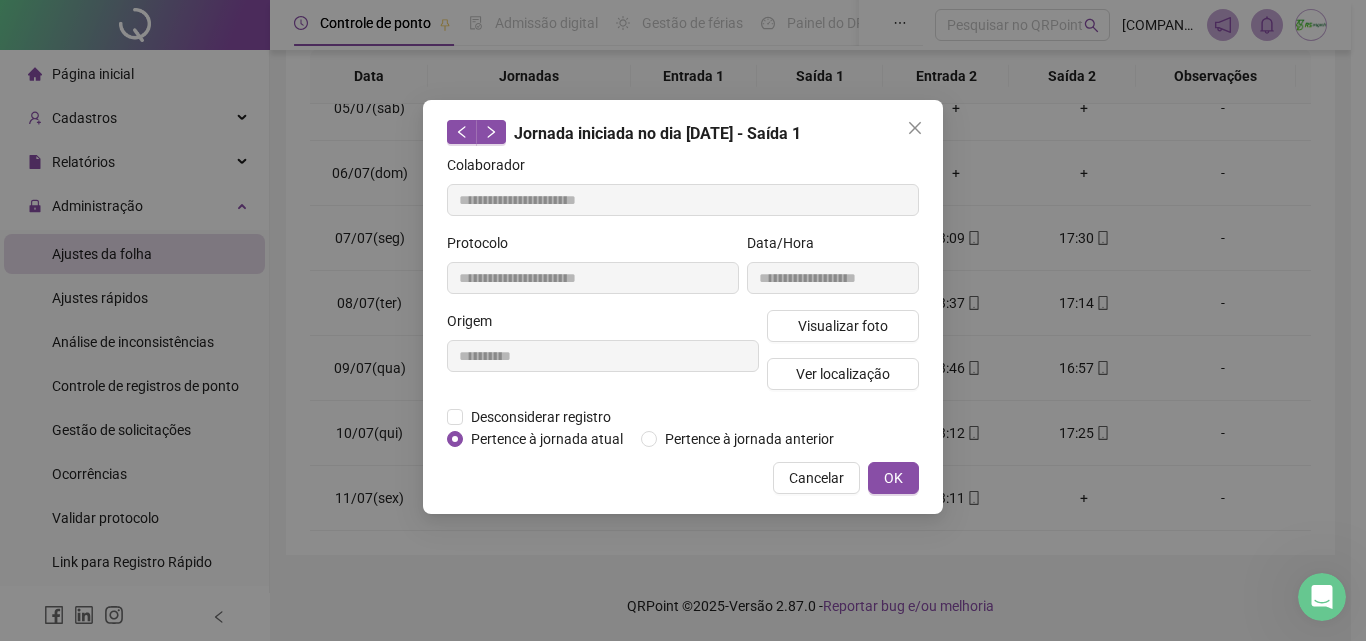 click 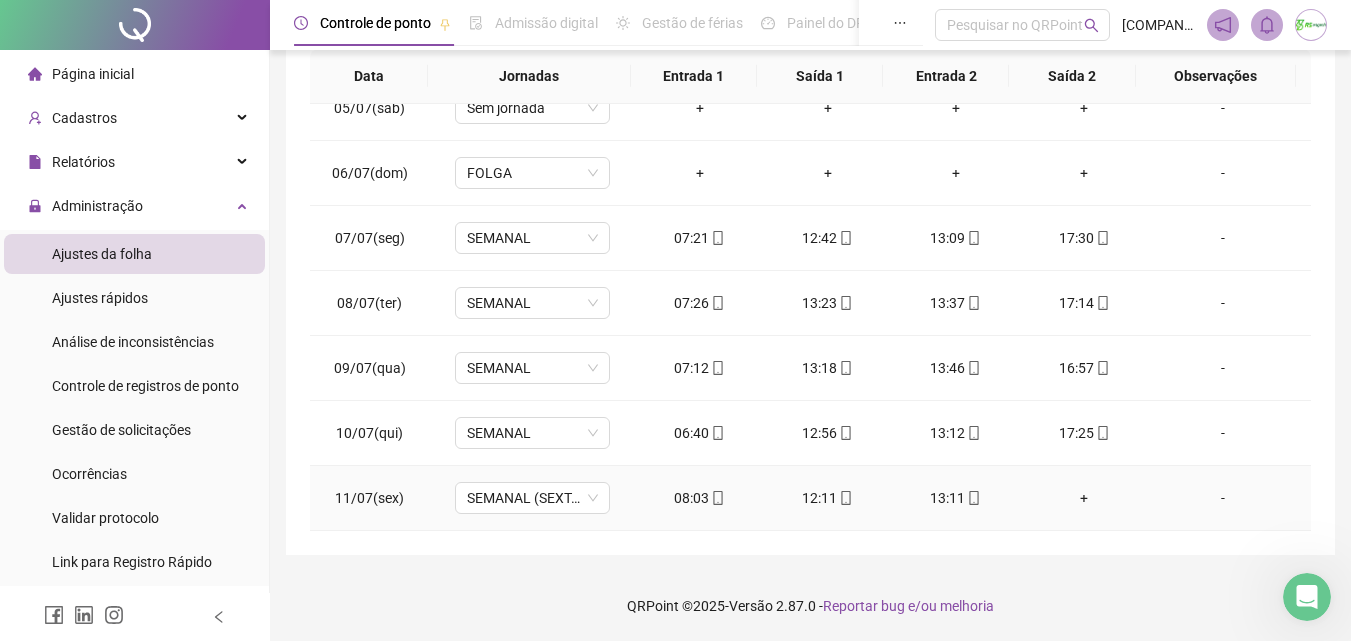 click 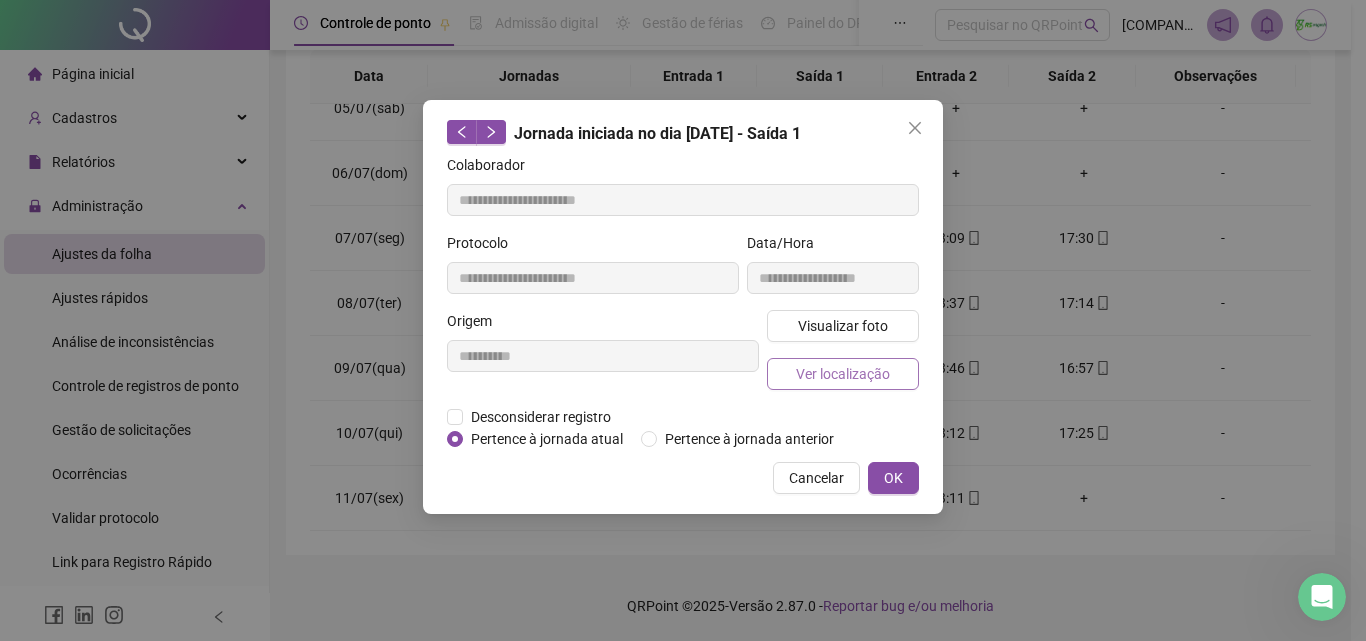 type on "**********" 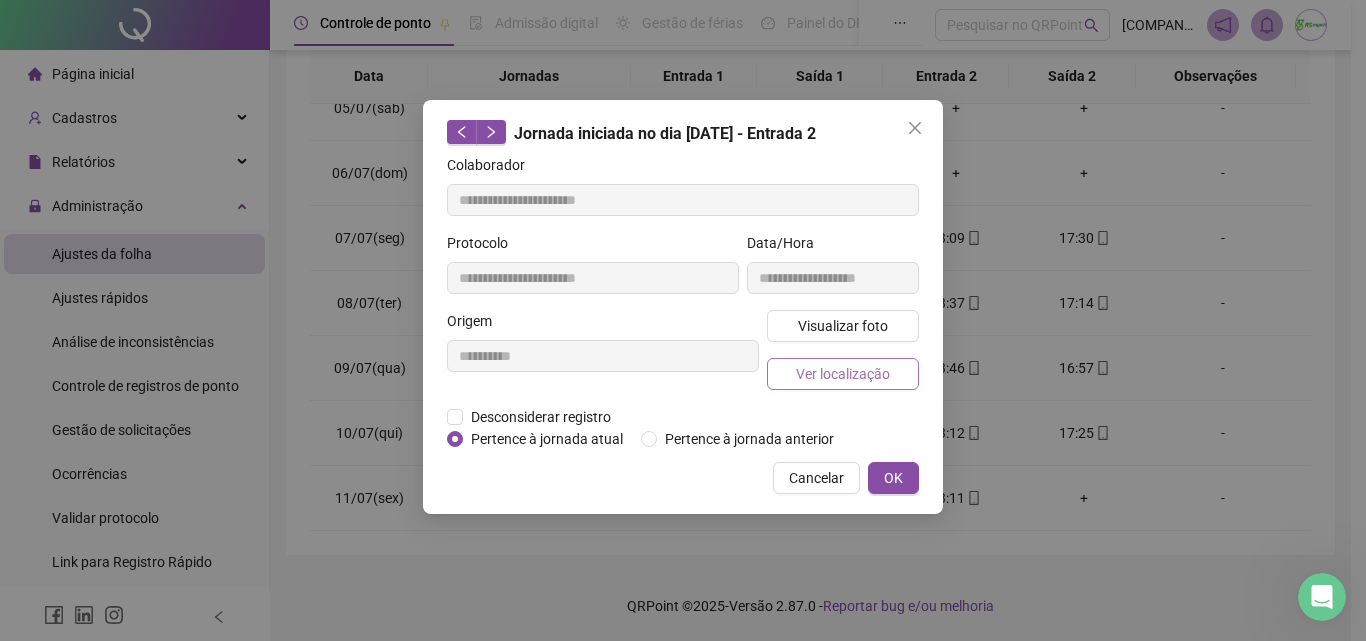 click on "Ver localização" at bounding box center (843, 374) 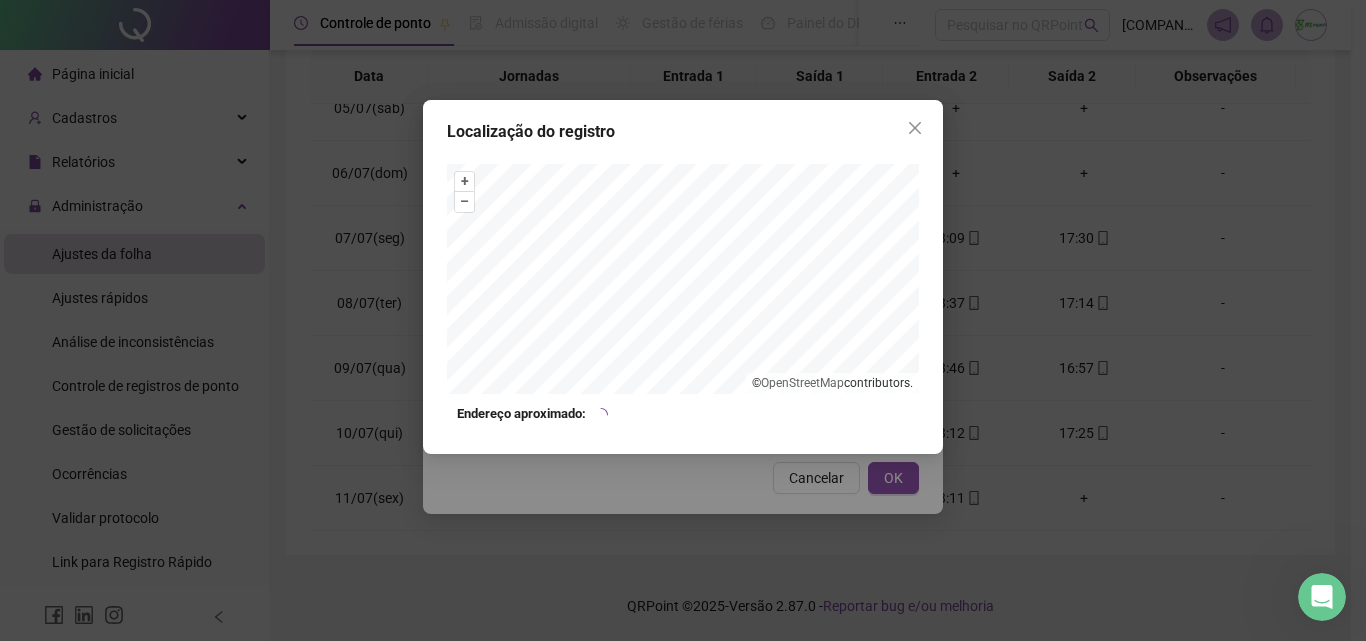 click at bounding box center (915, 128) 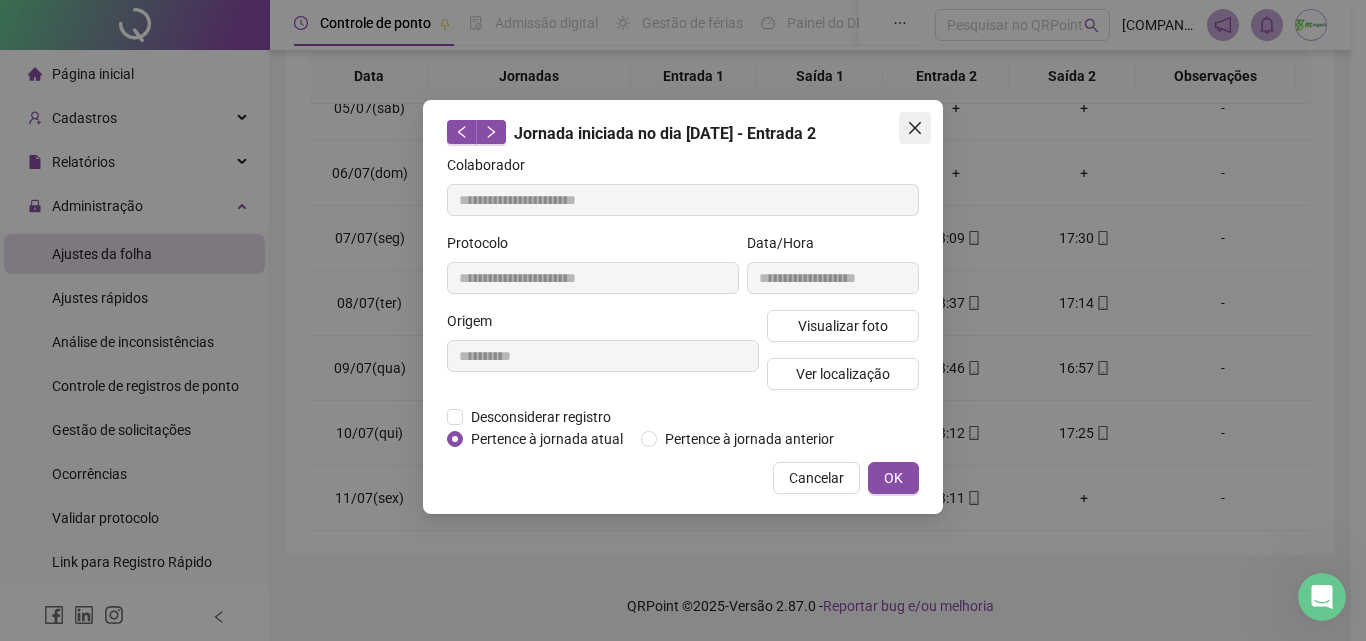 click 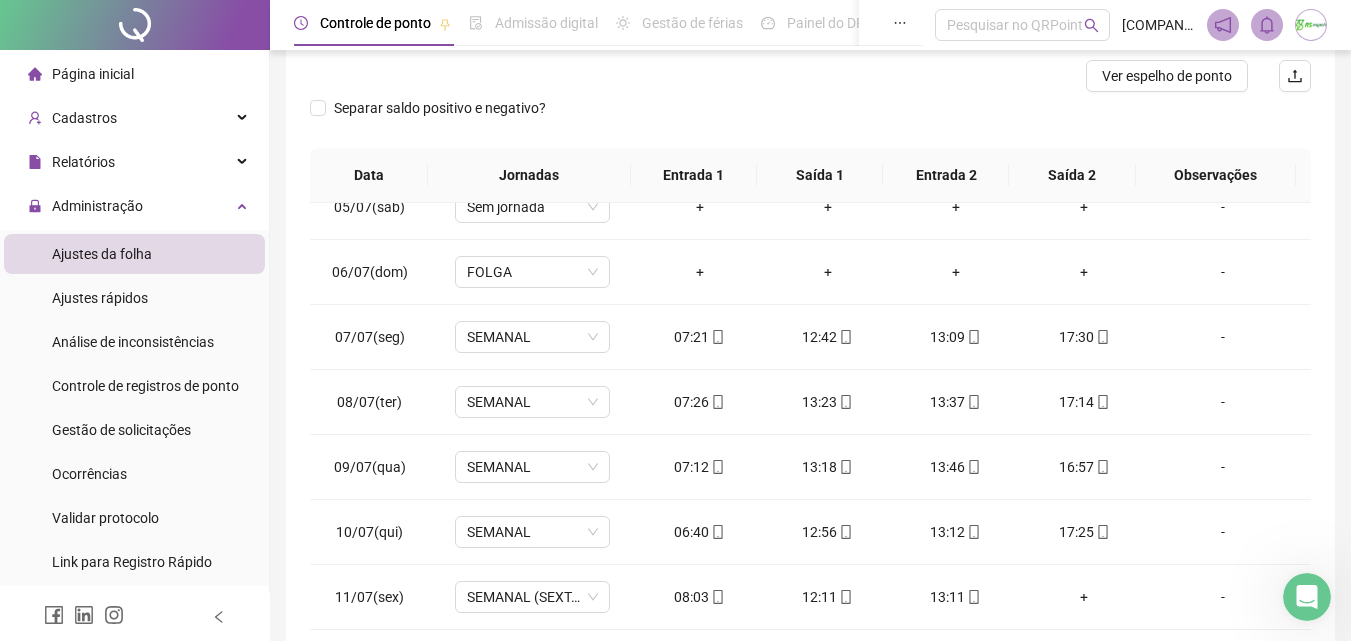 scroll, scrollTop: 157, scrollLeft: 0, axis: vertical 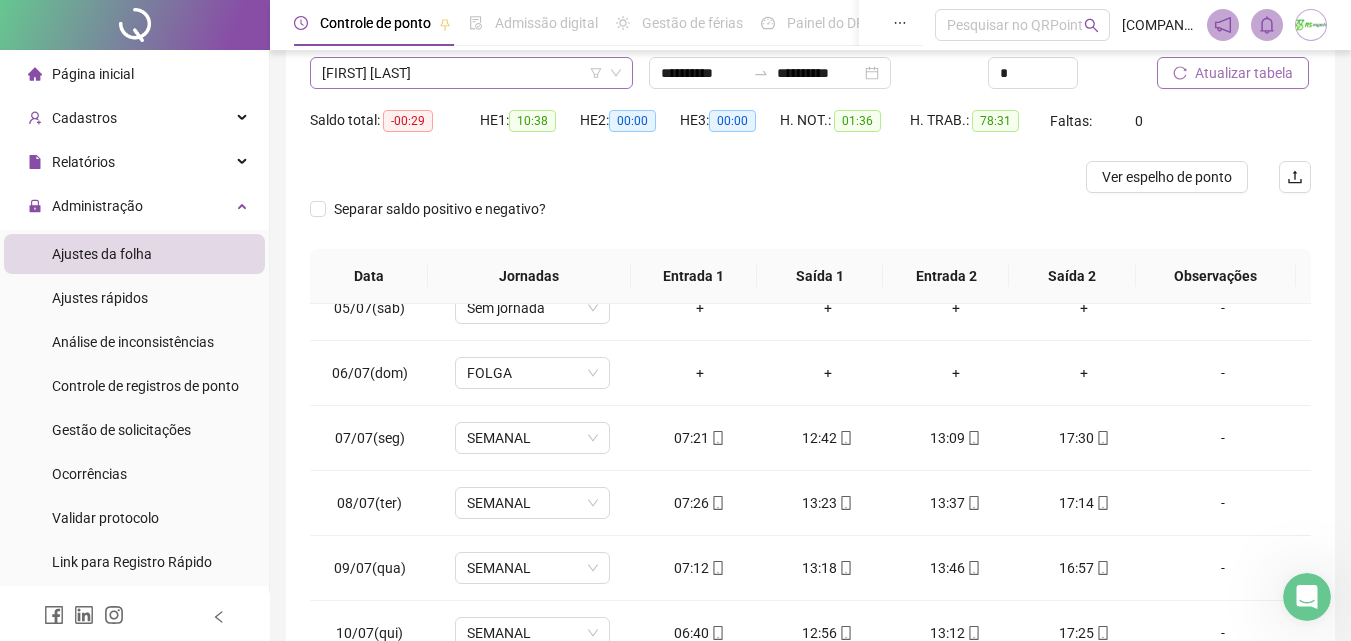 click on "[FIRST] [LAST]" at bounding box center [471, 73] 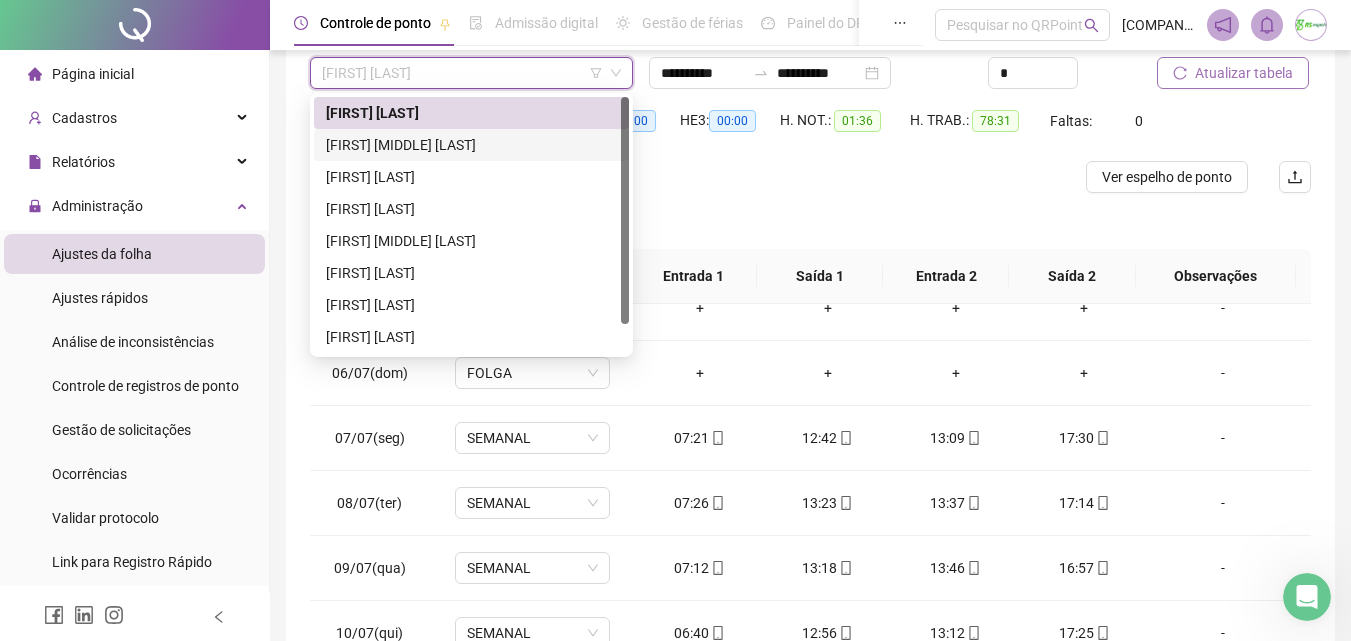 click on "[FIRST] [MIDDLE] [LAST]" at bounding box center (471, 145) 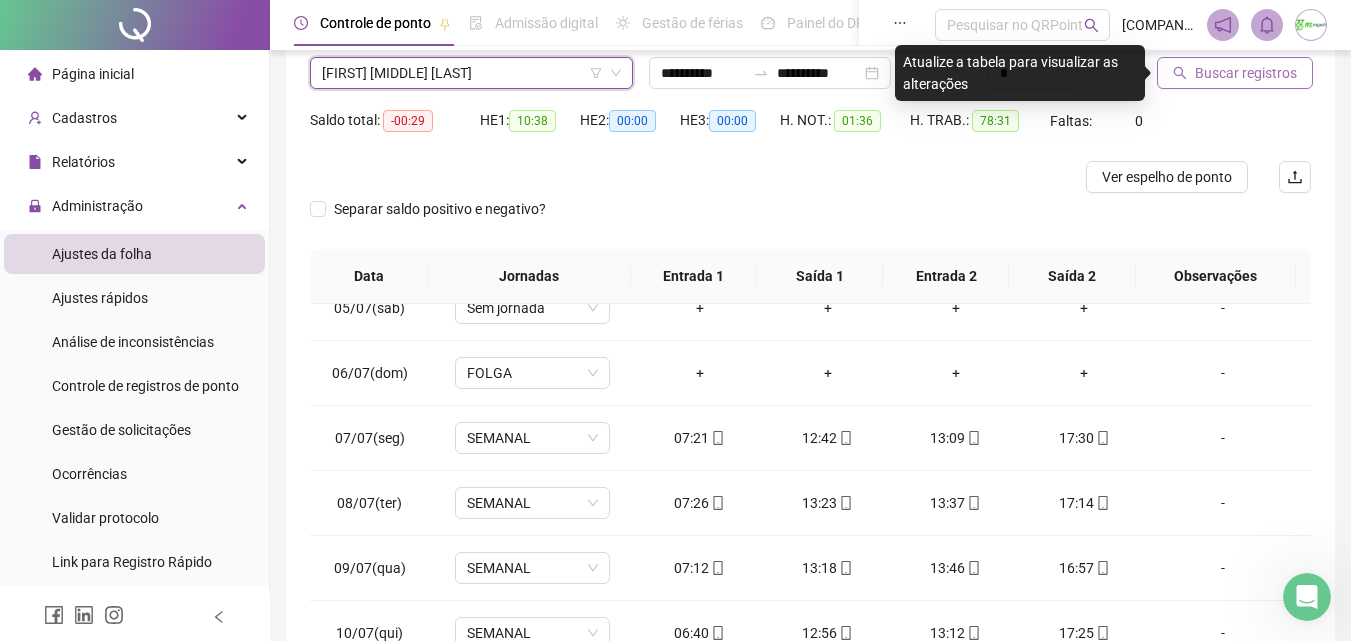 click 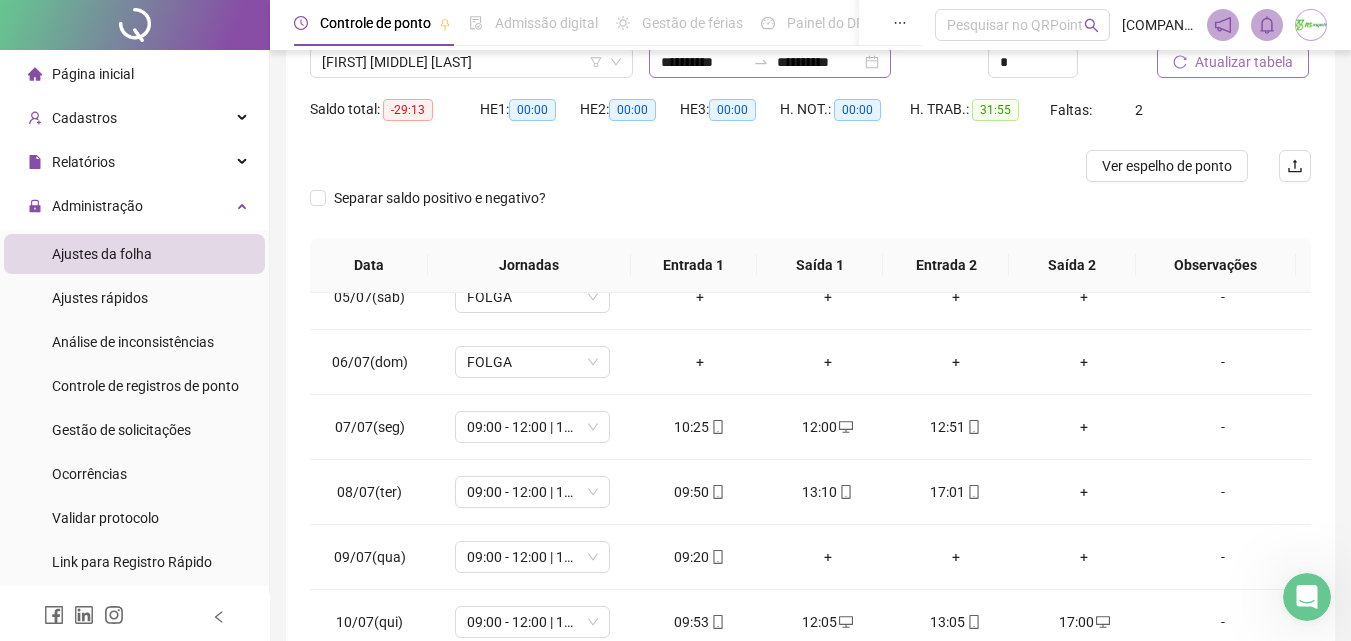 scroll, scrollTop: 157, scrollLeft: 0, axis: vertical 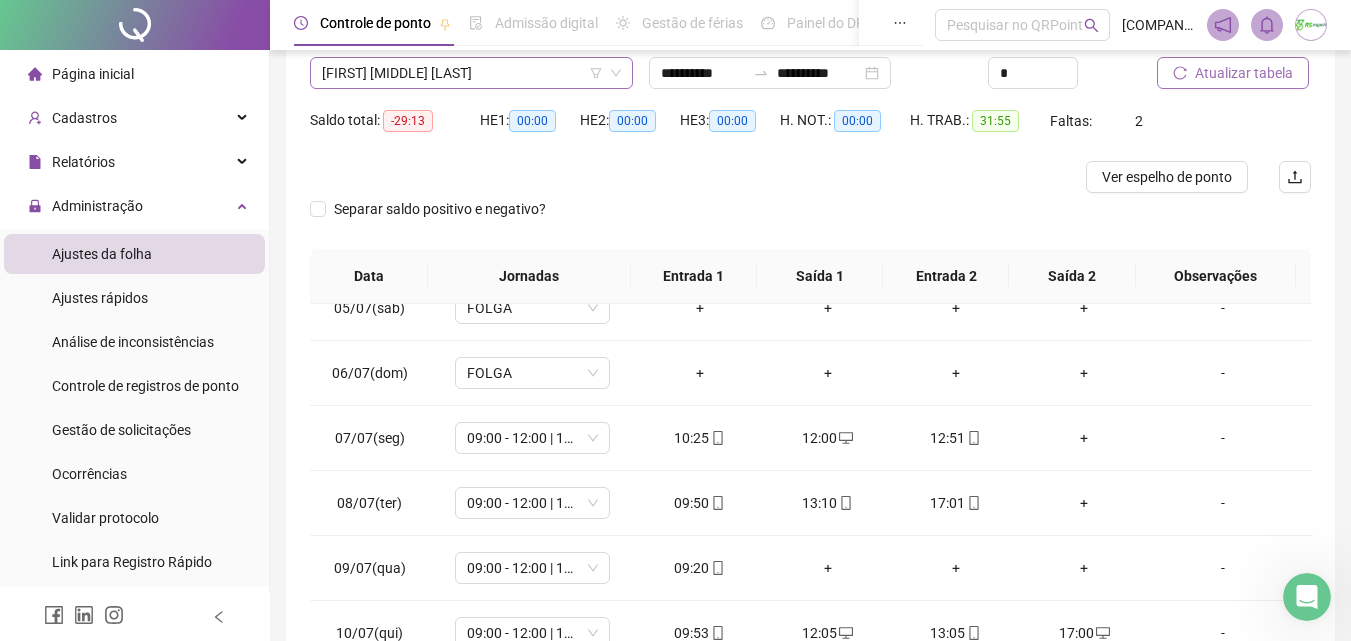 click on "[FIRST] [MIDDLE] [LAST]" at bounding box center (471, 73) 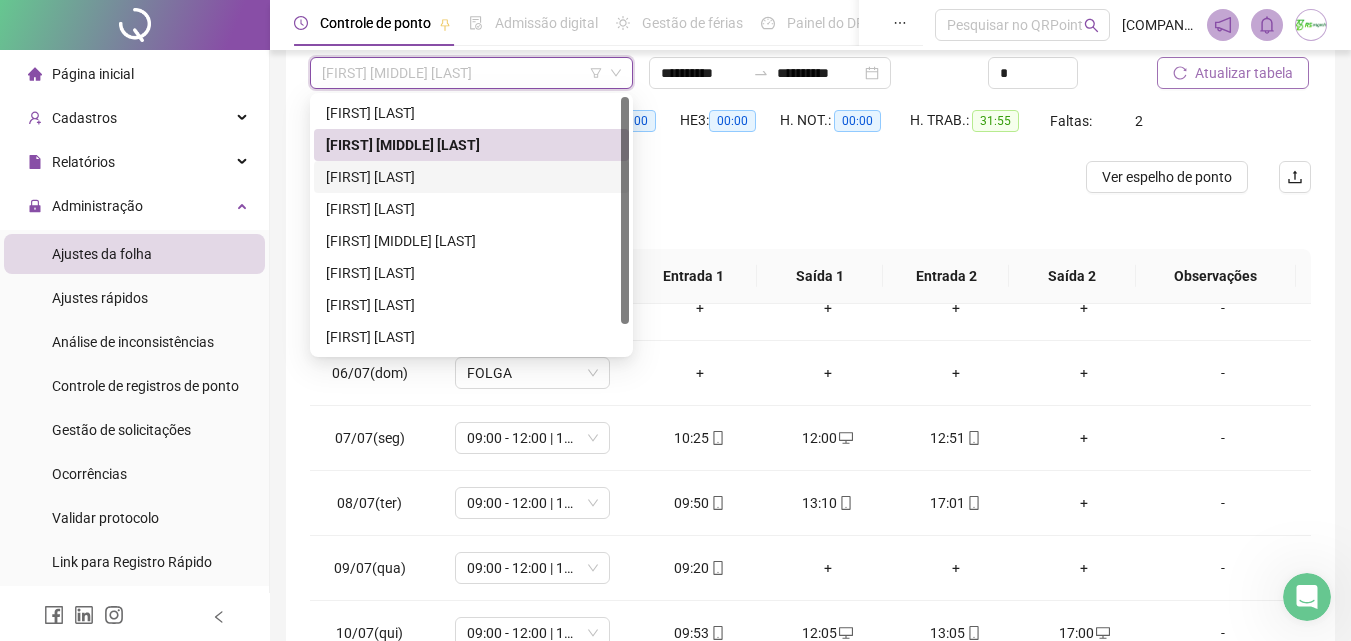 click on "[FIRST] [LAST]" at bounding box center [471, 177] 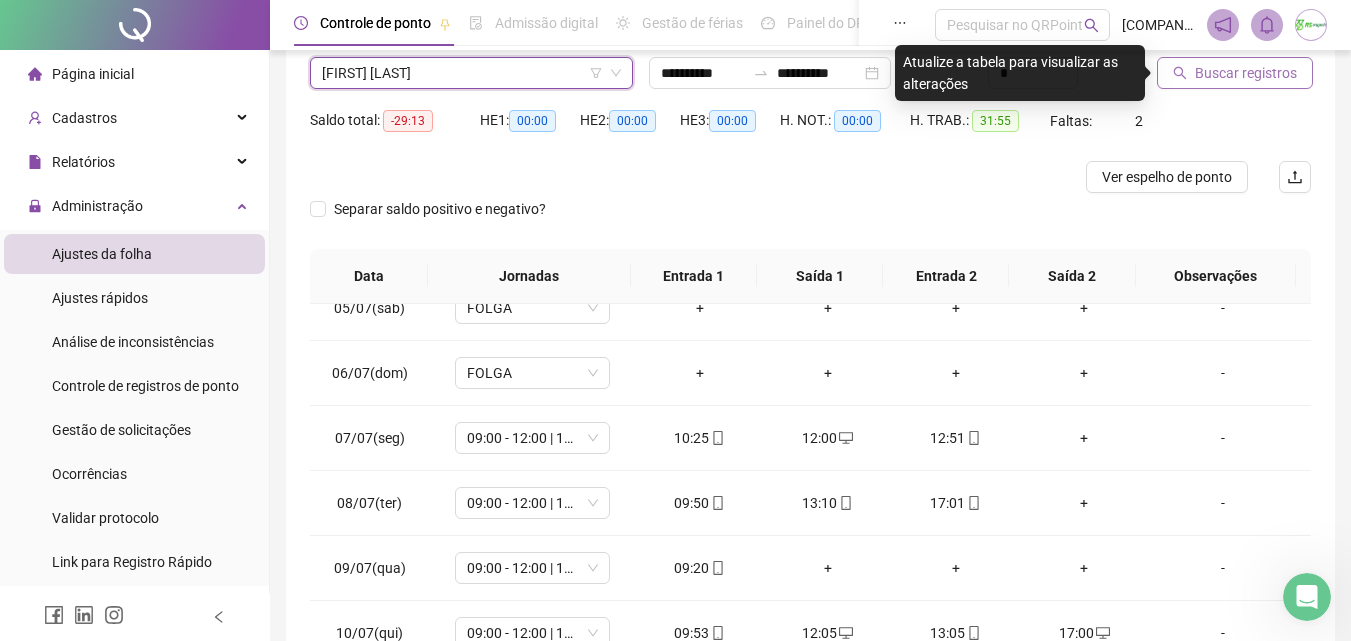 click on "Buscar registros" at bounding box center [1246, 73] 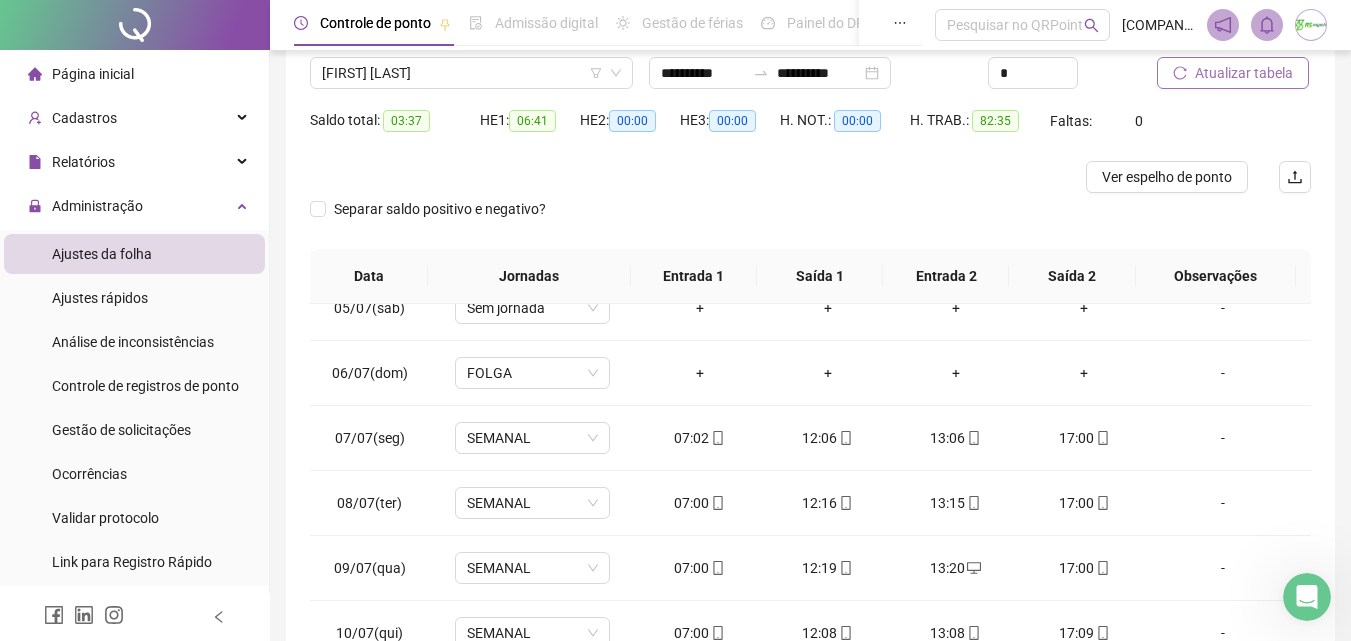 scroll, scrollTop: 357, scrollLeft: 0, axis: vertical 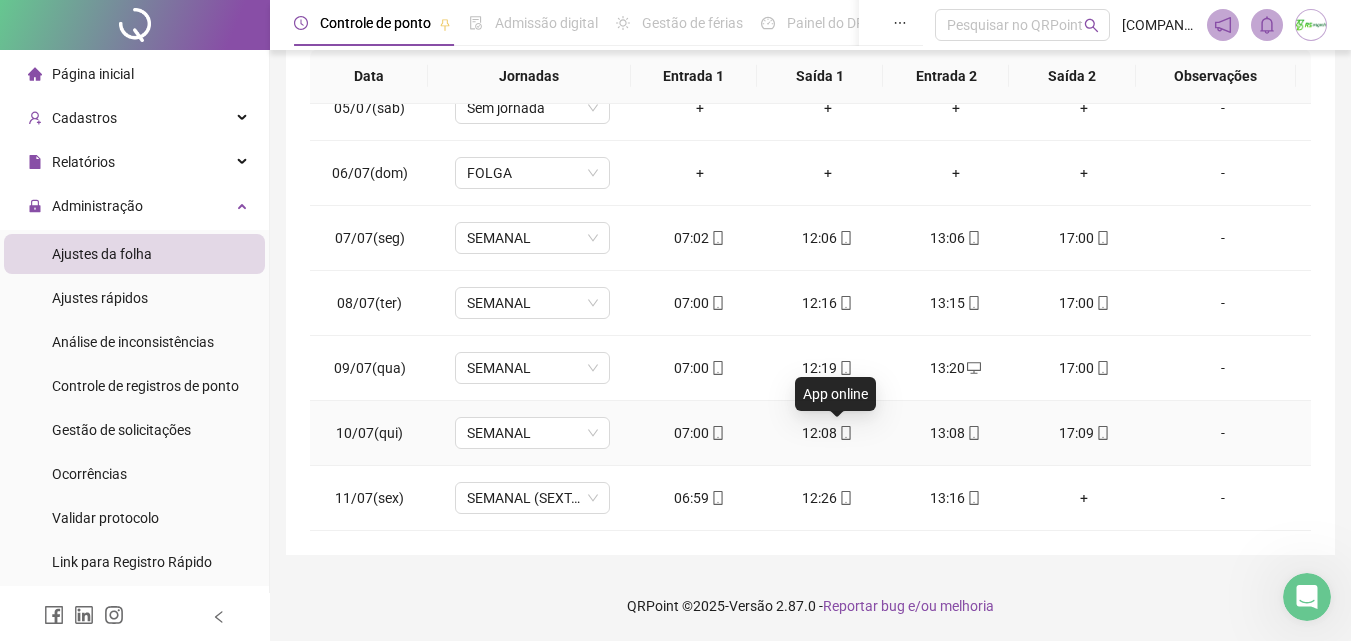 click 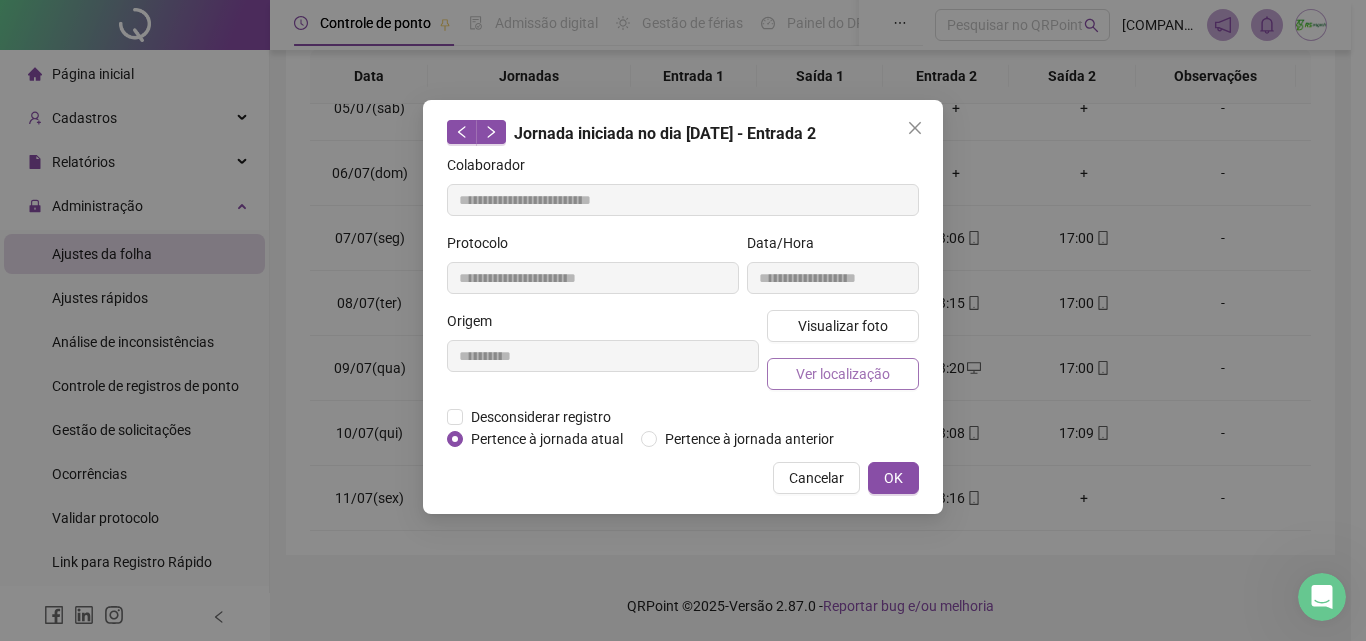 type on "**********" 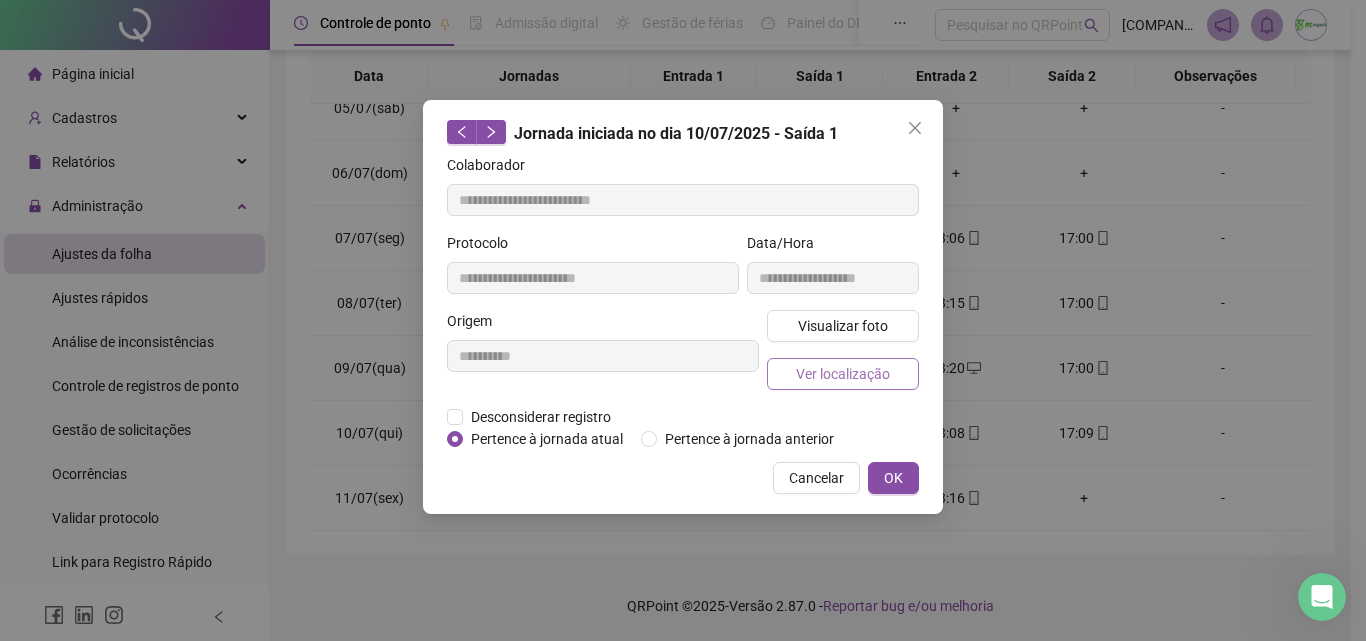 click on "Ver localização" at bounding box center [843, 374] 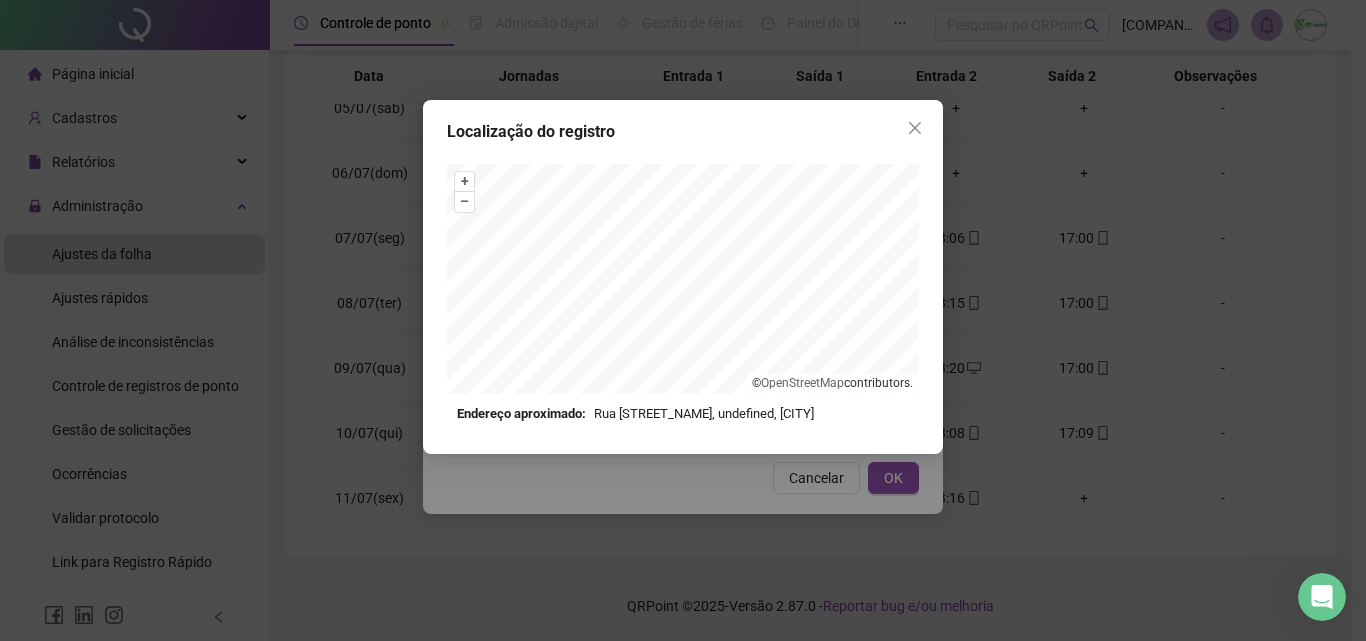 click on "Localização do registro + – ⇧ › ©  OpenStreetMap  contributors. Endereço aproximado:   Rua [STREET_NAME], undefined, [CITY] *OBS Os registros de ponto executados através da web utilizam uma tecnologia menos precisa para obter a geolocalização do colaborador, o que poderá resultar em localizações distintas." at bounding box center [683, 277] 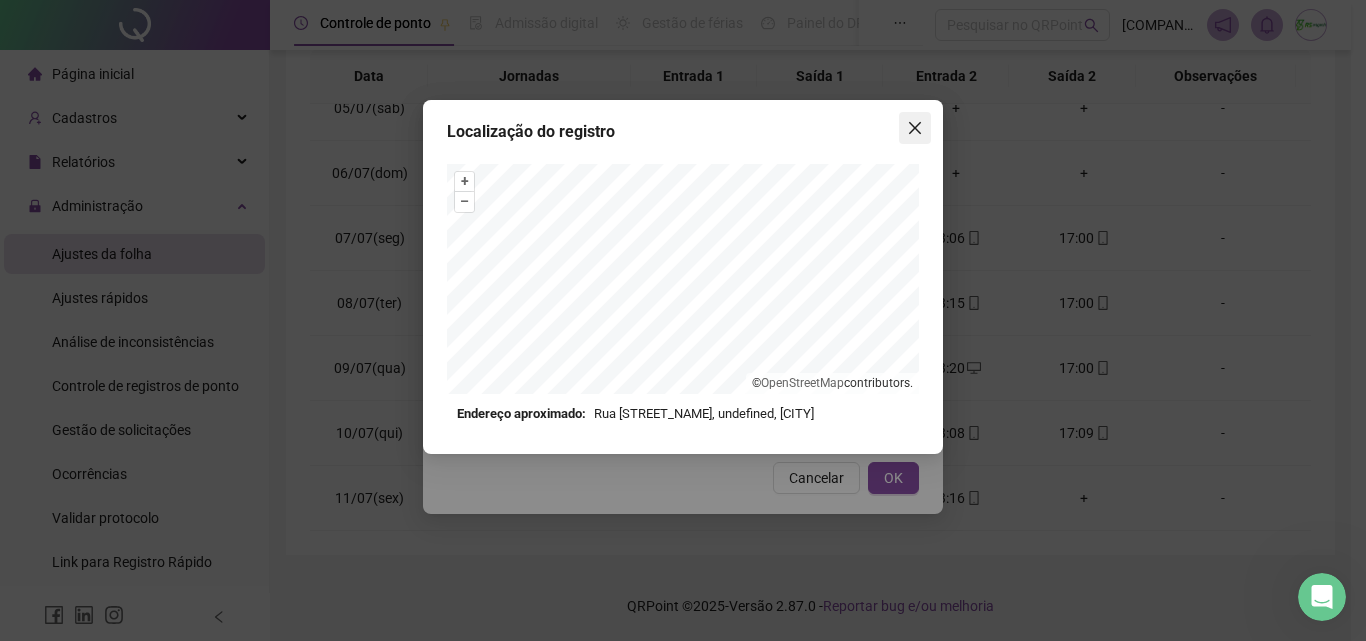 click 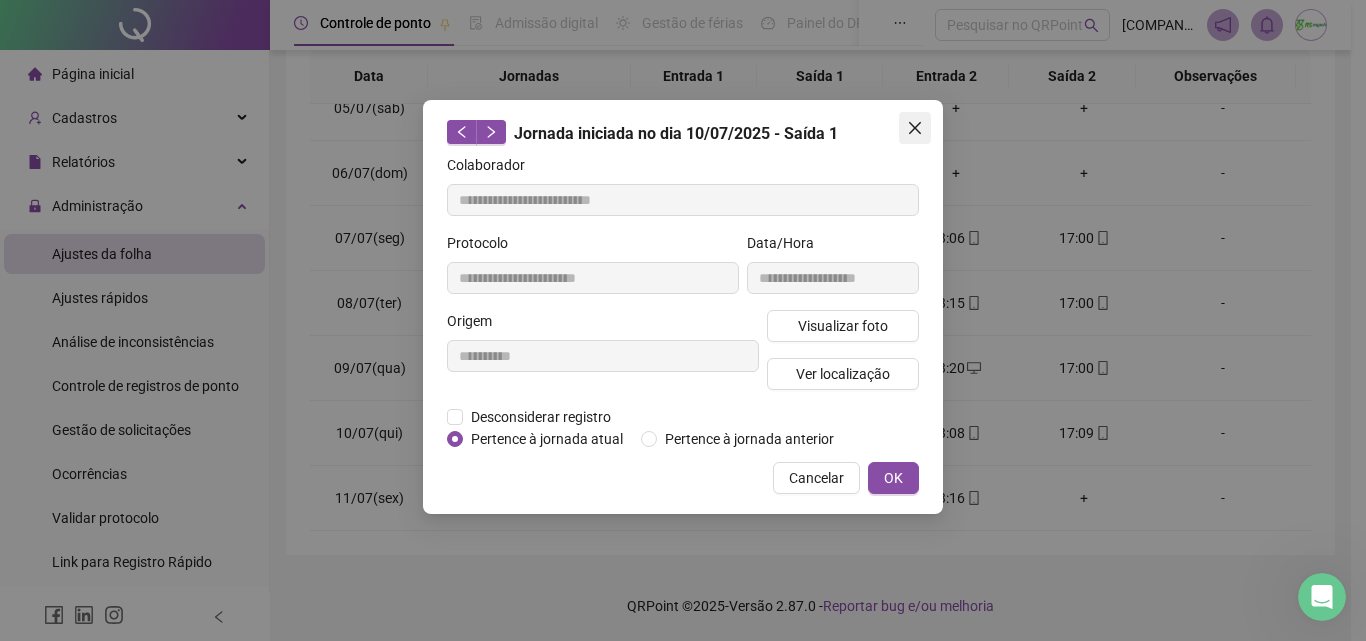 click 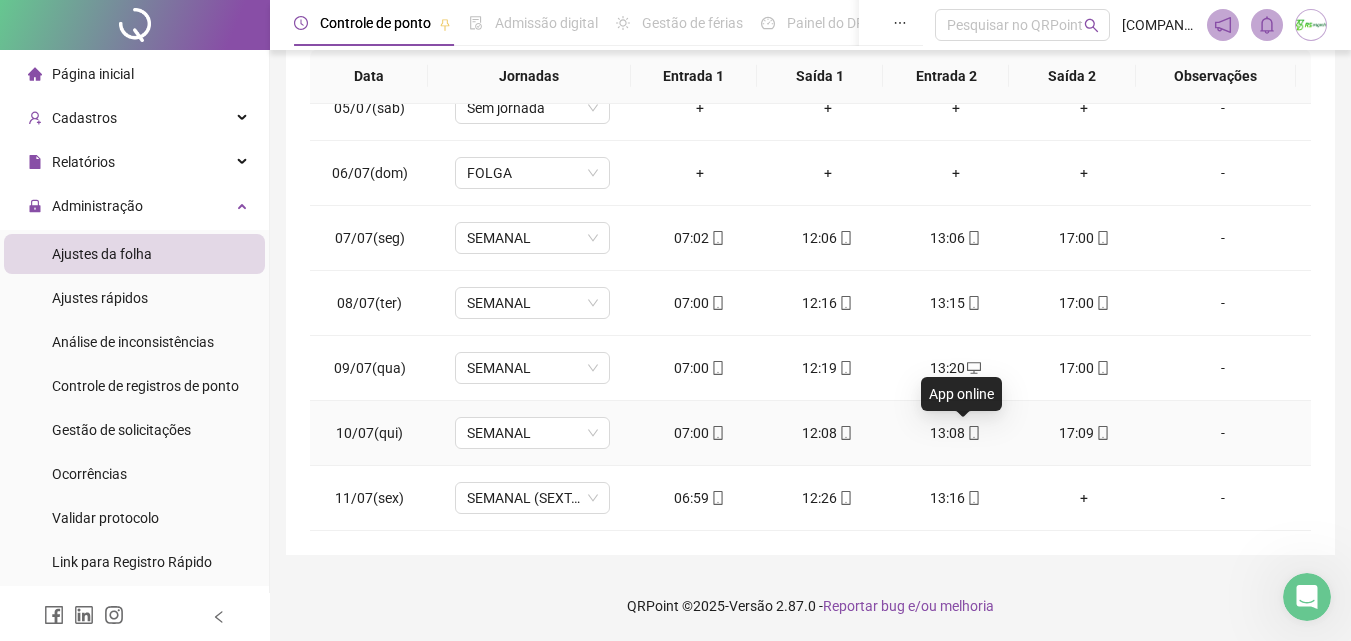 click 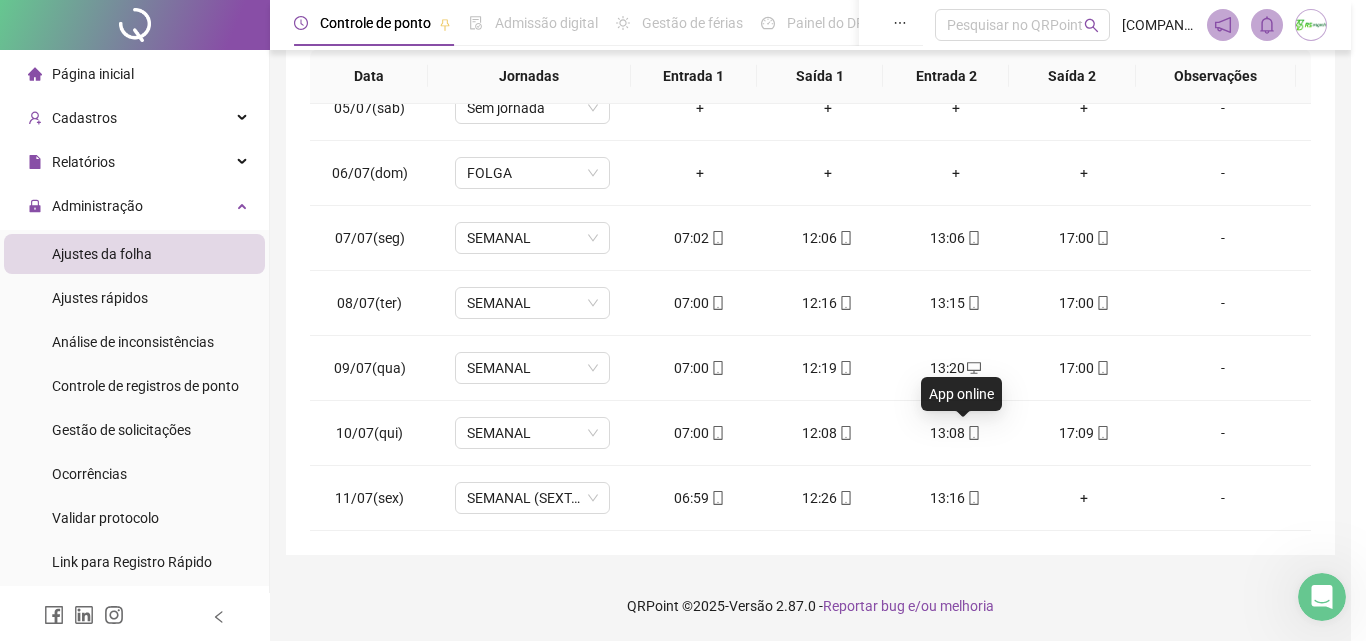type on "**********" 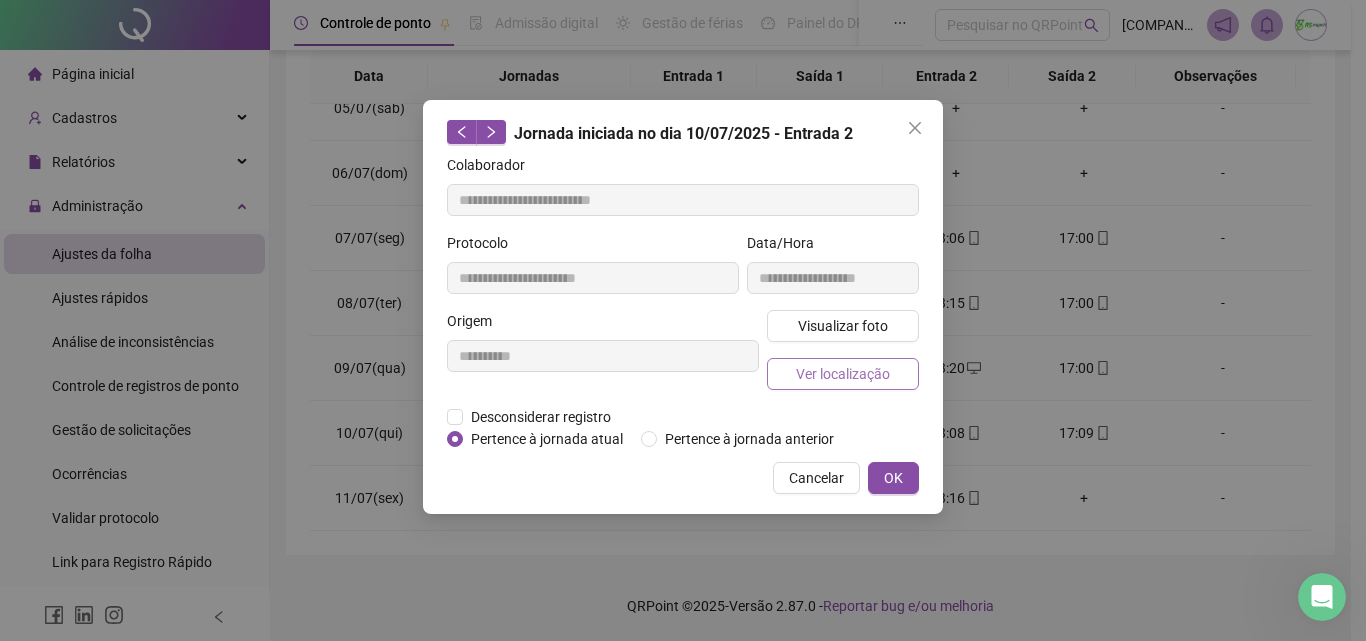 click on "Ver localização" at bounding box center (843, 374) 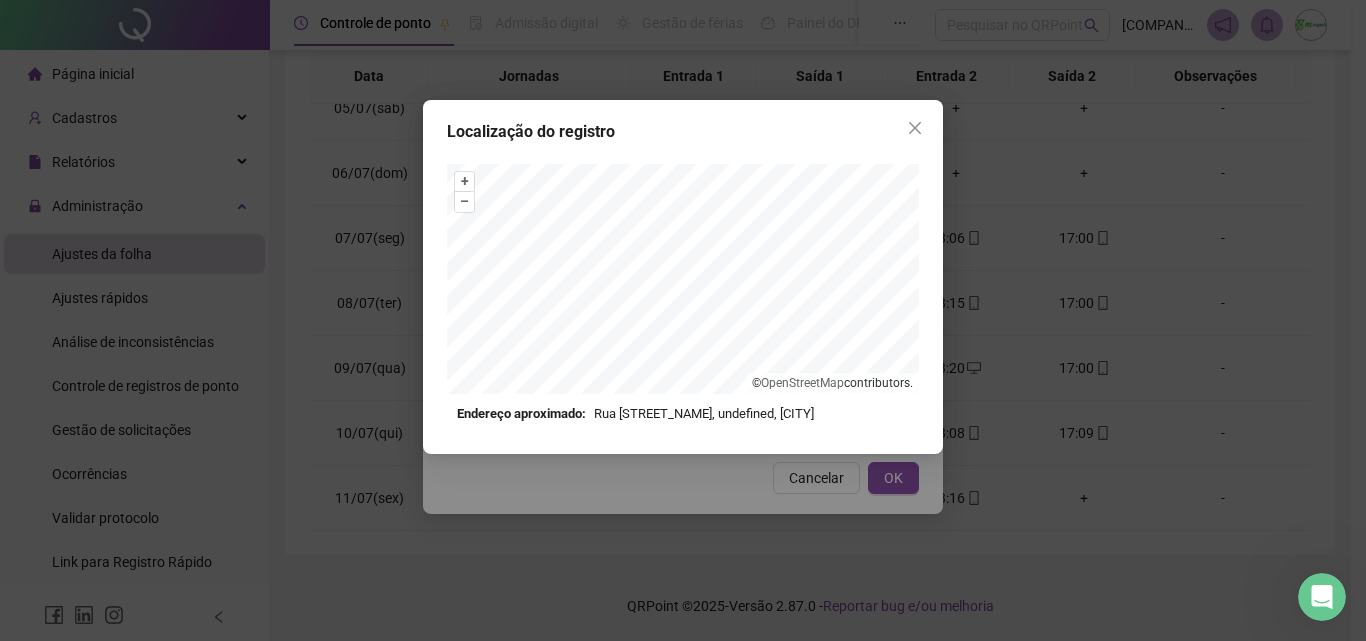 click at bounding box center (915, 128) 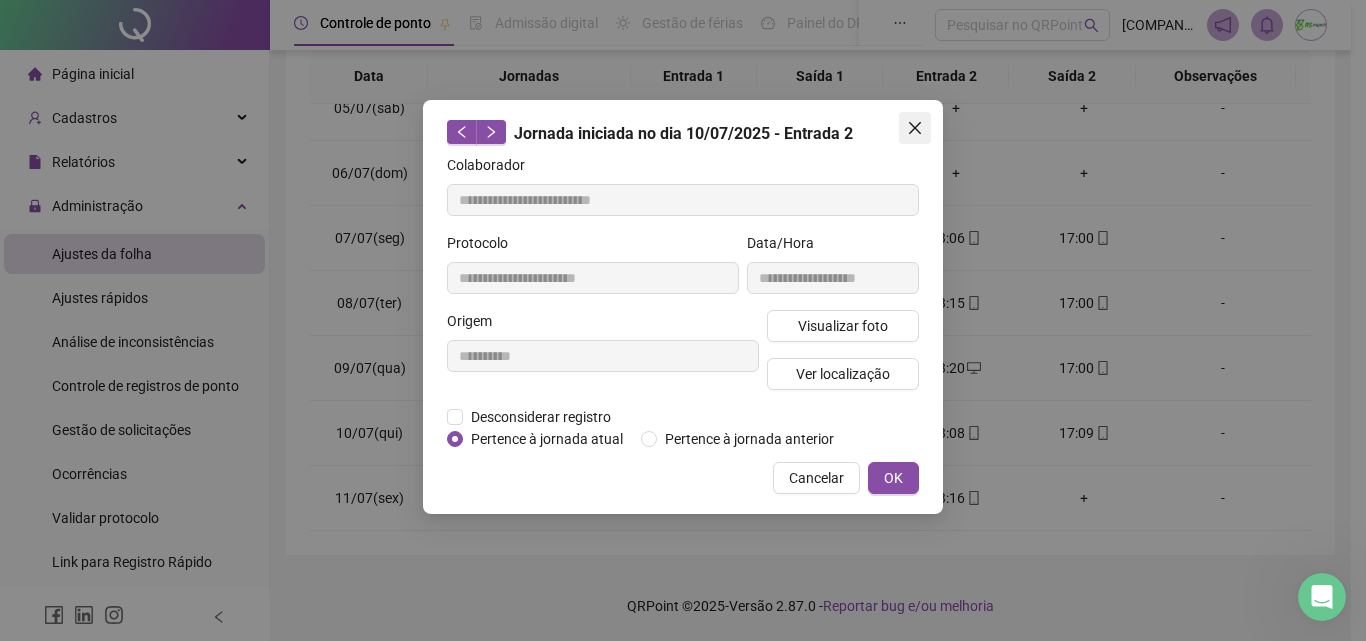 click 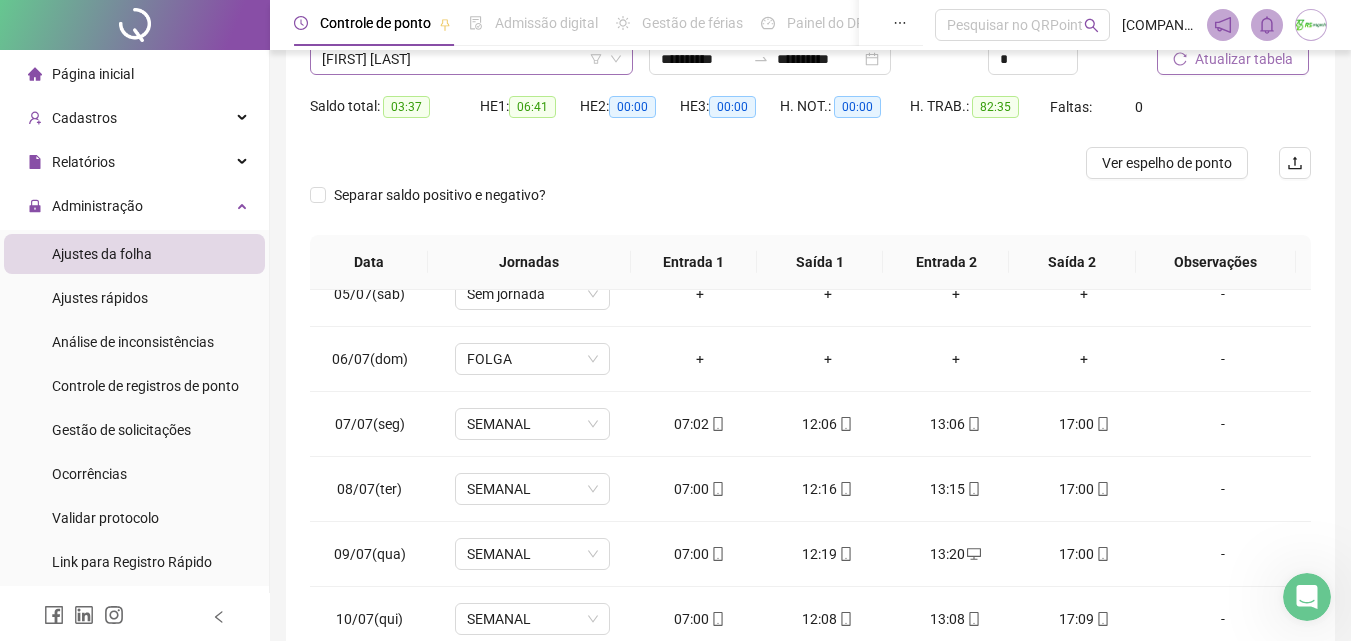 scroll, scrollTop: 157, scrollLeft: 0, axis: vertical 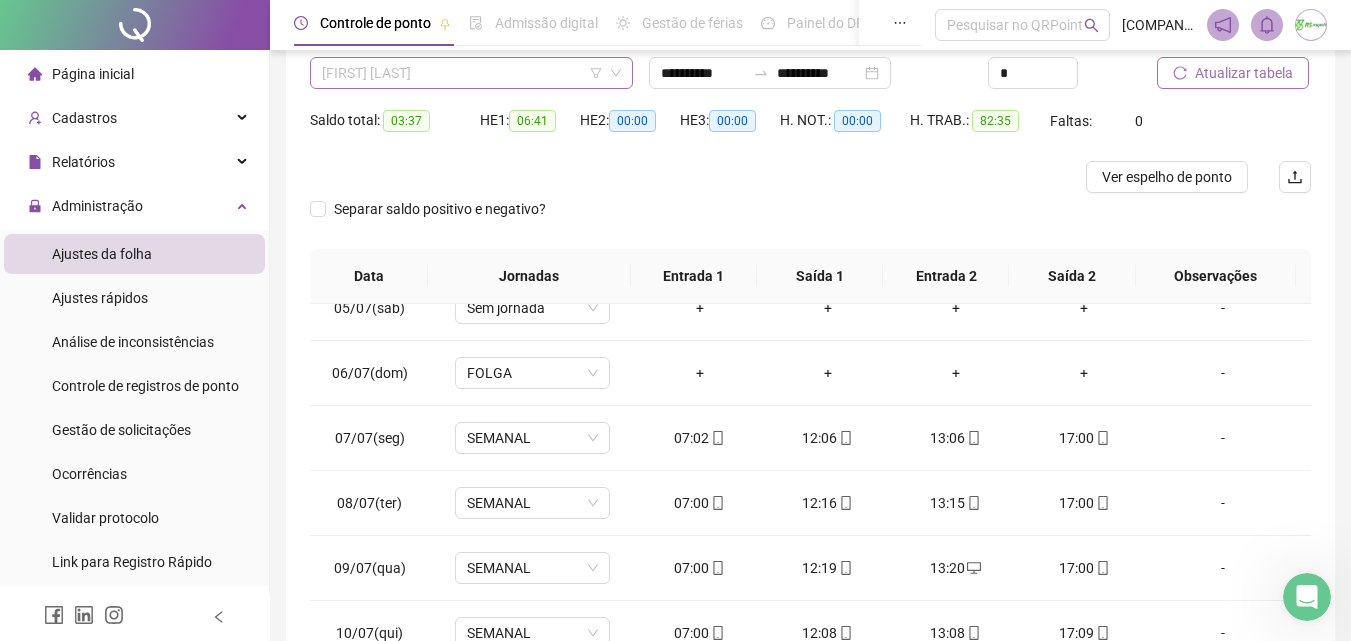 click on "[FIRST] [LAST]" at bounding box center [471, 73] 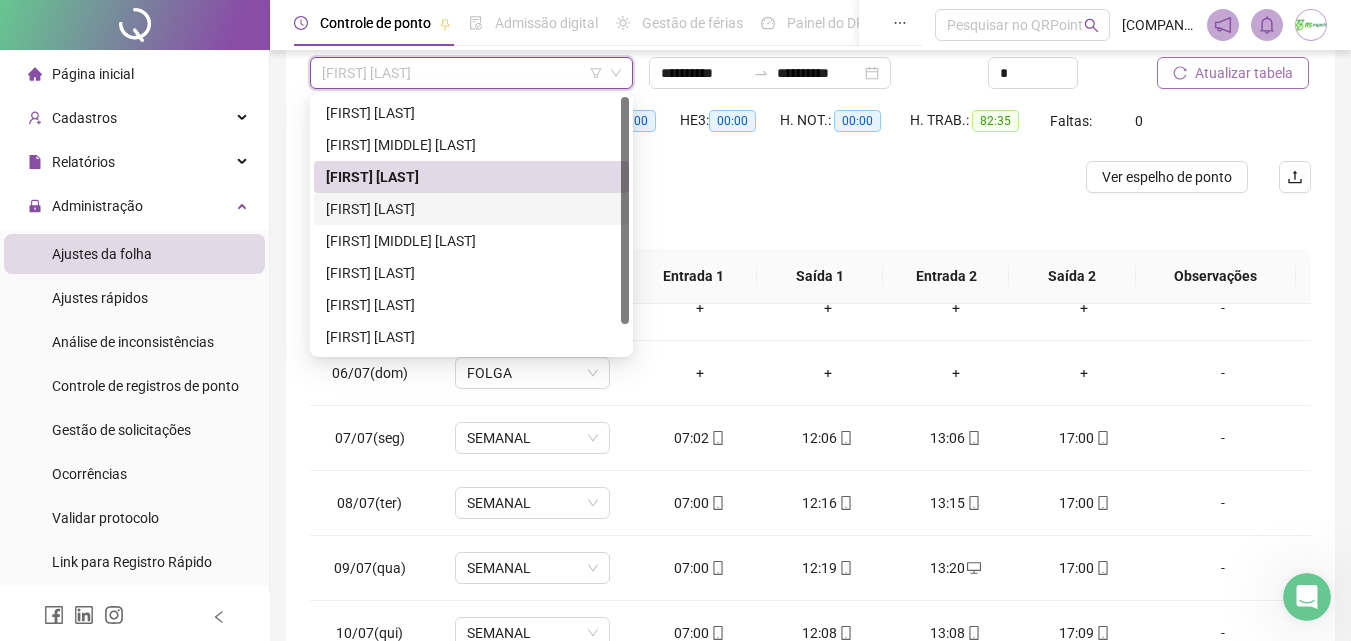 click on "[FIRST] [LAST]" at bounding box center [471, 209] 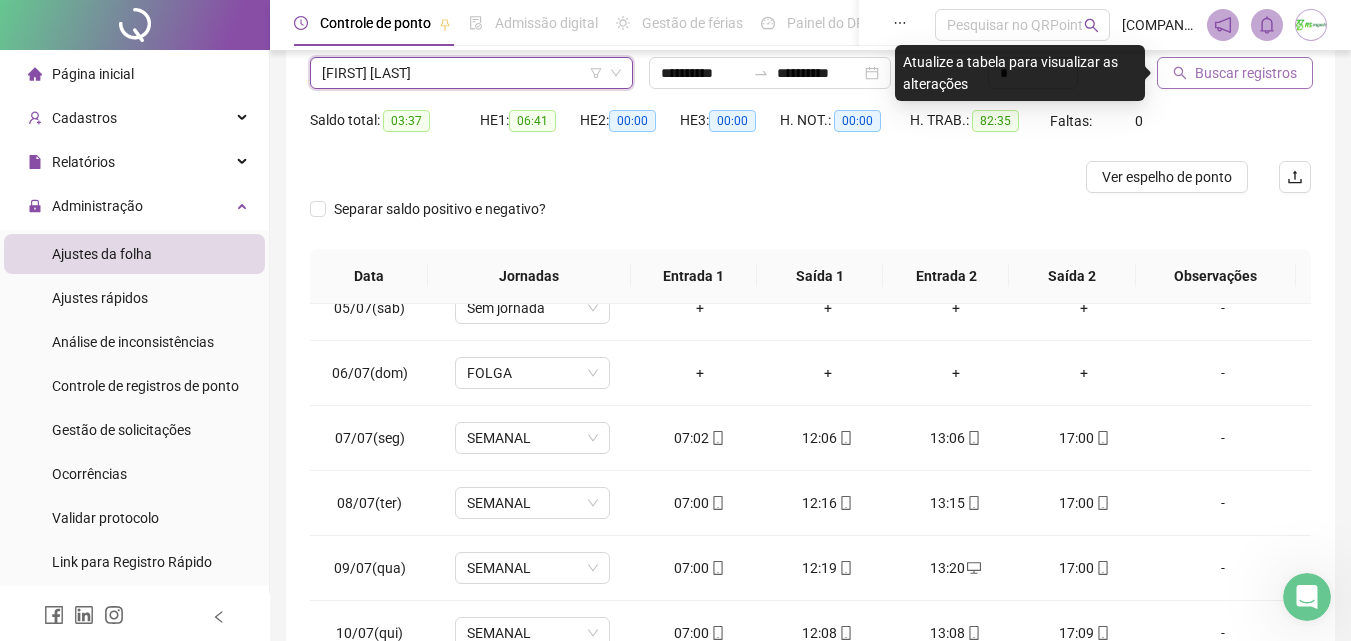 click on "Buscar registros" at bounding box center [1246, 73] 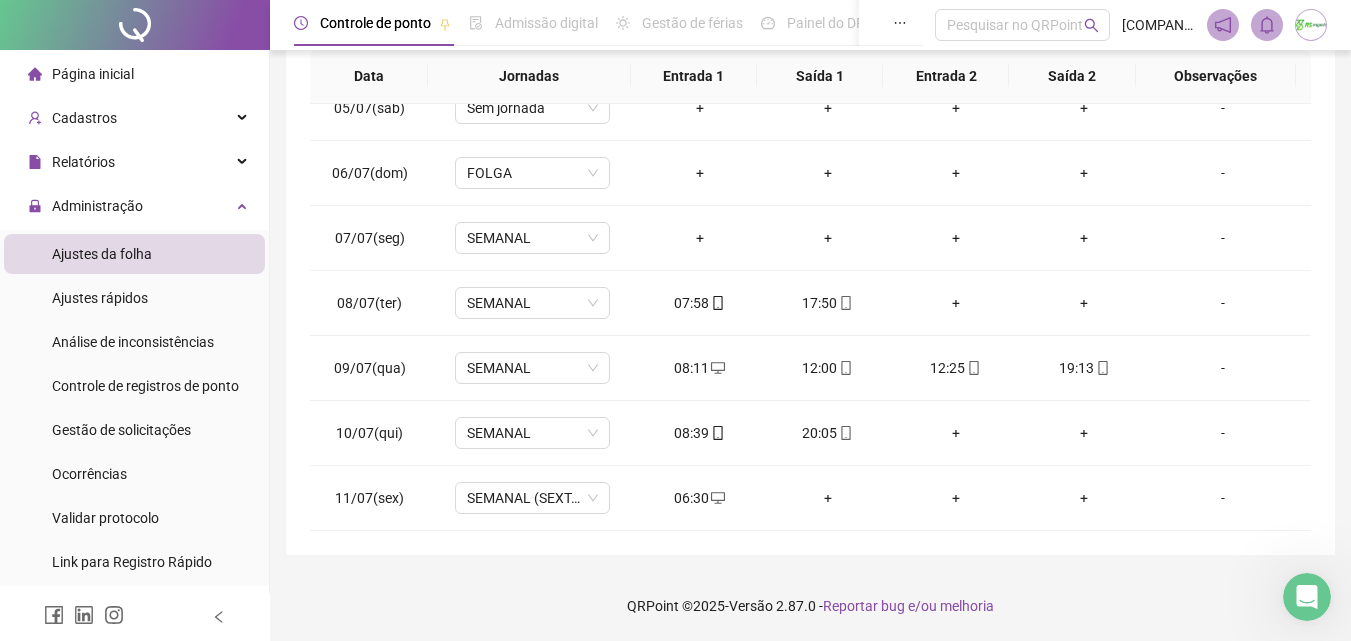 scroll, scrollTop: 157, scrollLeft: 0, axis: vertical 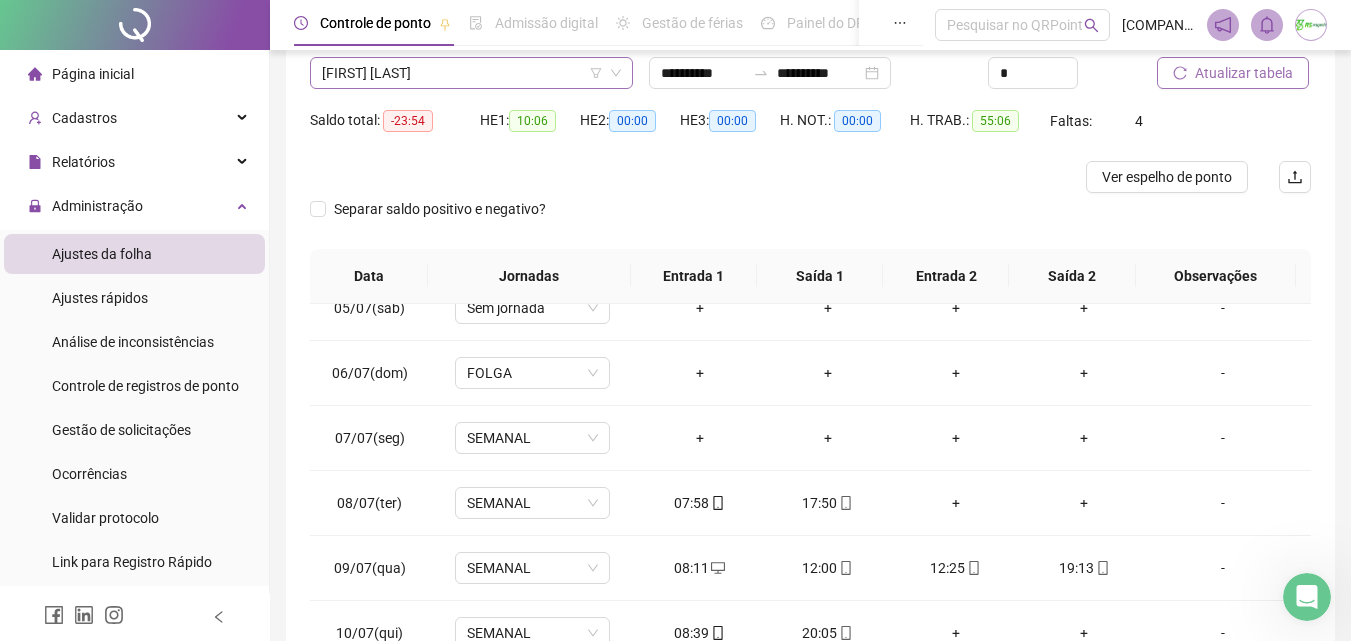 click on "[FIRST] [LAST]" at bounding box center (471, 73) 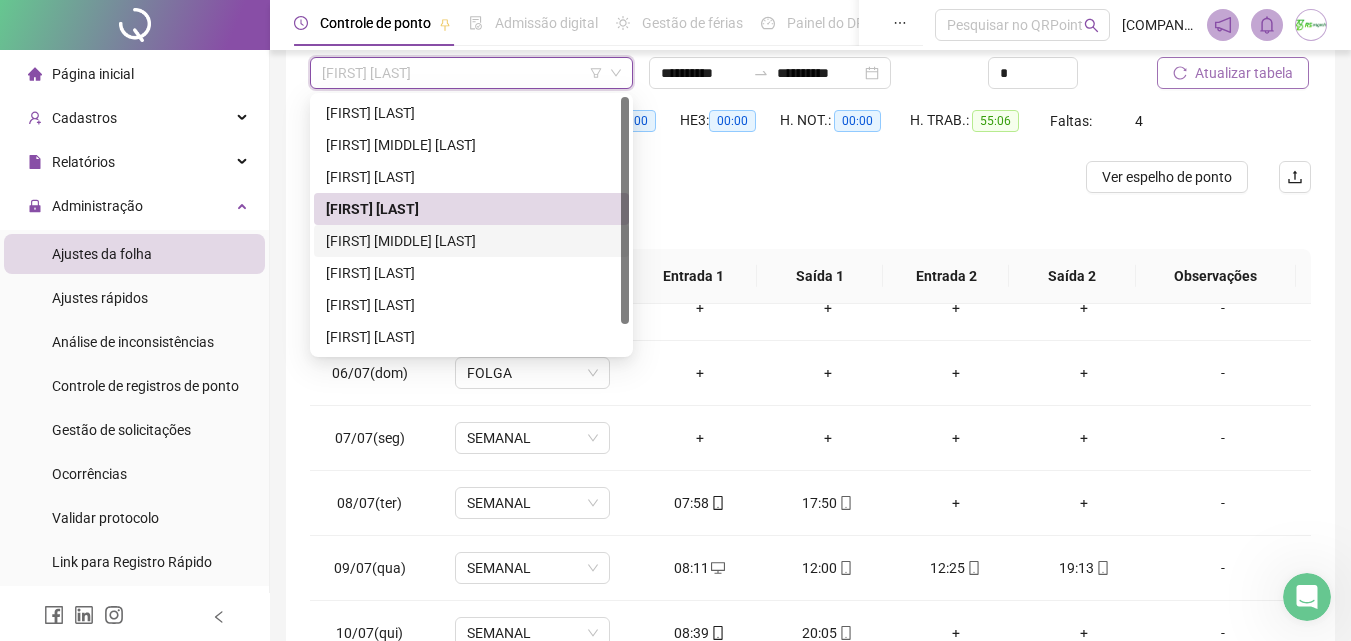 click on "[FIRST] [MIDDLE] [LAST]" at bounding box center [471, 241] 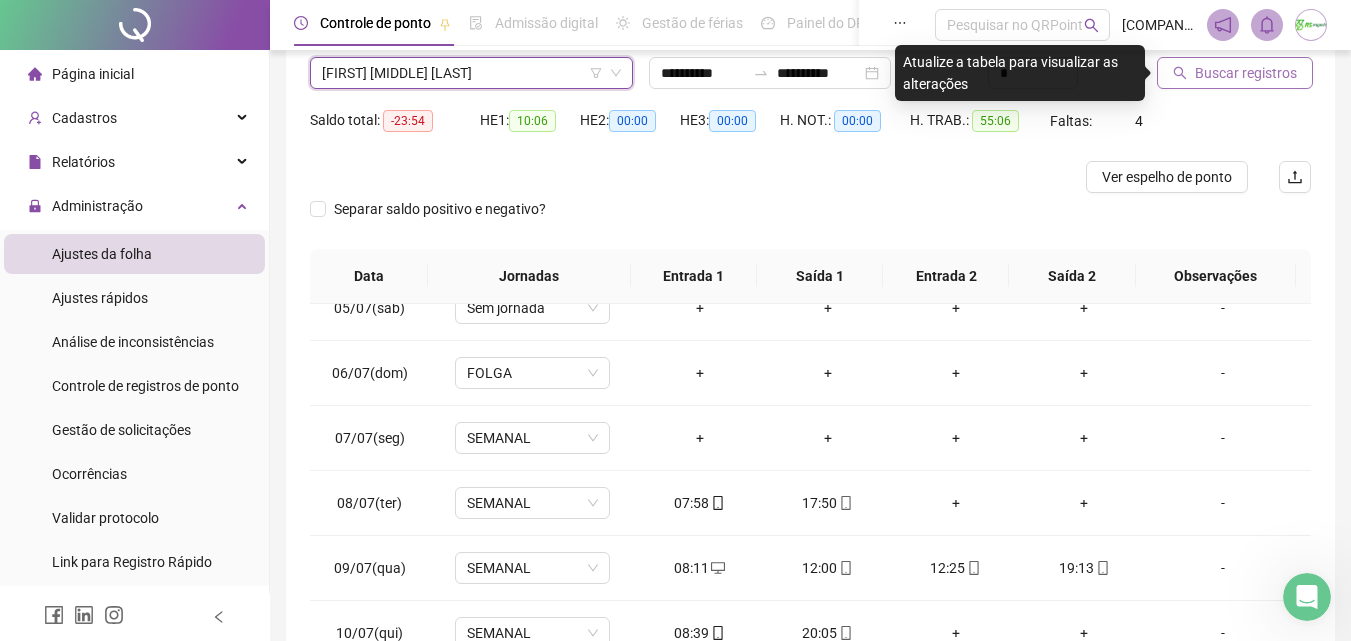 click on "Buscar registros" at bounding box center [1246, 73] 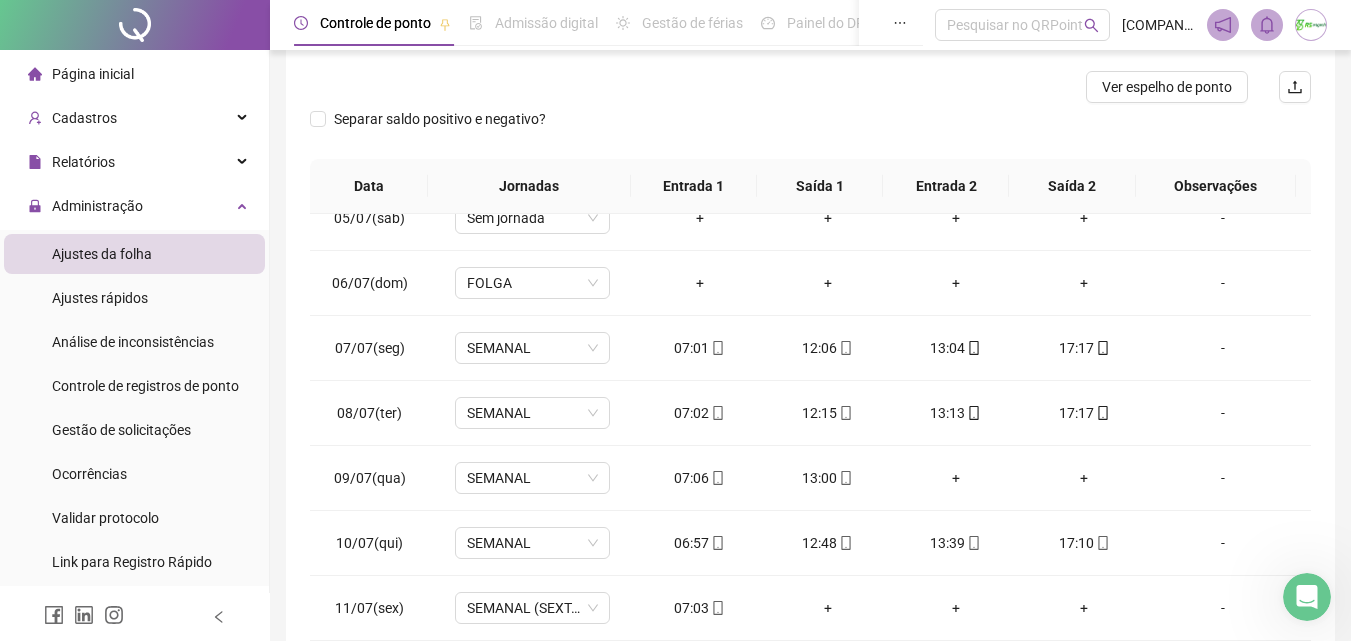 scroll, scrollTop: 357, scrollLeft: 0, axis: vertical 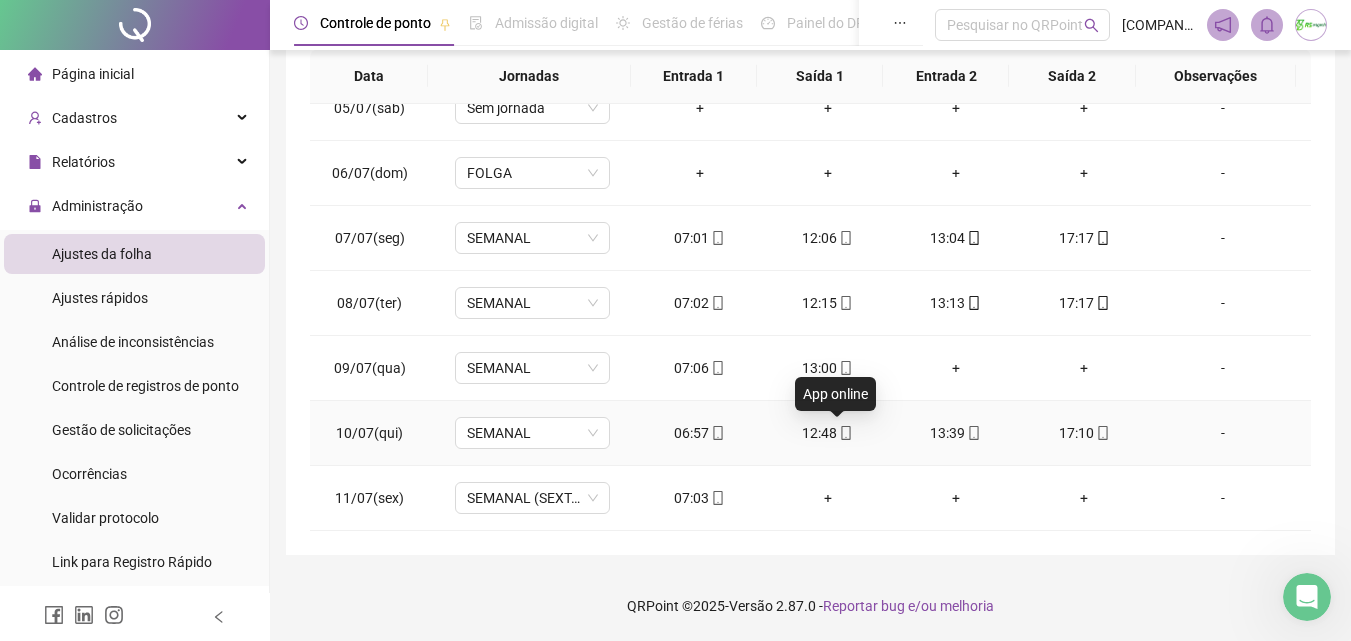click 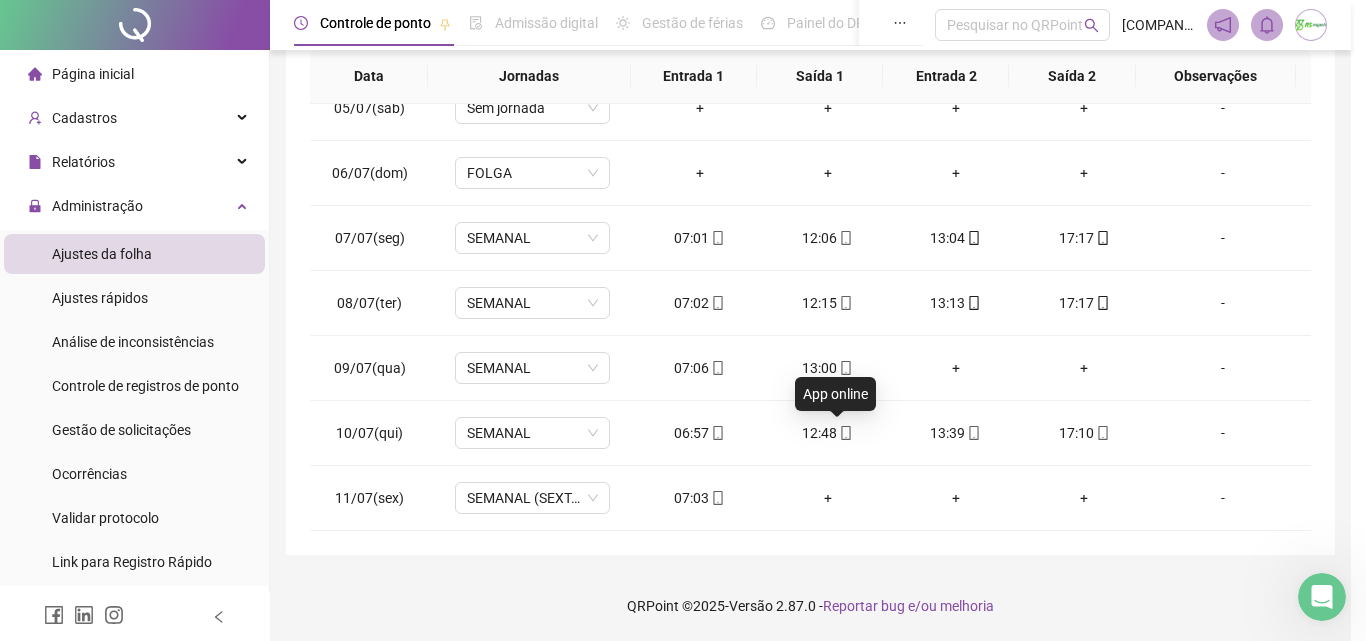 type on "**********" 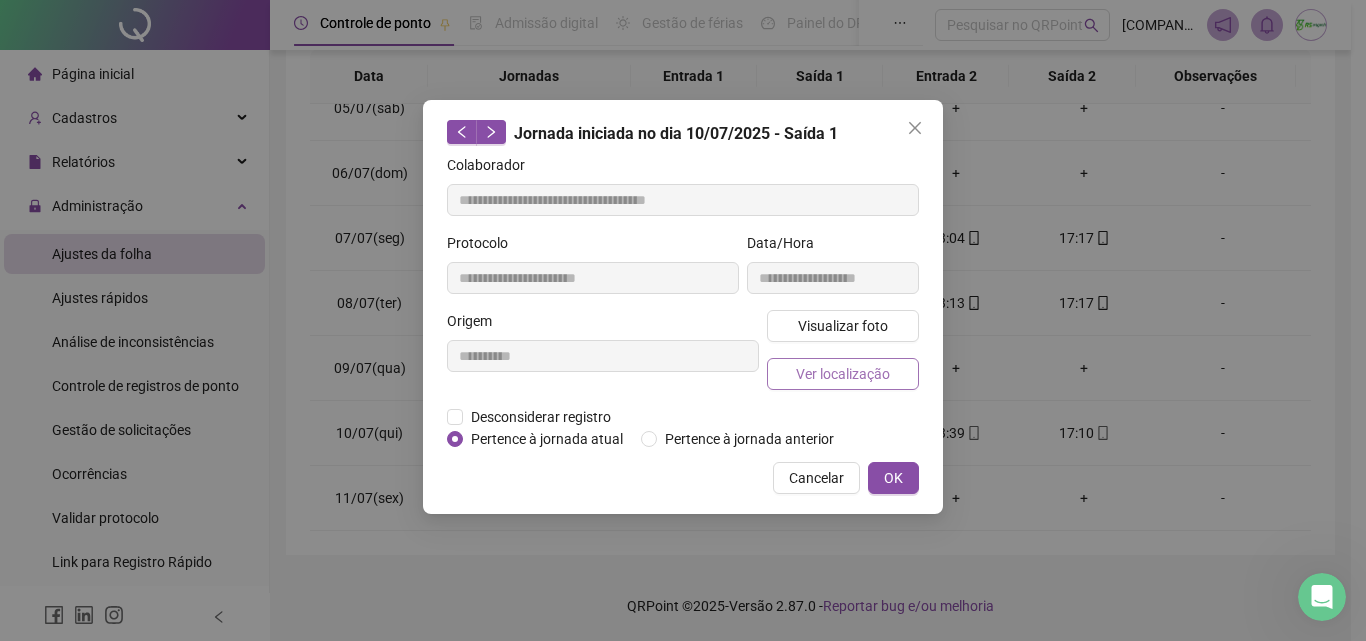 click on "Ver localização" at bounding box center (843, 374) 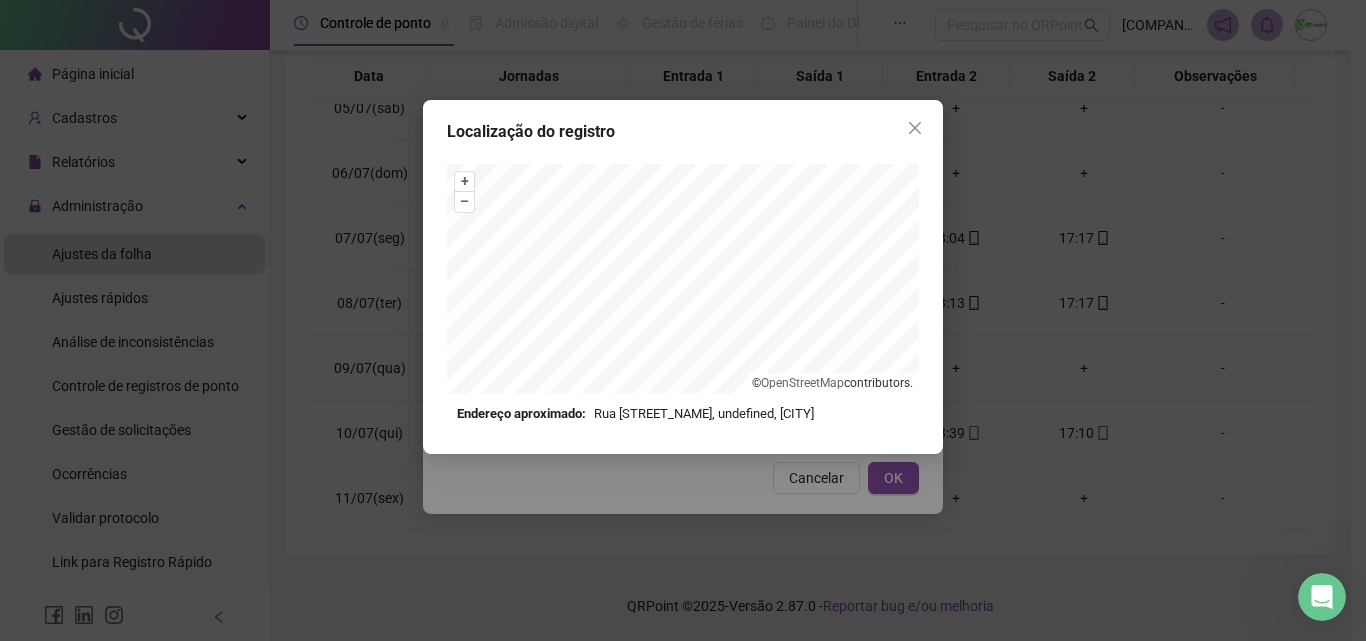 click at bounding box center [915, 128] 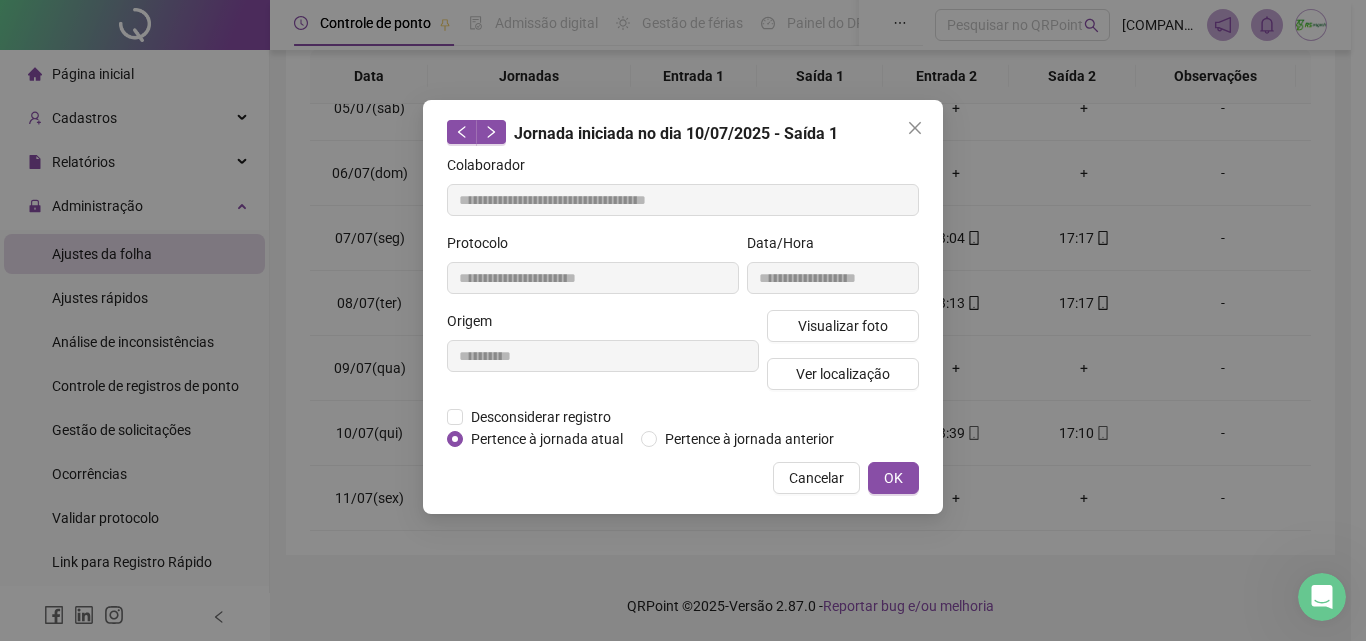 click 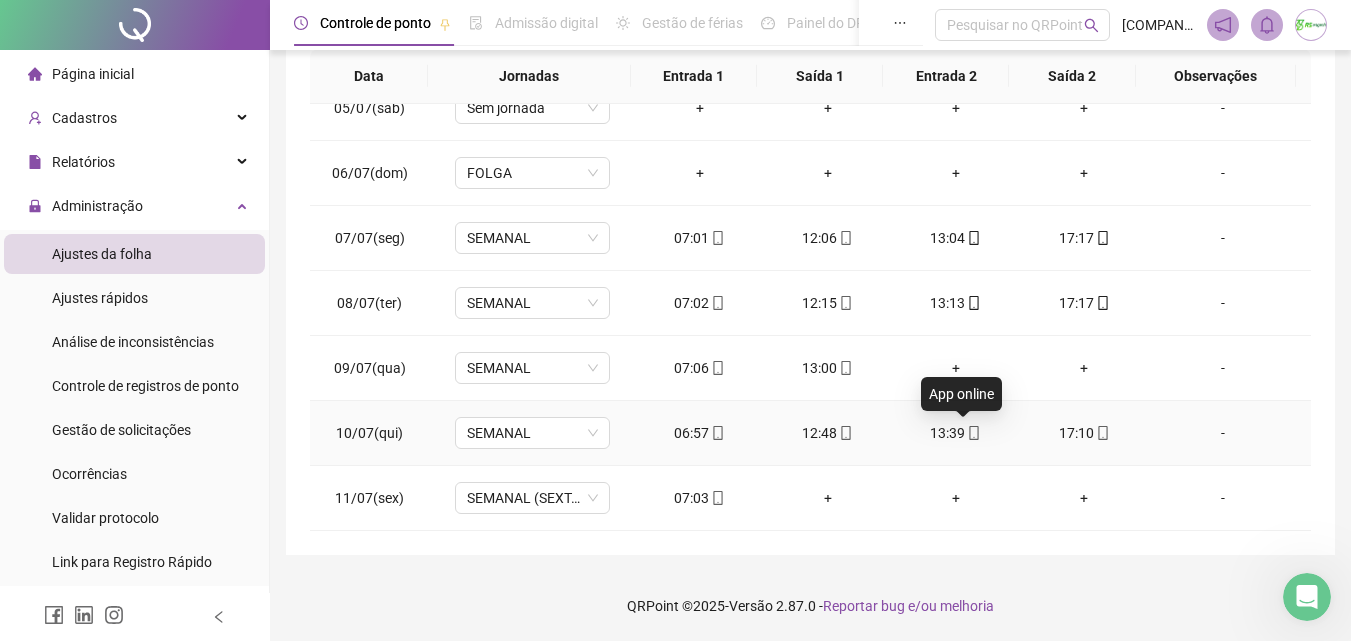 click 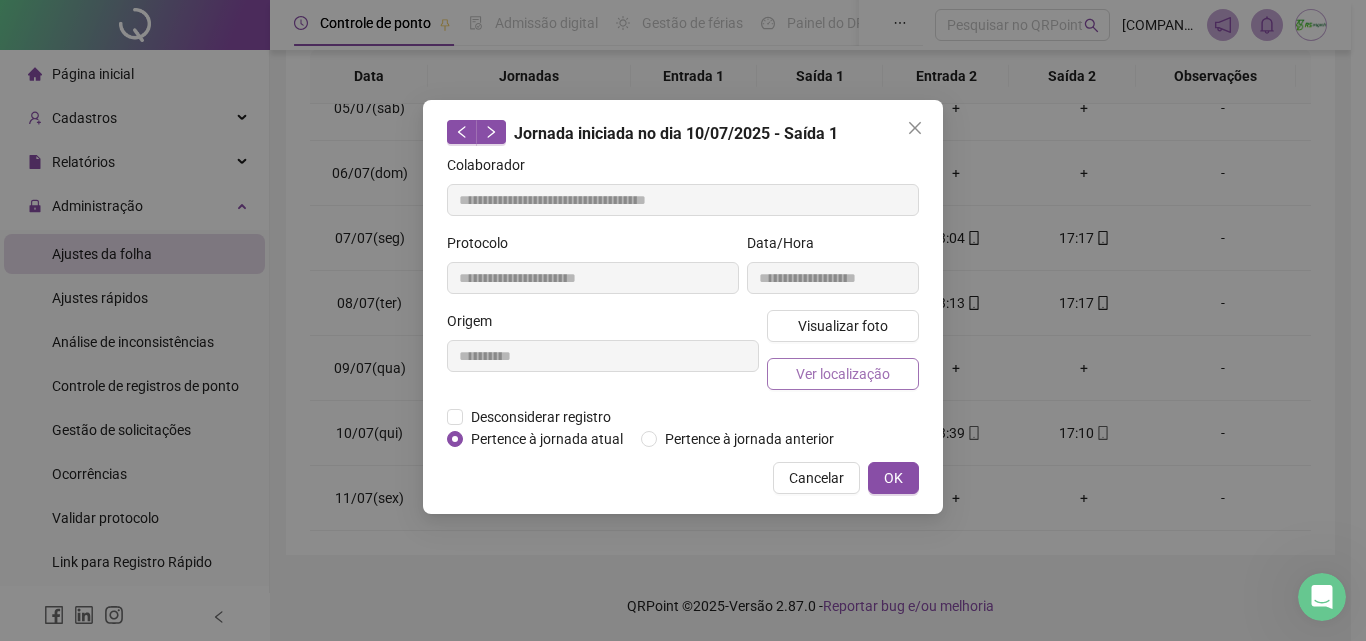 click on "Ver localização" at bounding box center [843, 374] 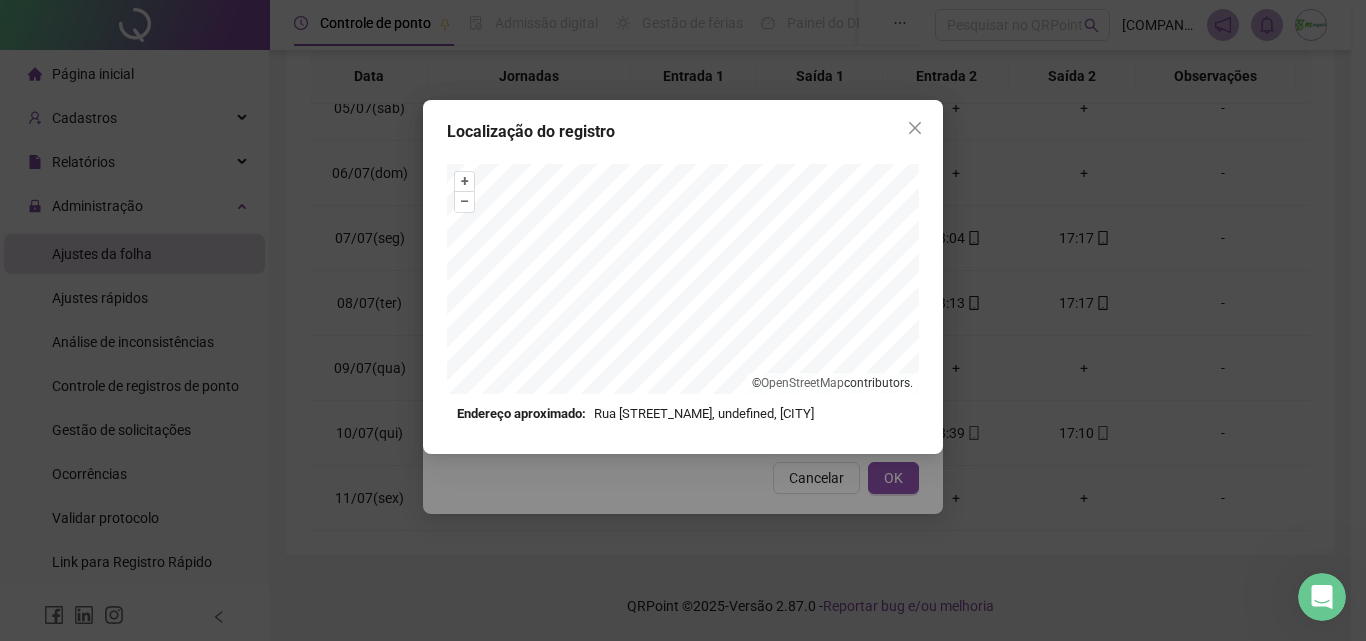 click at bounding box center (915, 128) 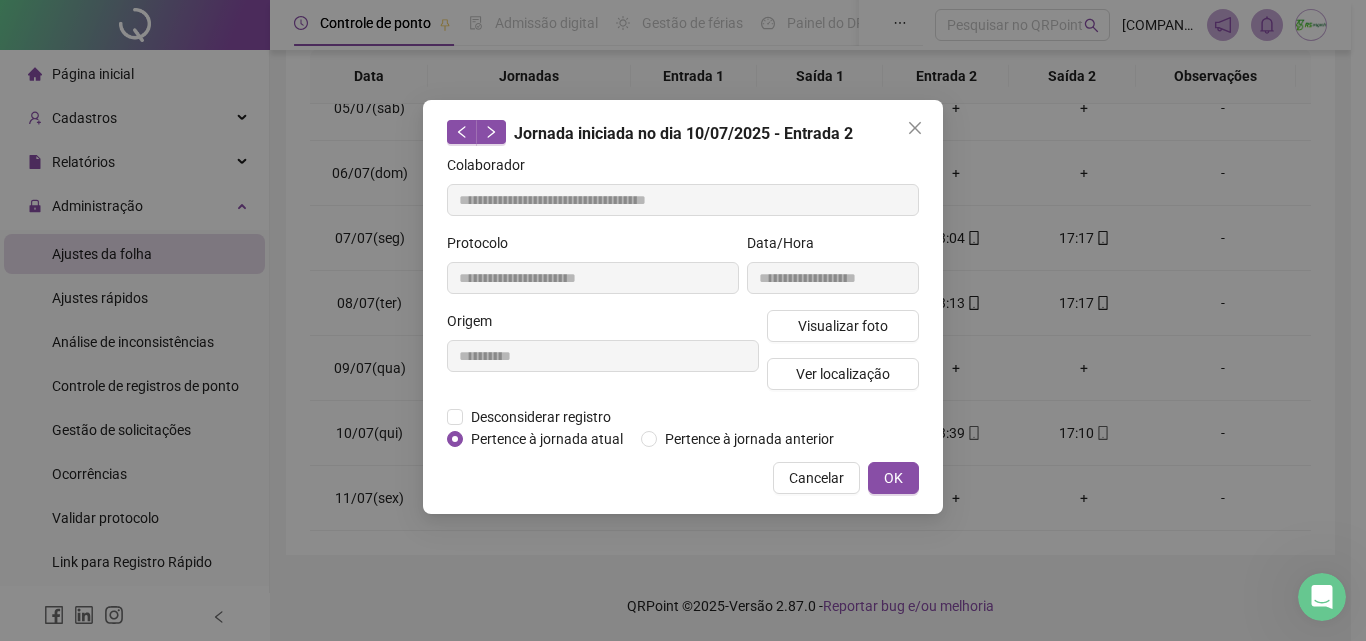 click 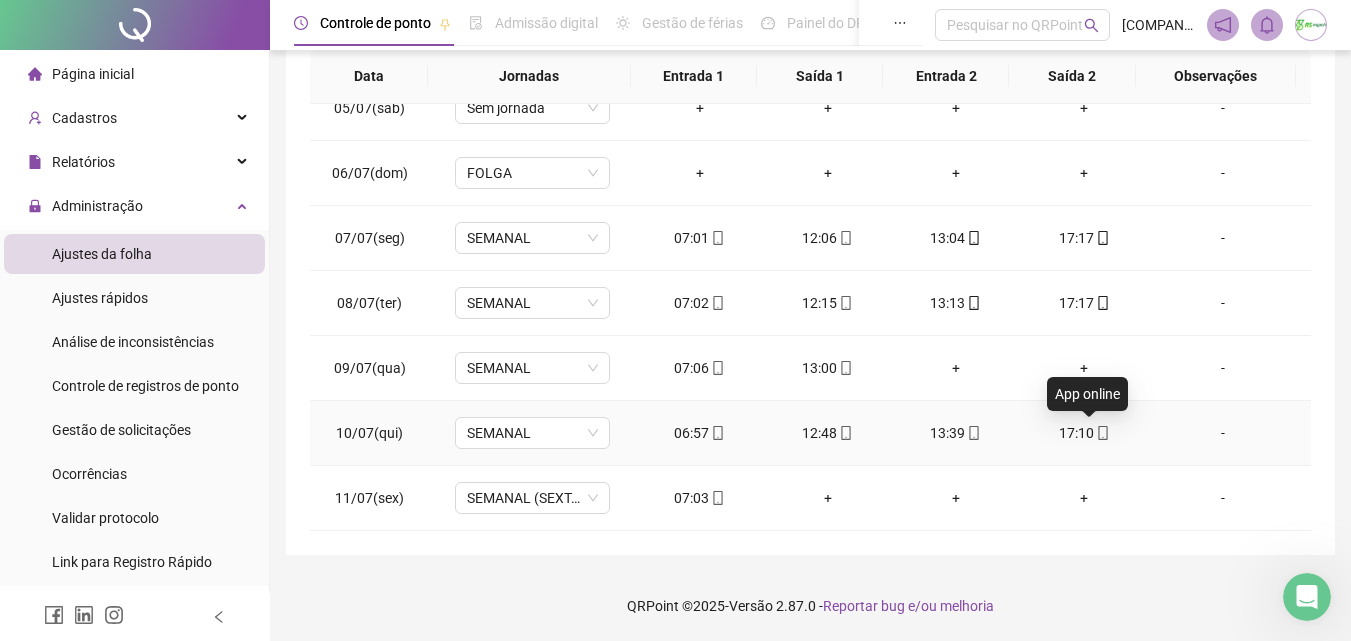 click 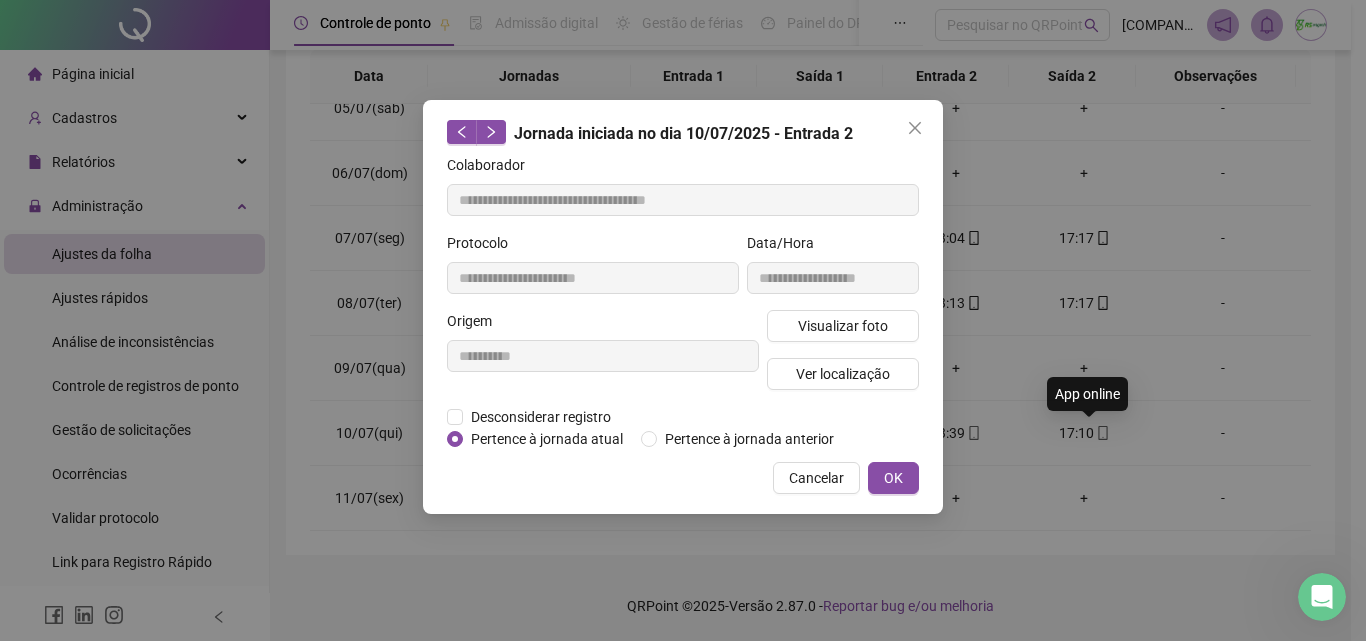 type on "**********" 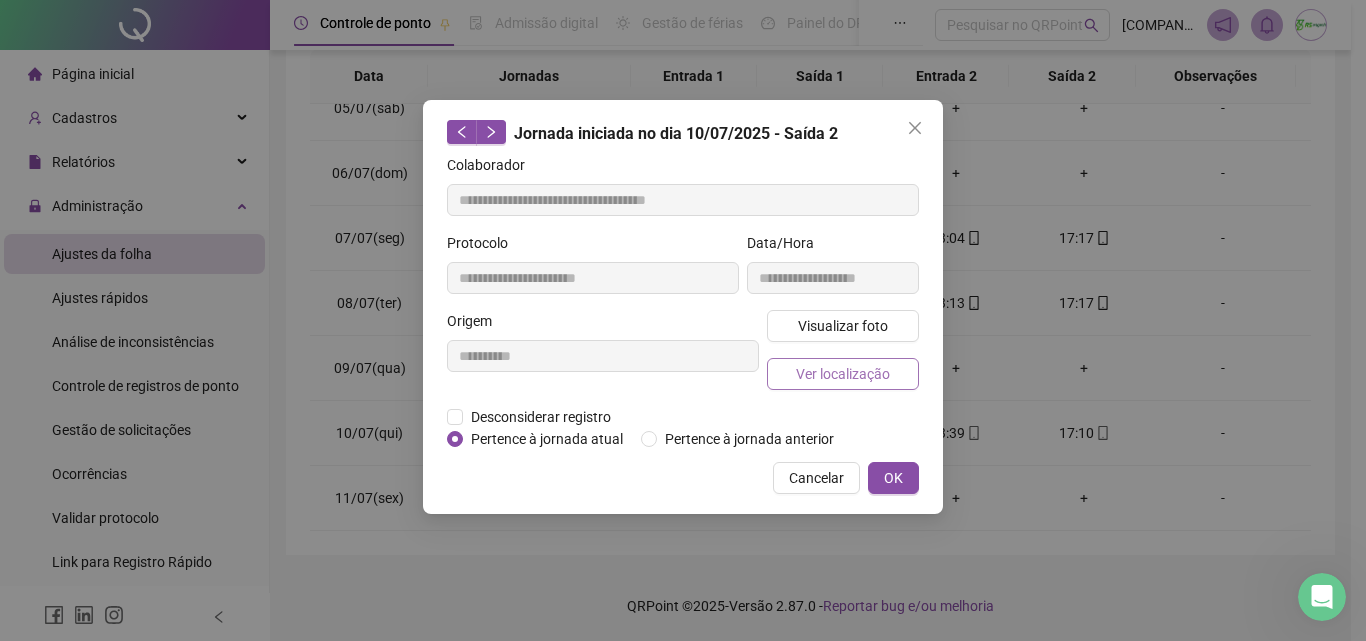 click on "Ver localização" at bounding box center [843, 374] 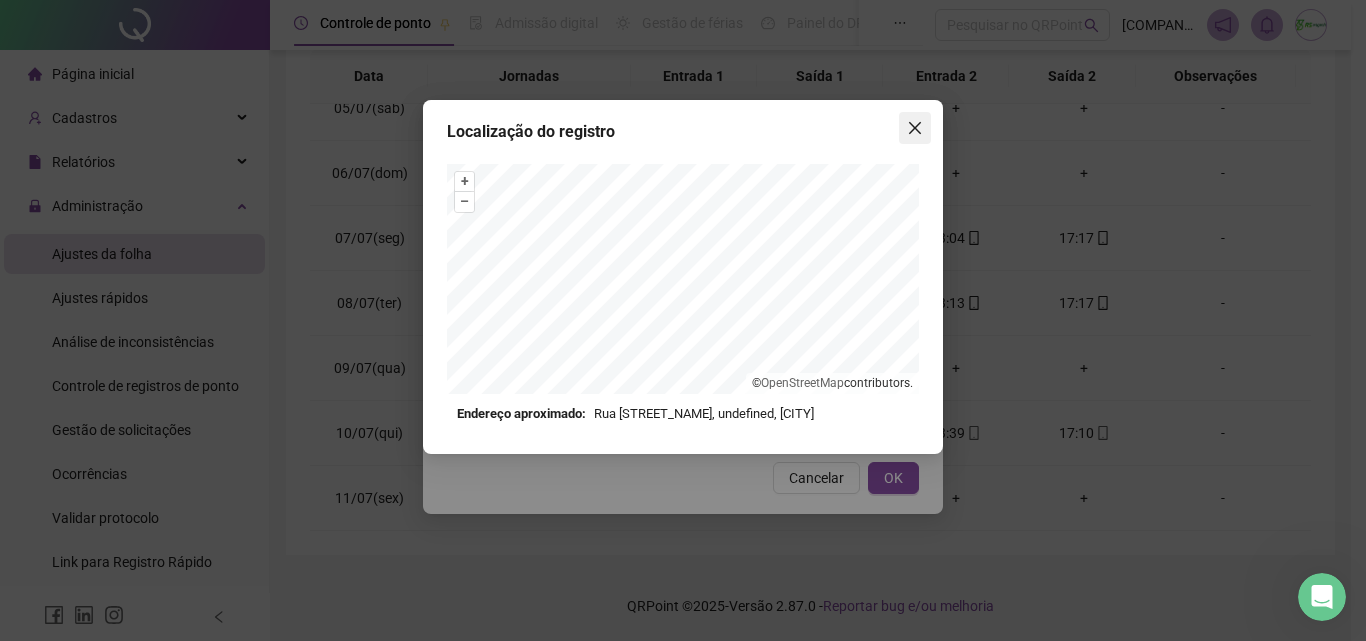 click 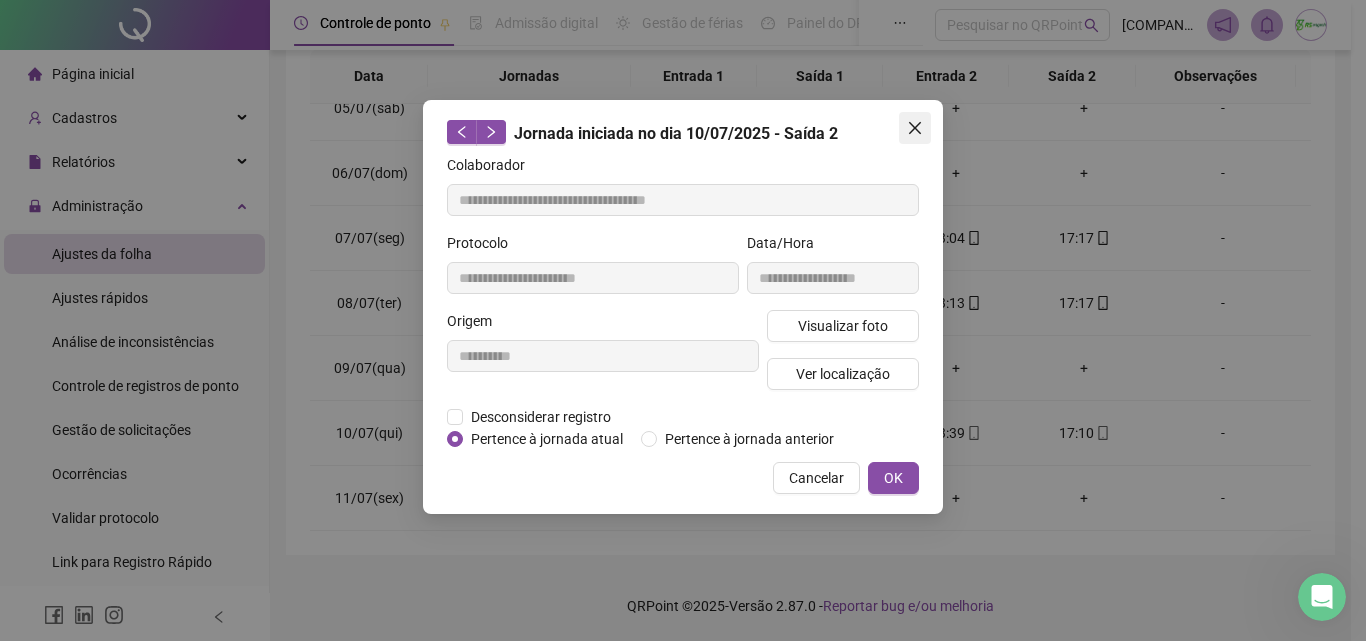 click 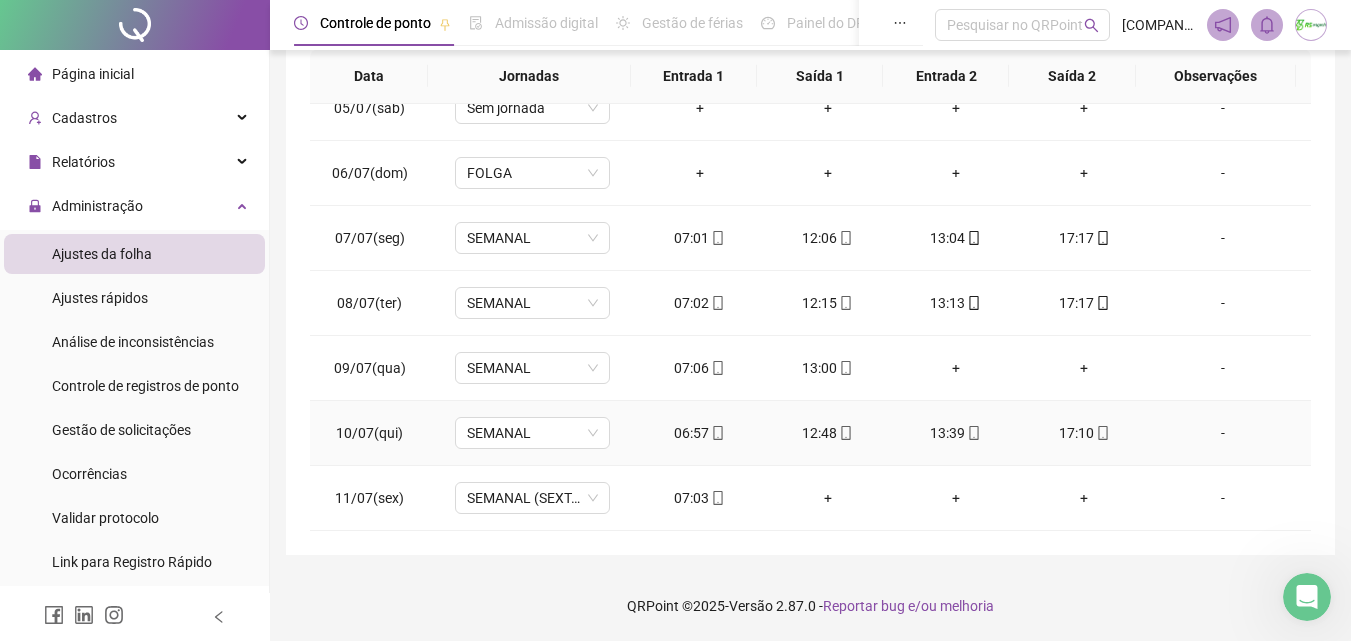 click 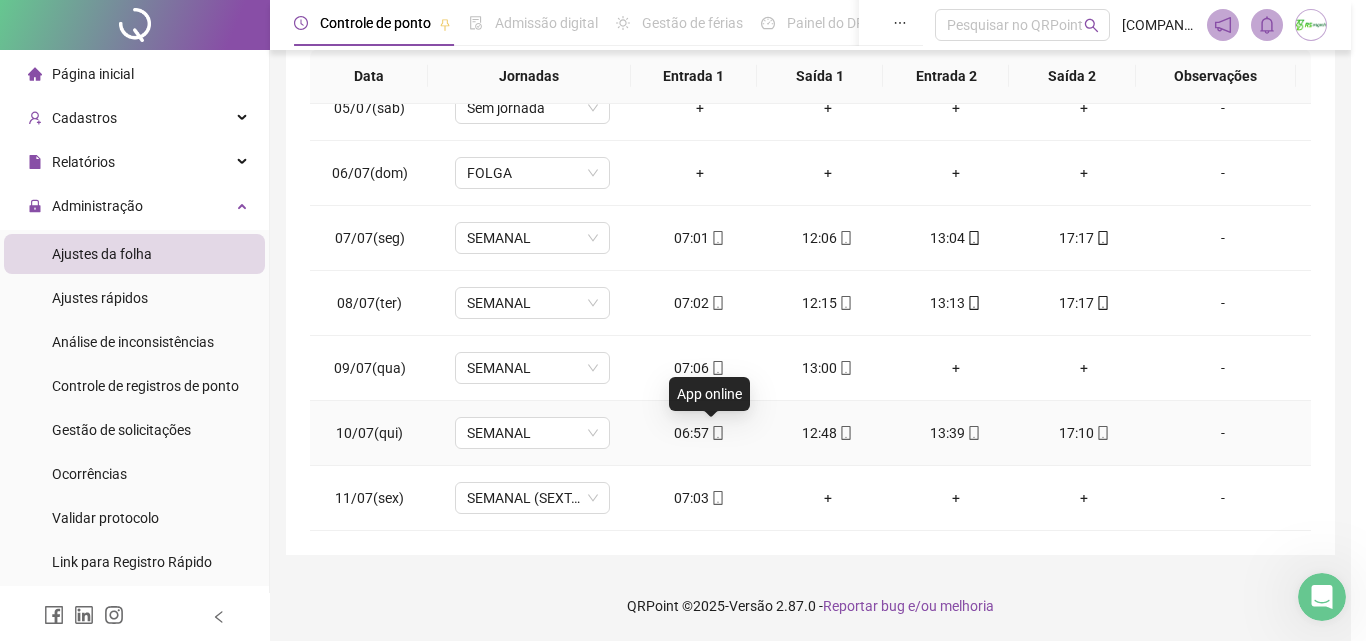 type on "**********" 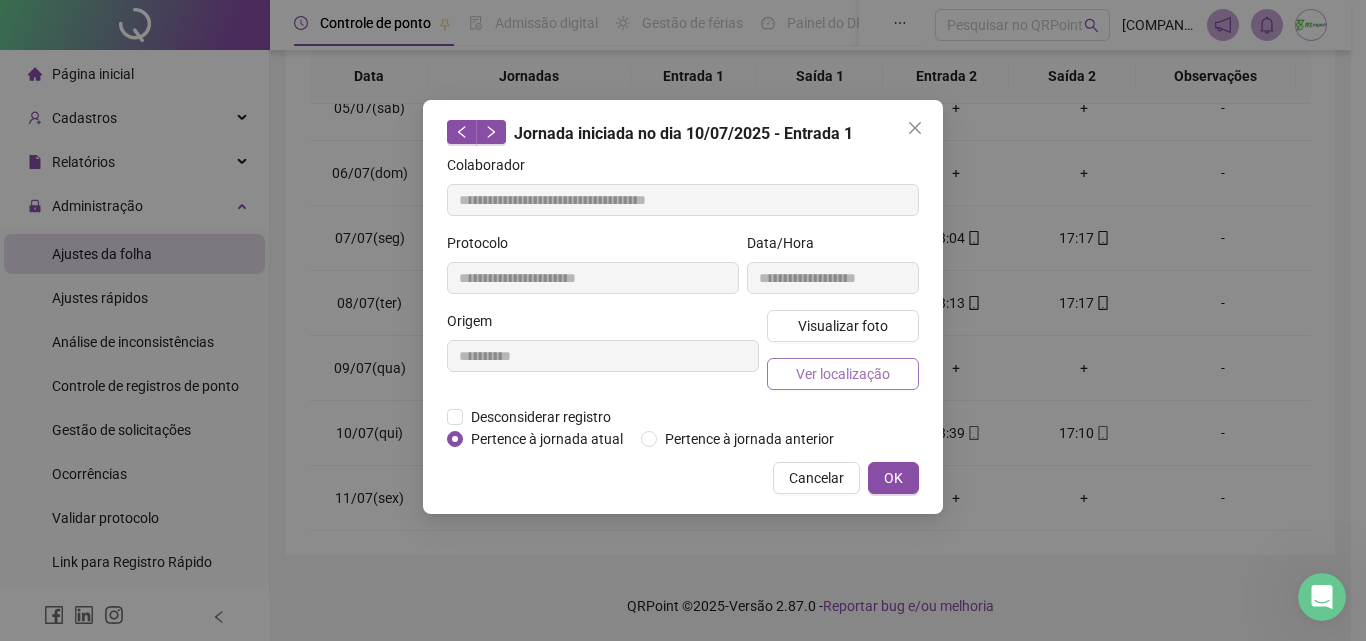 click on "Ver localização" at bounding box center (843, 374) 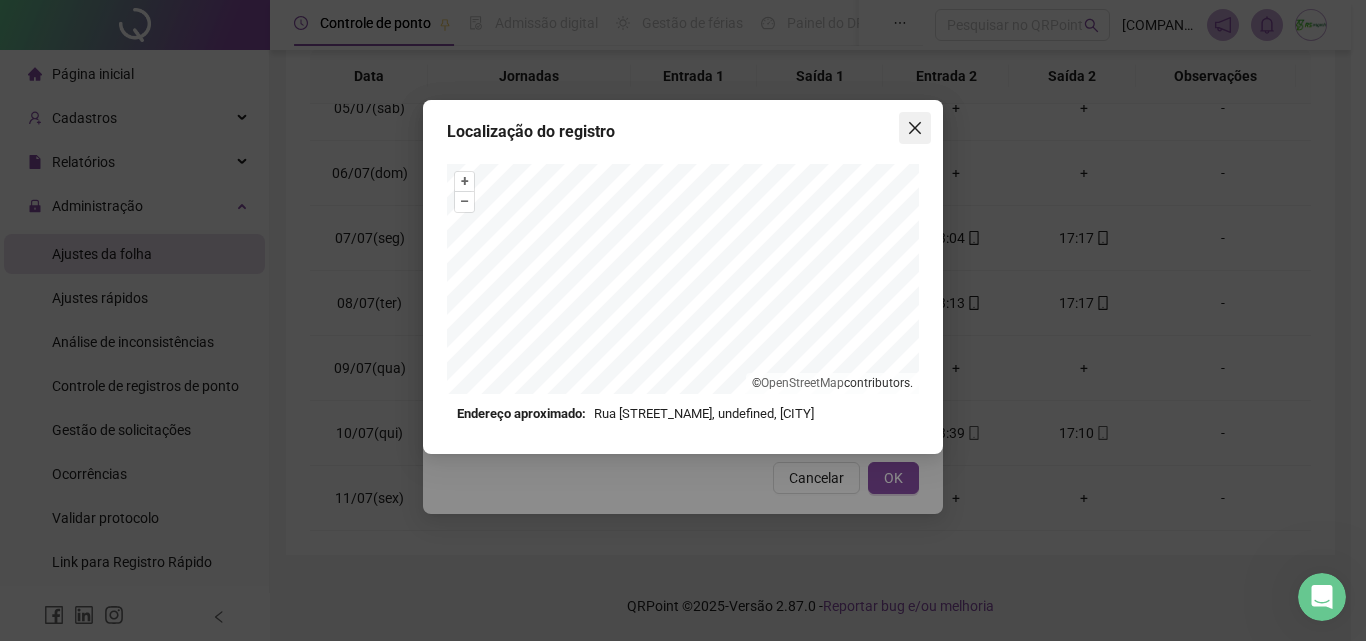 click 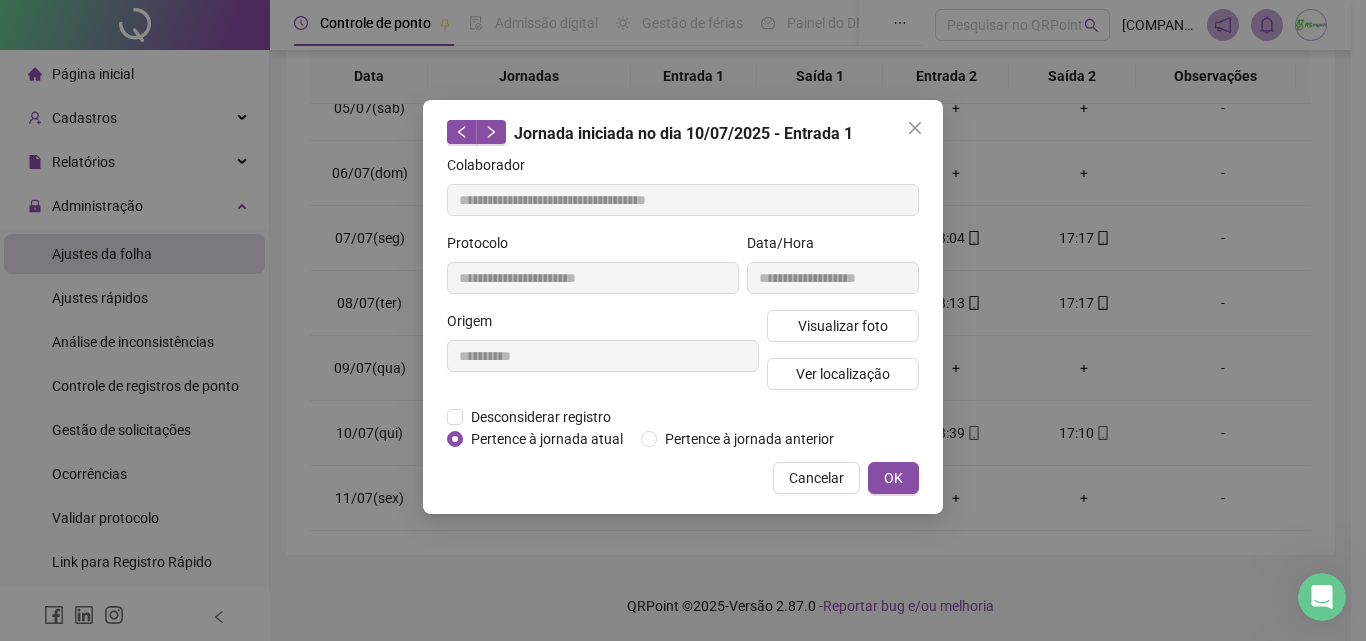 click 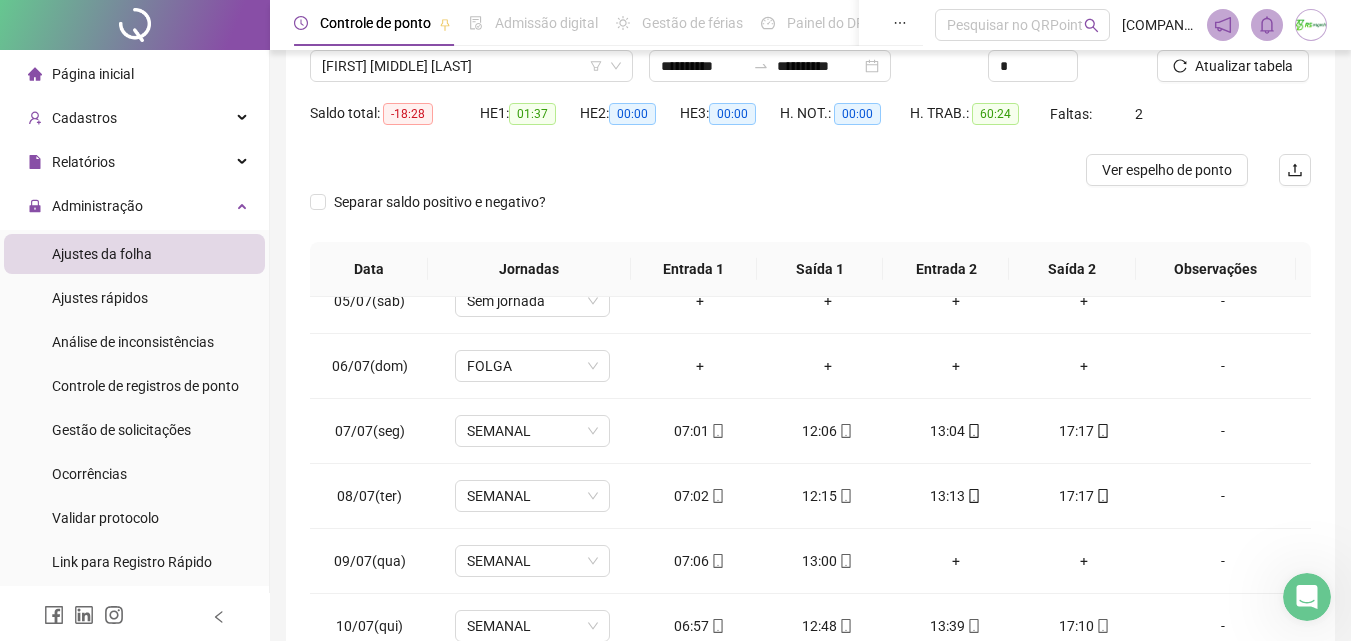 scroll, scrollTop: 157, scrollLeft: 0, axis: vertical 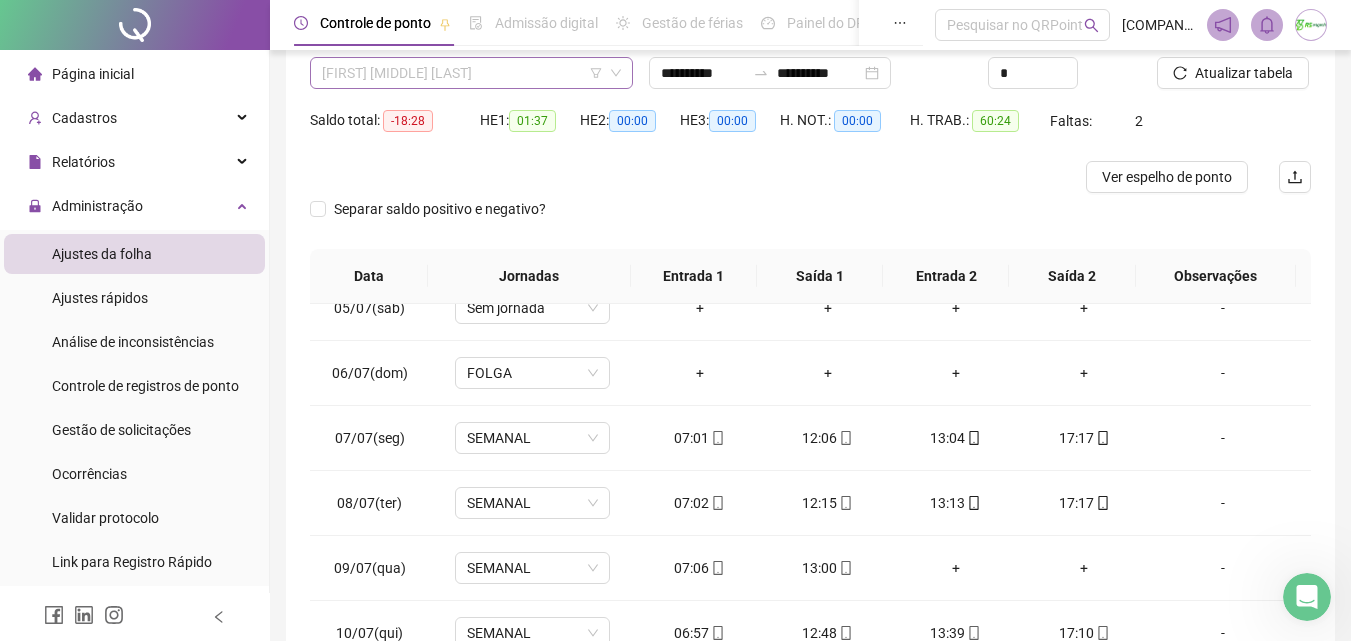 click on "[FIRST] [MIDDLE] [LAST]" at bounding box center (471, 73) 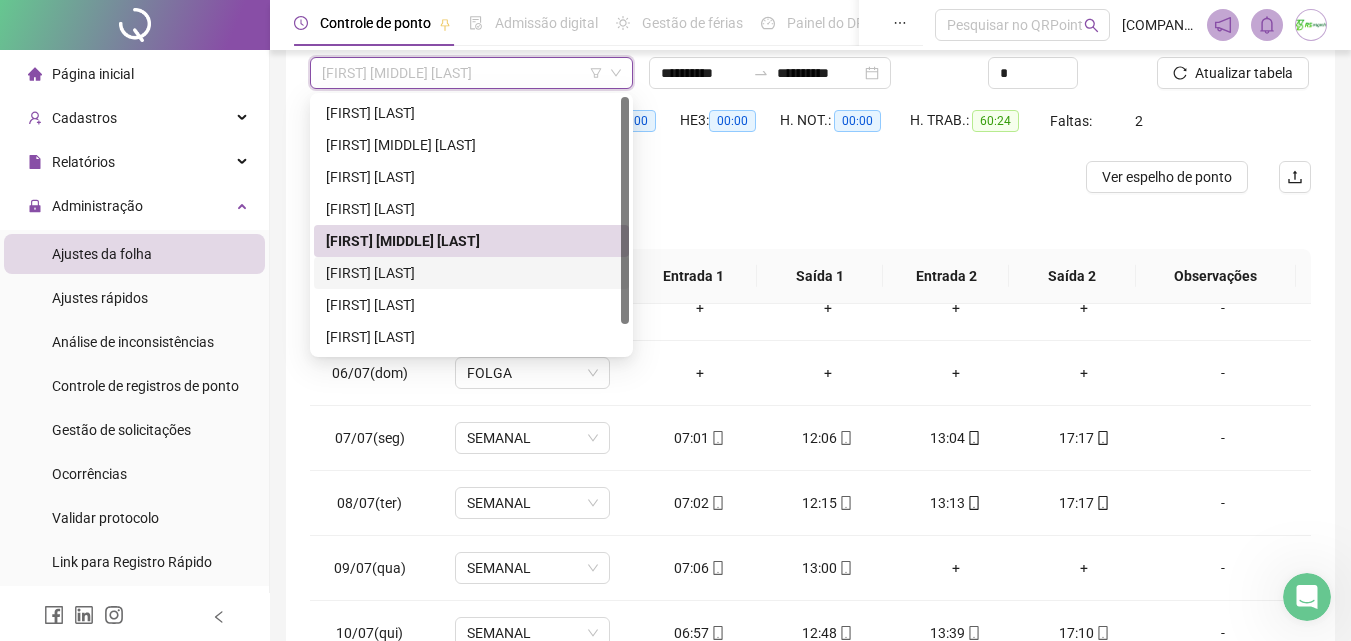 click on "[FIRST] [LAST]" at bounding box center (471, 273) 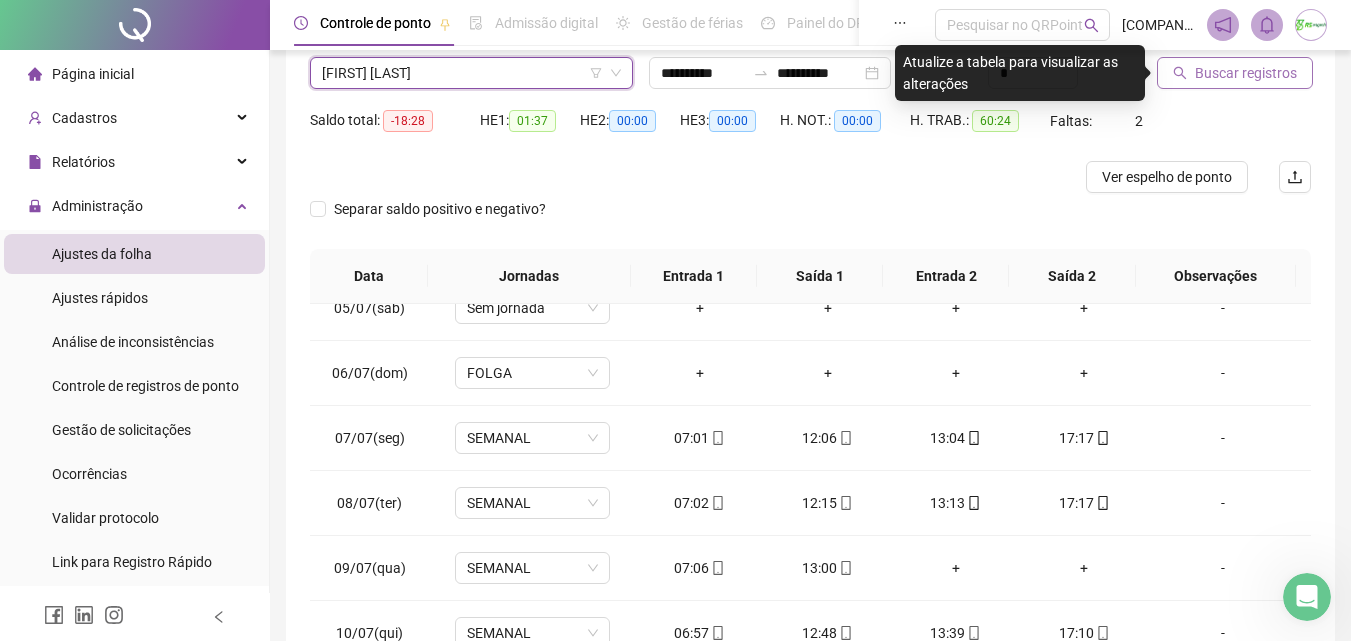 click on "Buscar registros" at bounding box center (1246, 73) 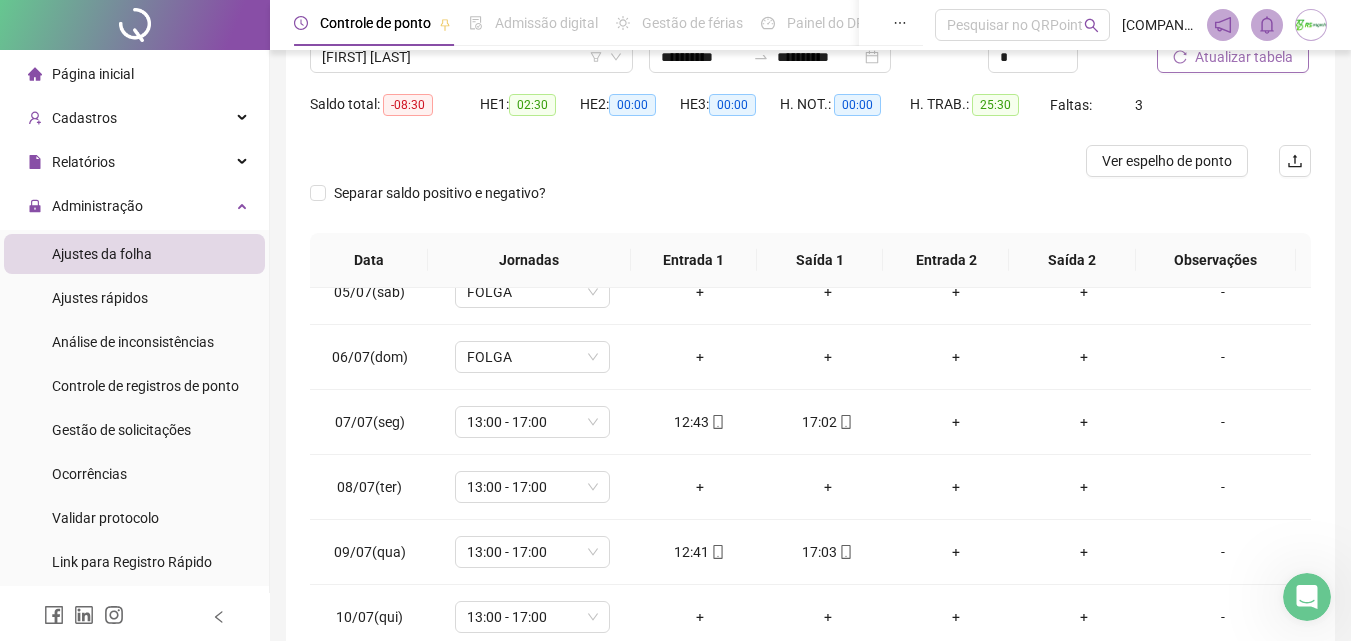 scroll, scrollTop: 157, scrollLeft: 0, axis: vertical 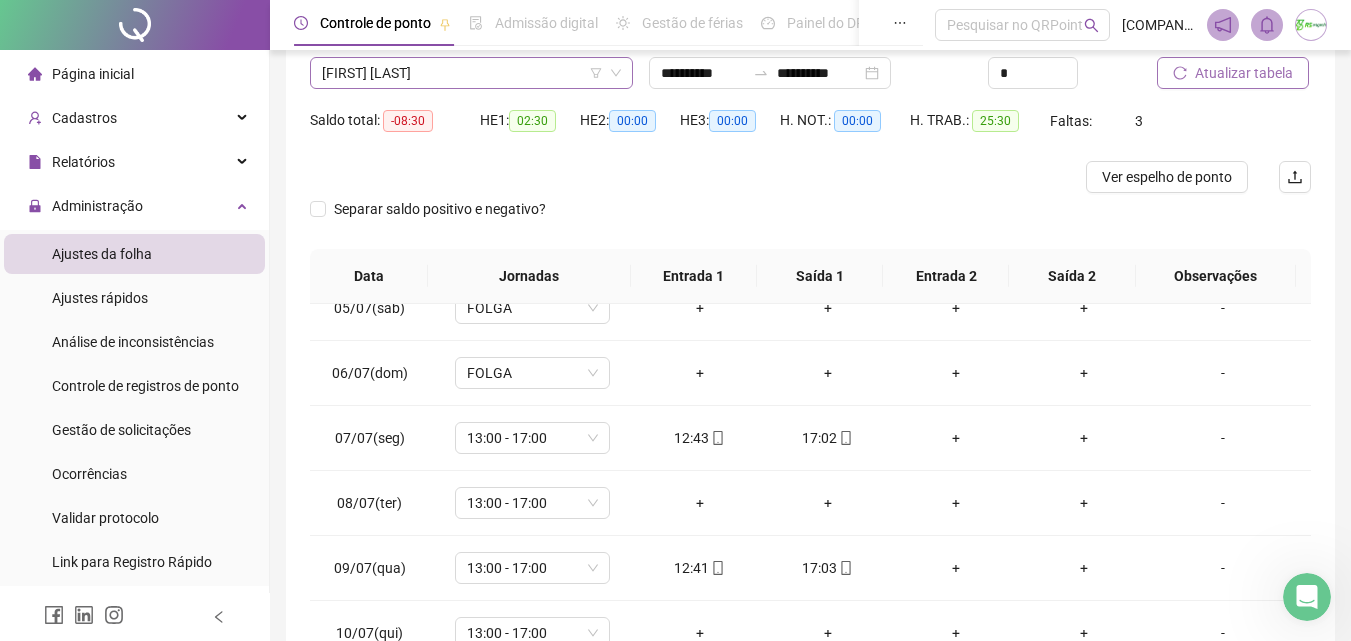 click on "[FIRST] [LAST]" at bounding box center (471, 73) 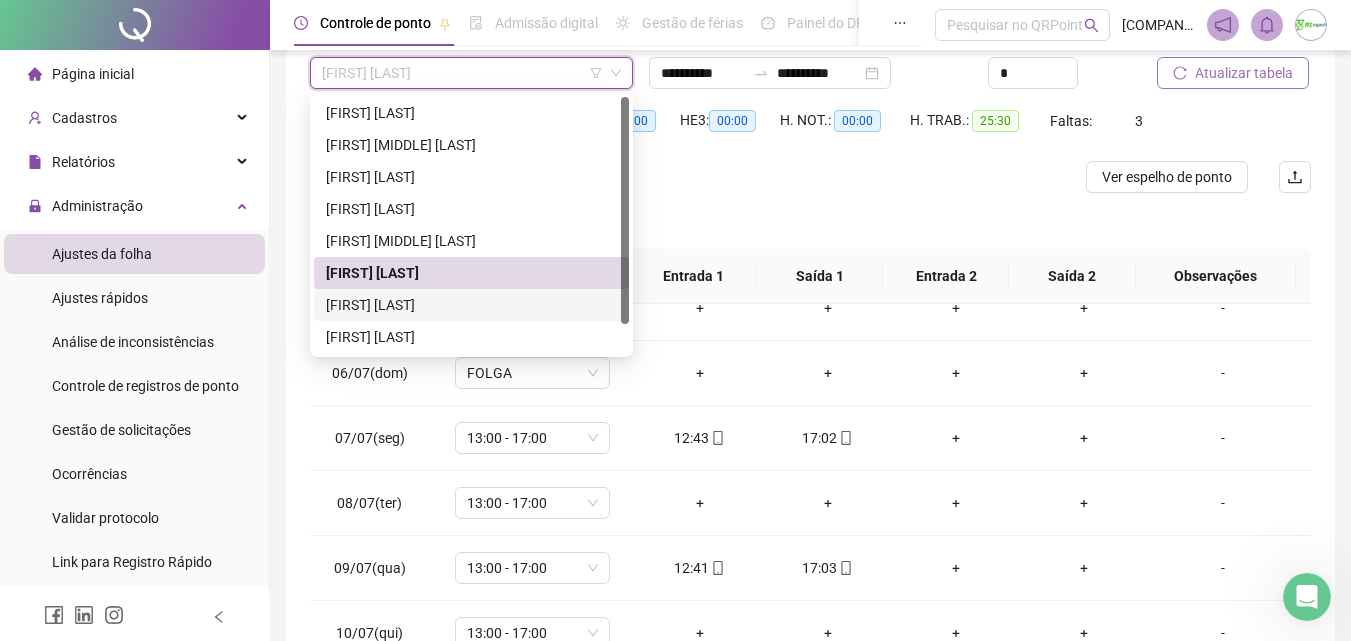 click on "[FIRST] [LAST]" at bounding box center [471, 305] 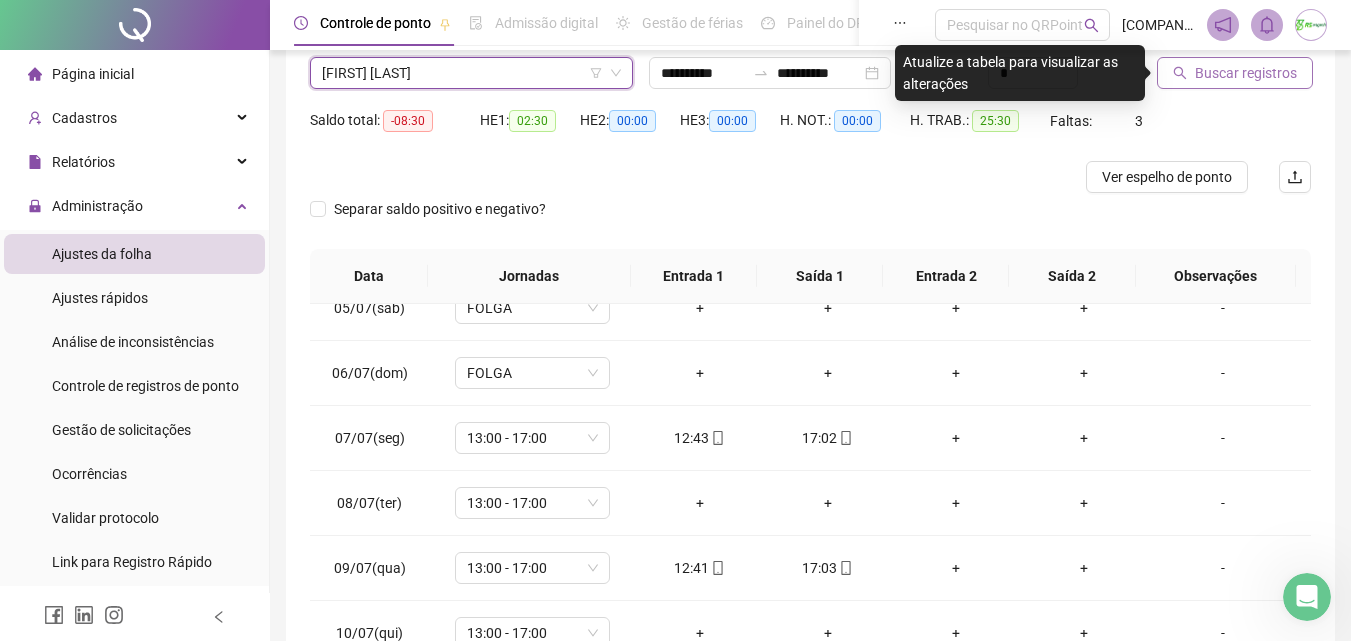 click on "[FIRST] [LAST]" at bounding box center [471, 73] 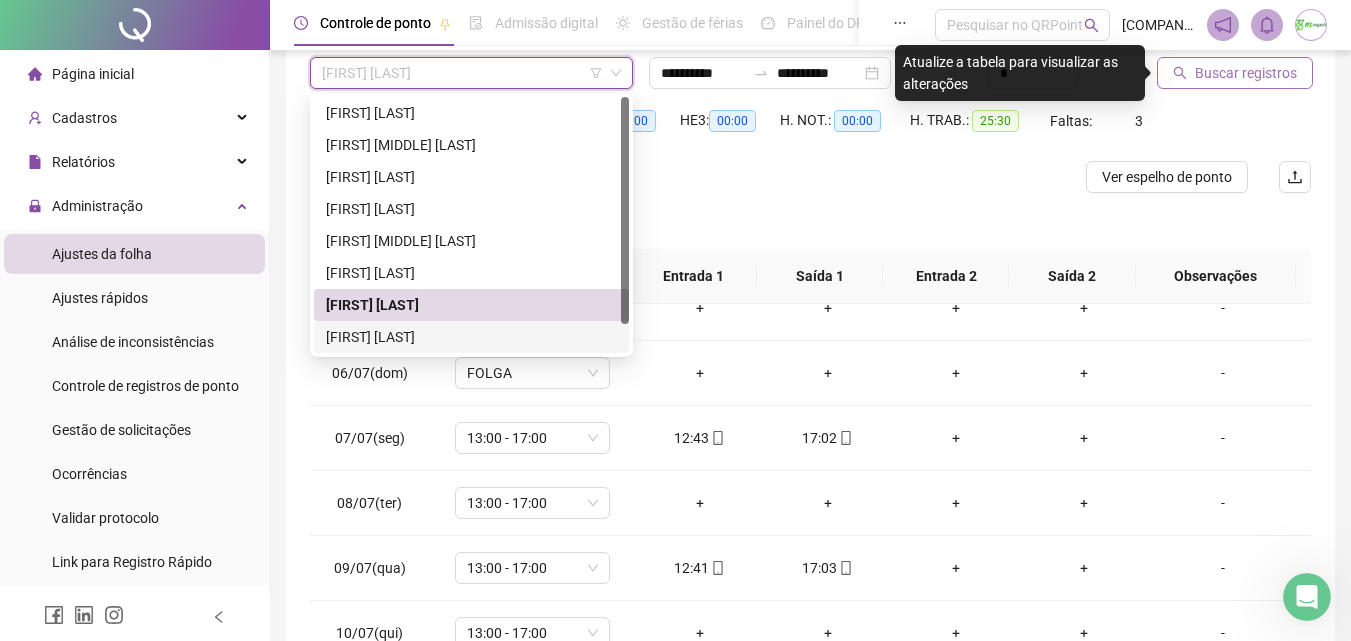click on "[FIRST] [LAST]" at bounding box center (471, 337) 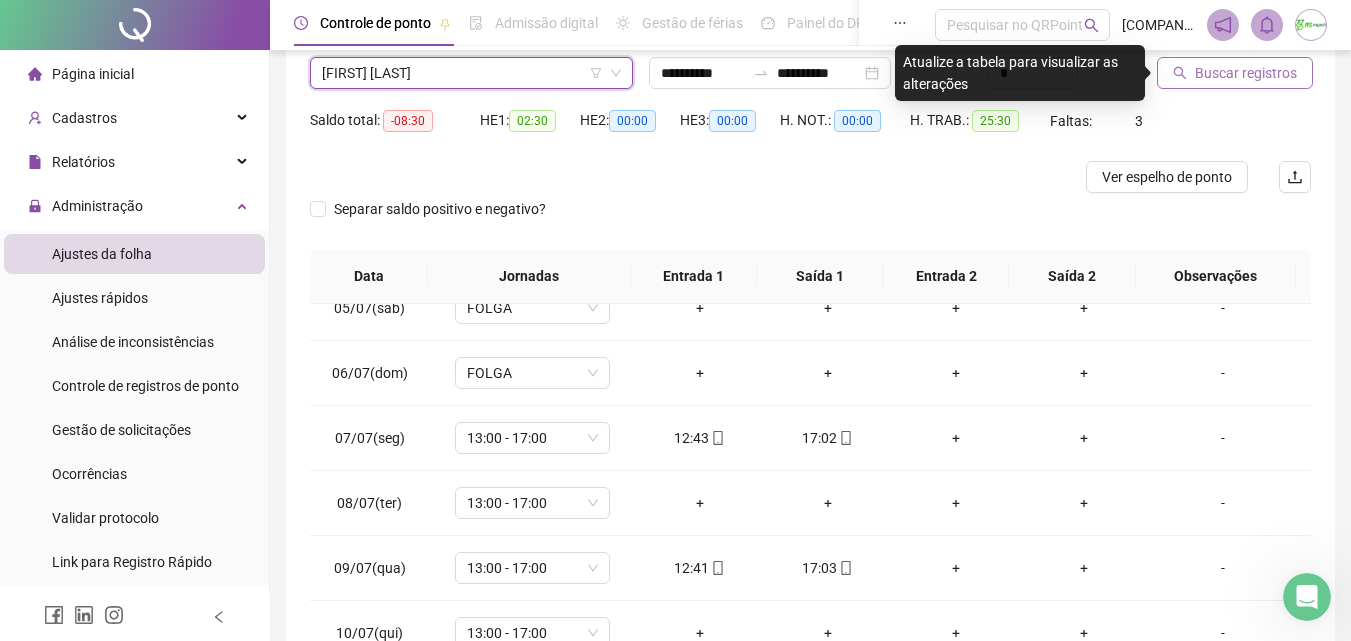 click on "Buscar registros" at bounding box center (1246, 73) 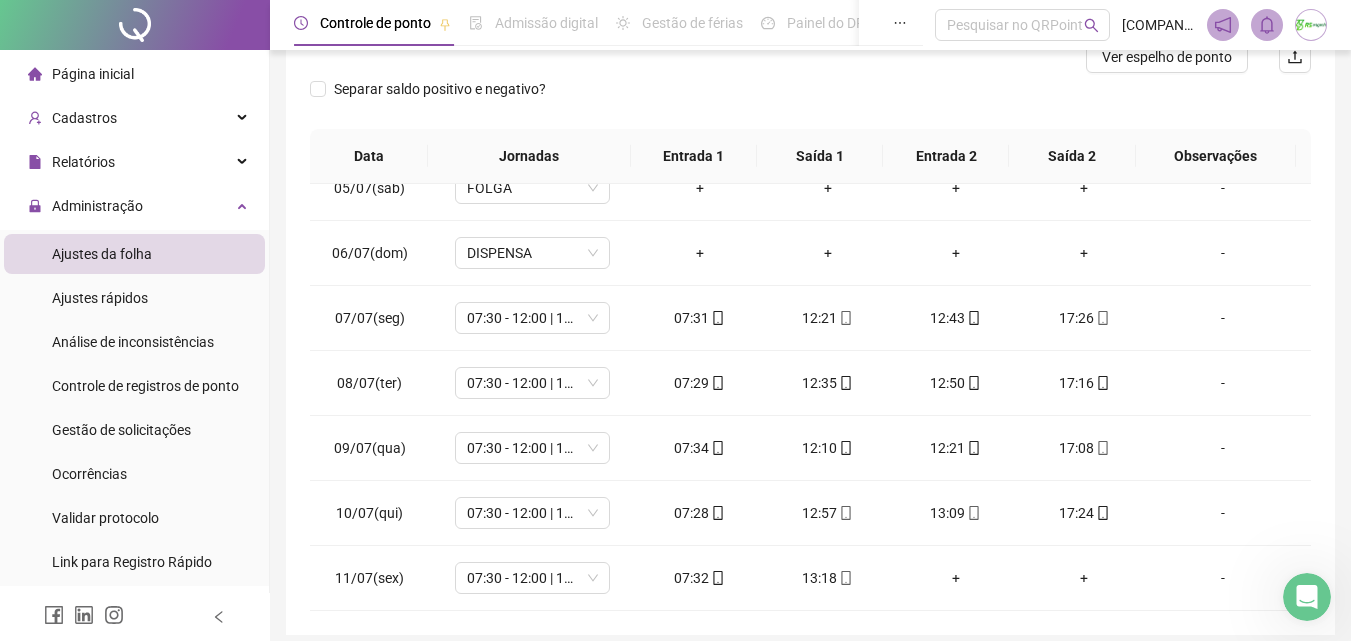 scroll, scrollTop: 357, scrollLeft: 0, axis: vertical 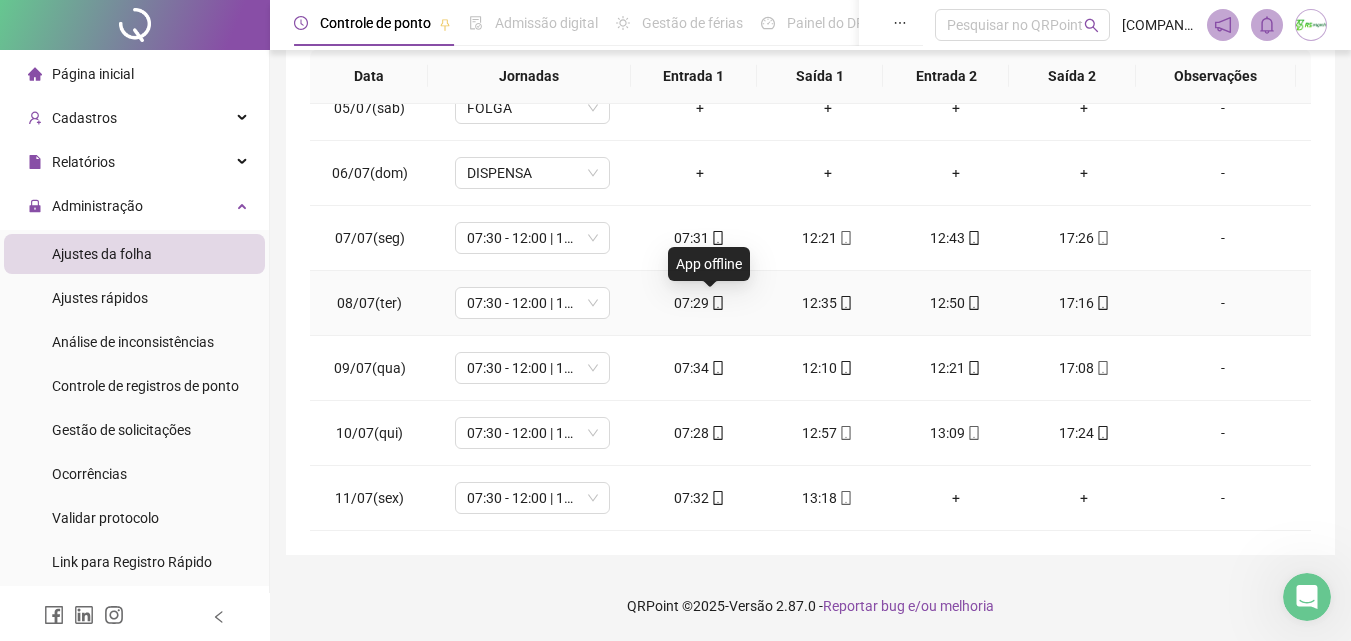 click 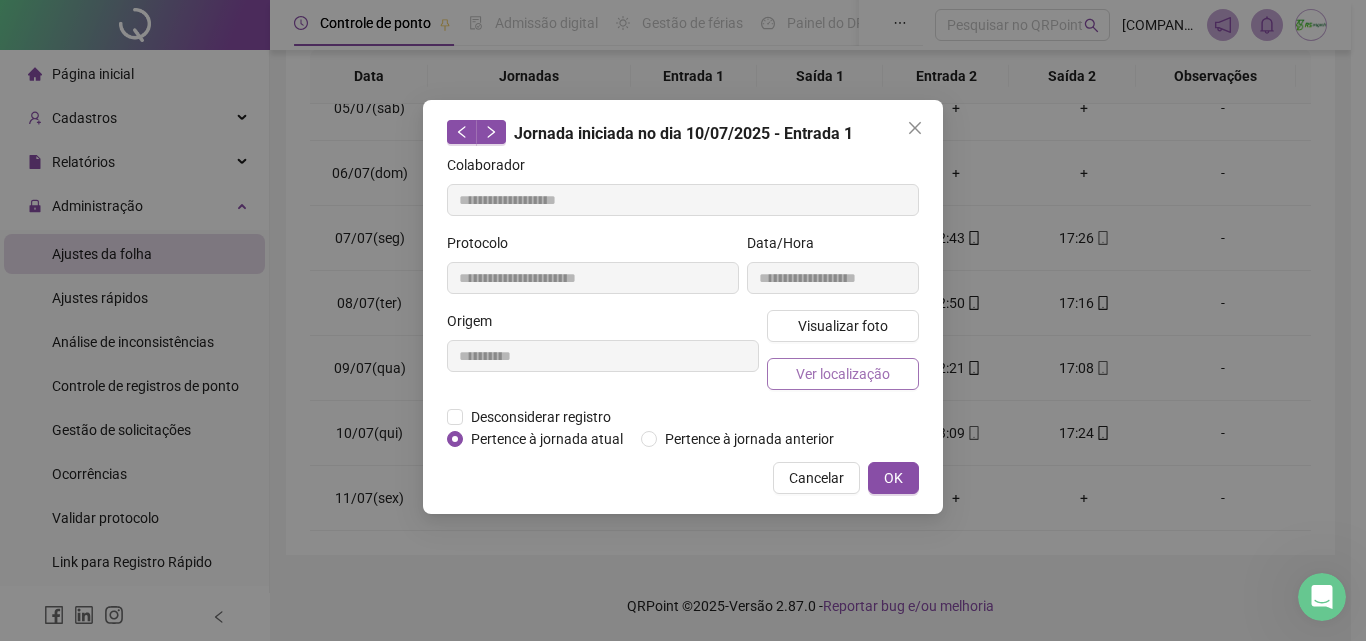 click on "Ver localização" at bounding box center [843, 374] 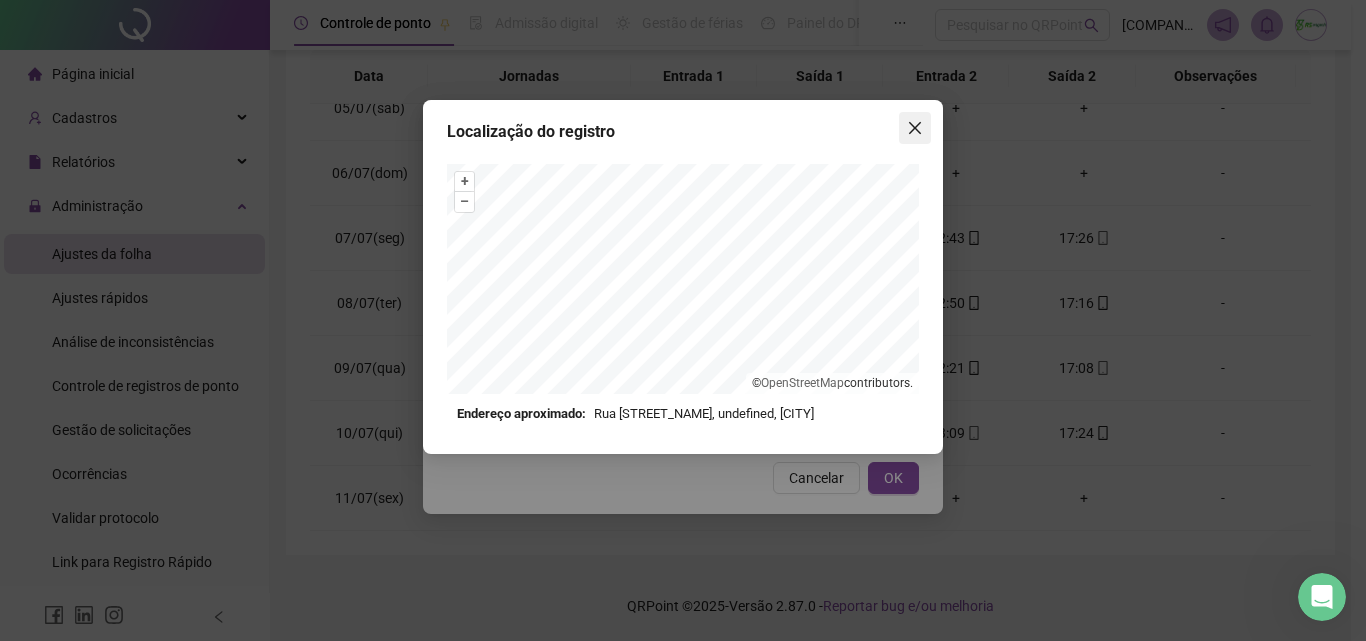 click at bounding box center (915, 128) 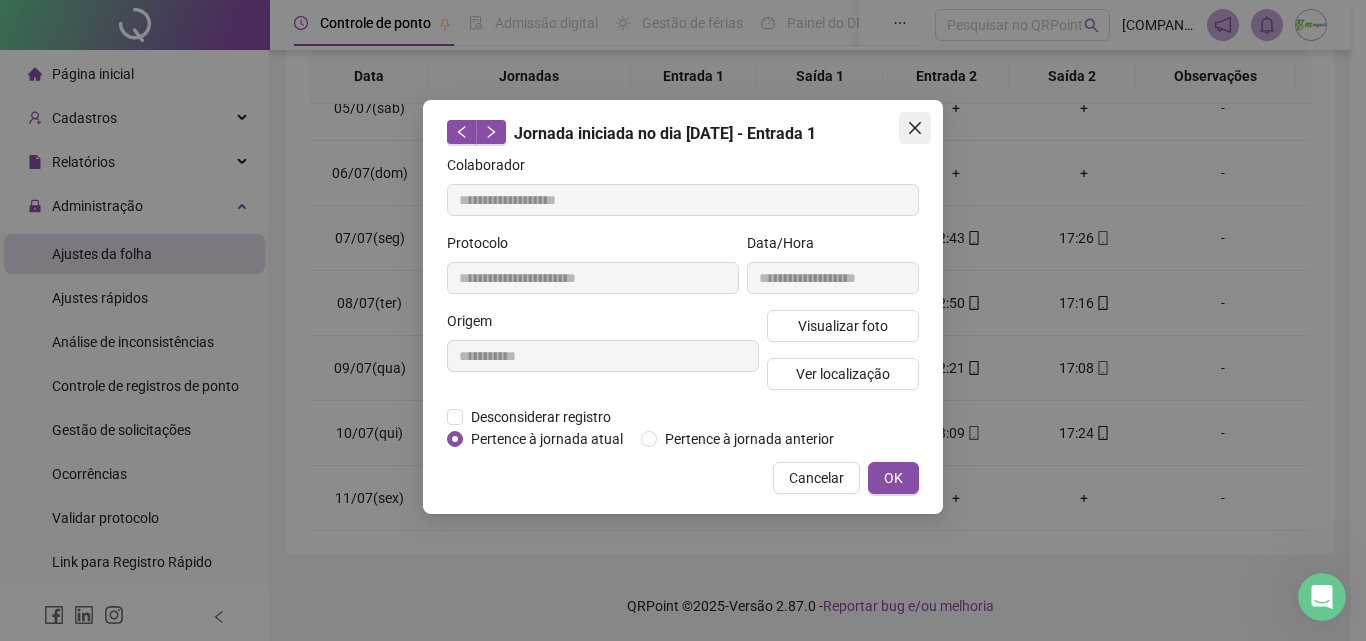 click 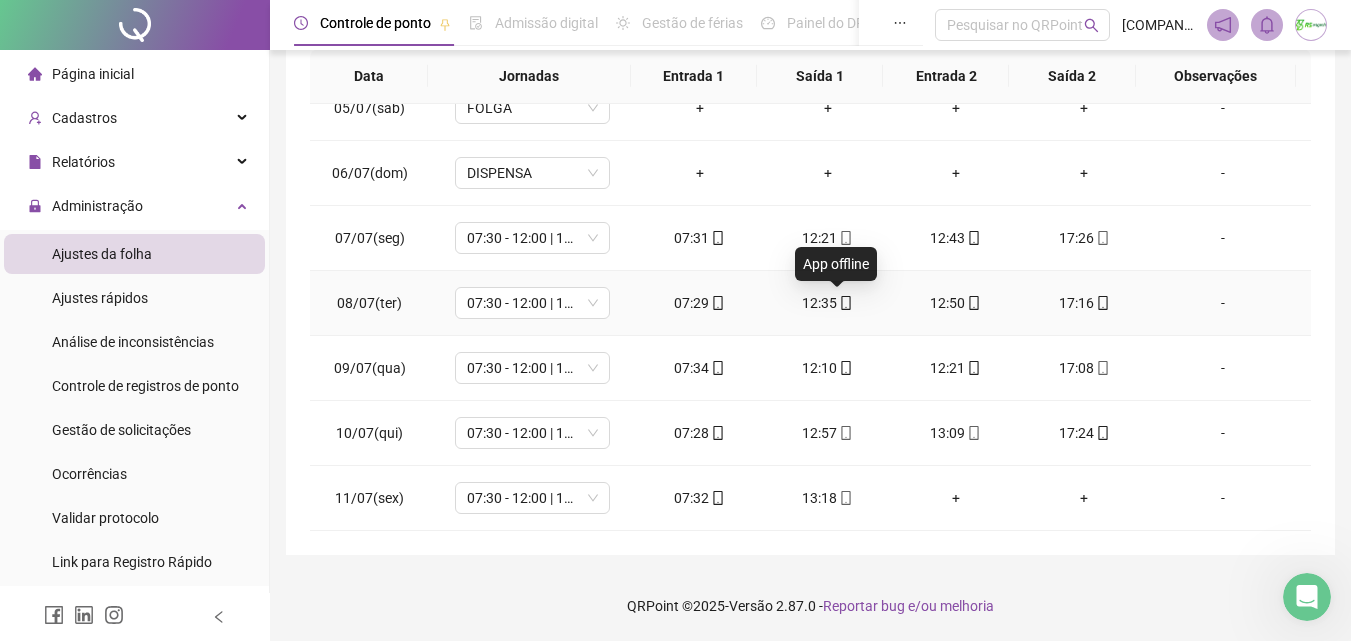 click 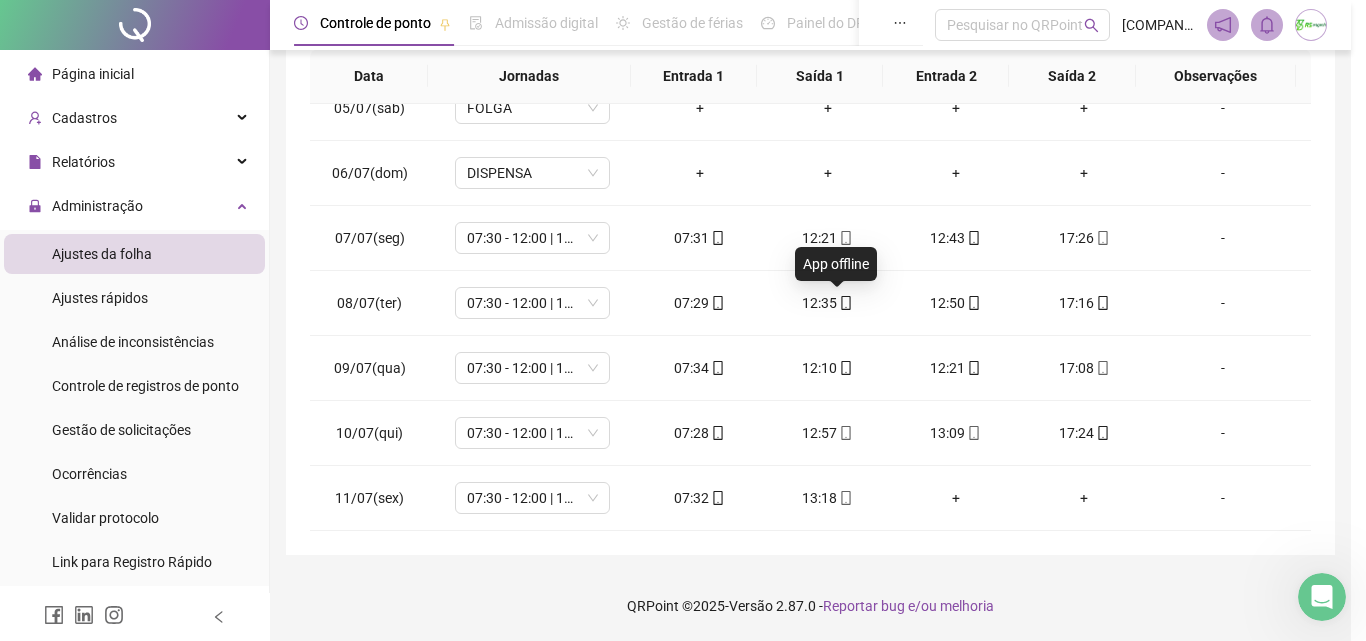 type on "**********" 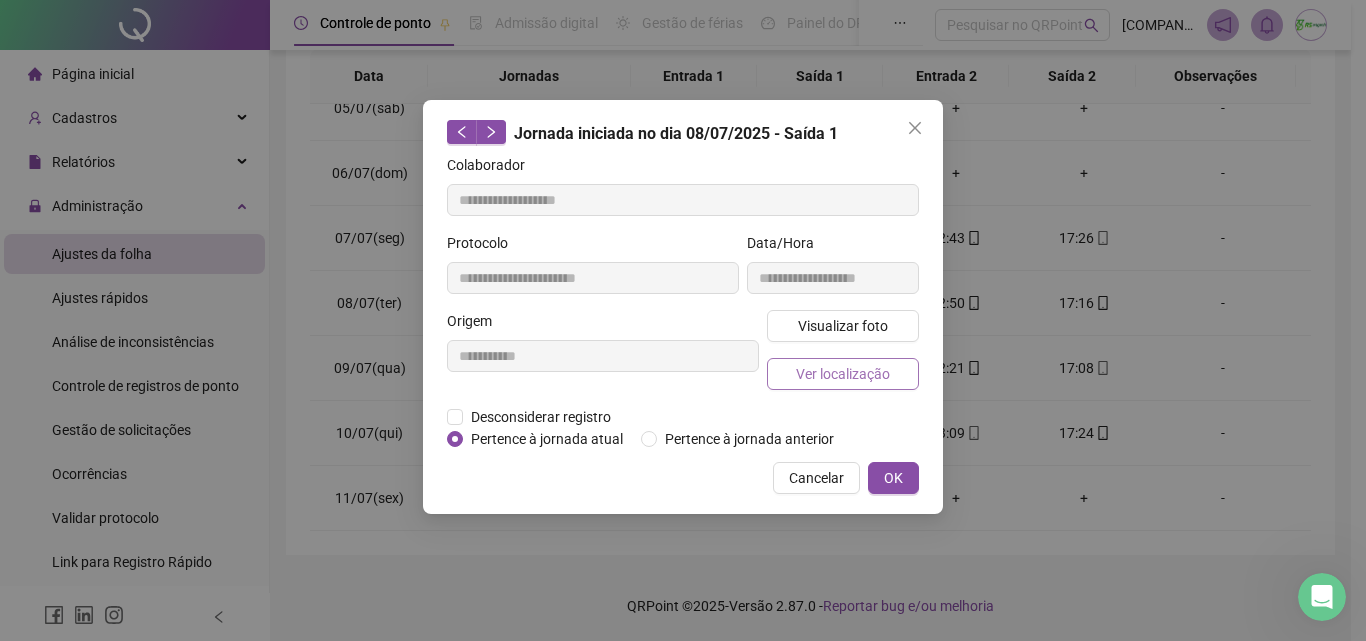 click on "Ver localização" at bounding box center (843, 374) 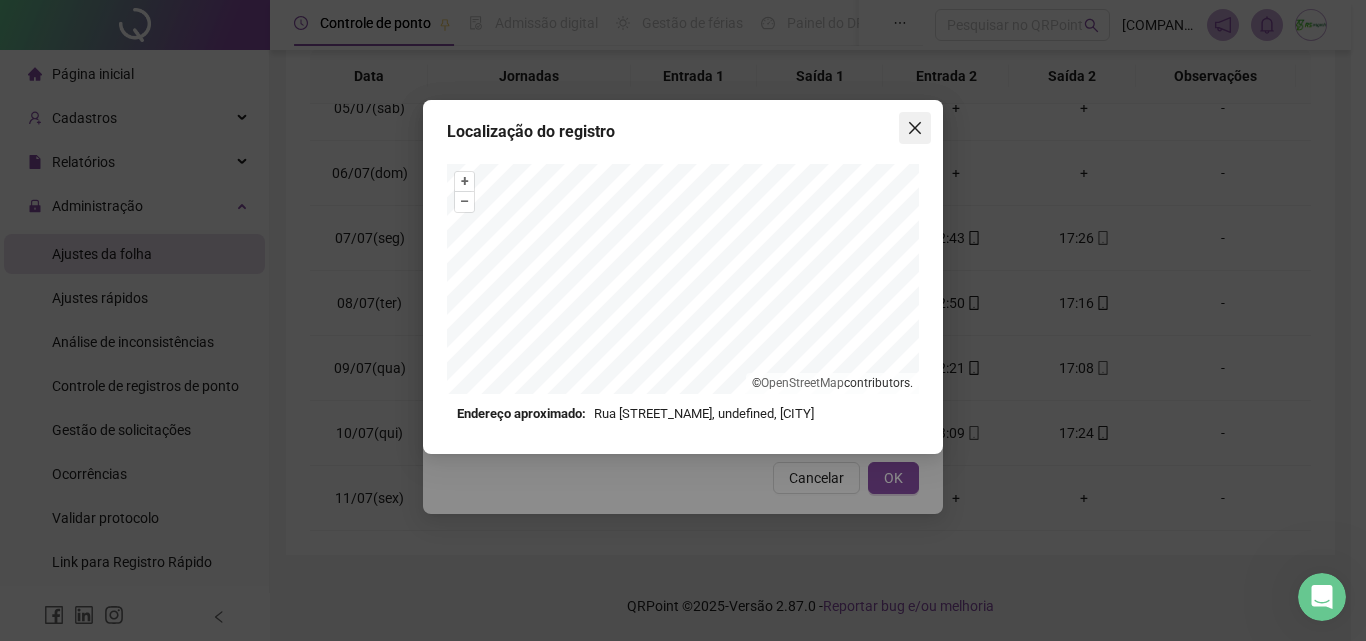 click 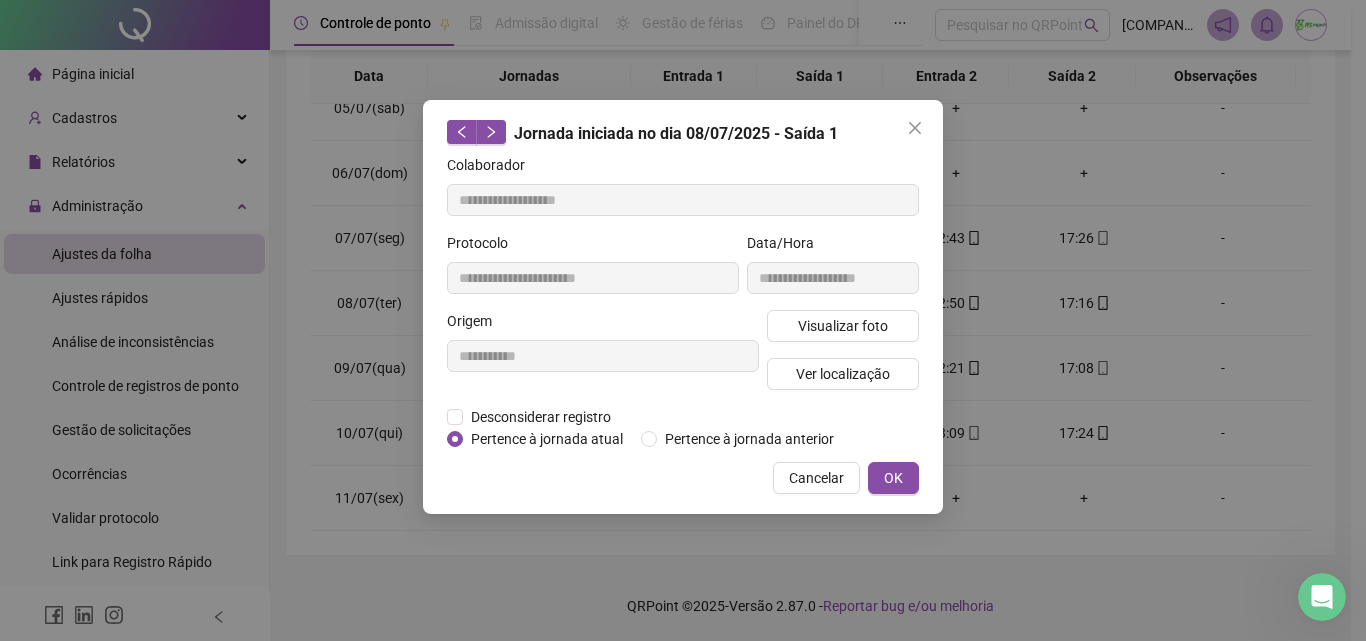 click 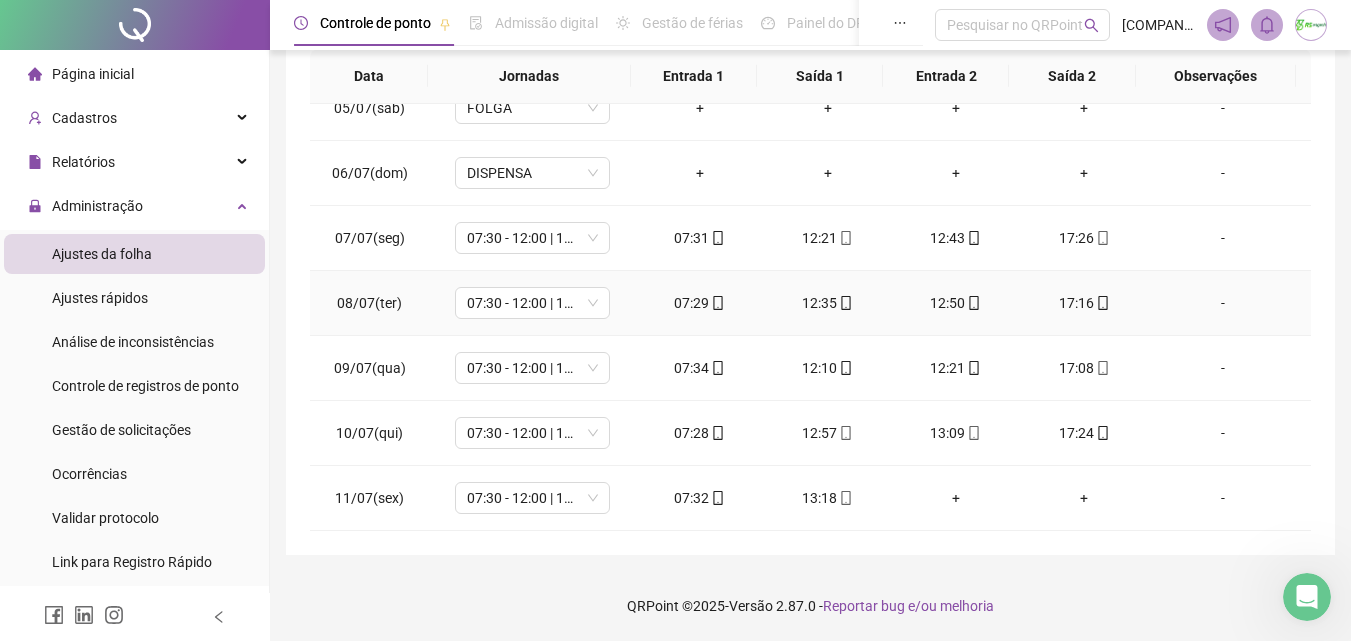click on "12:50" at bounding box center (956, 303) 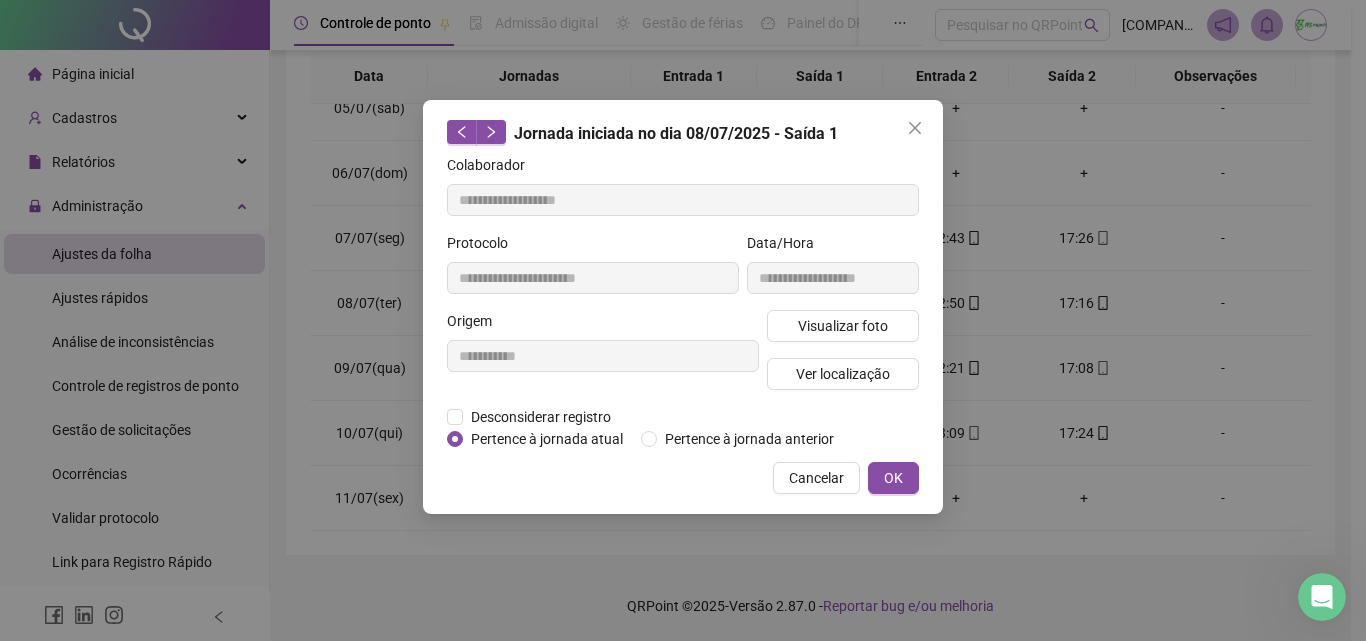 type on "**********" 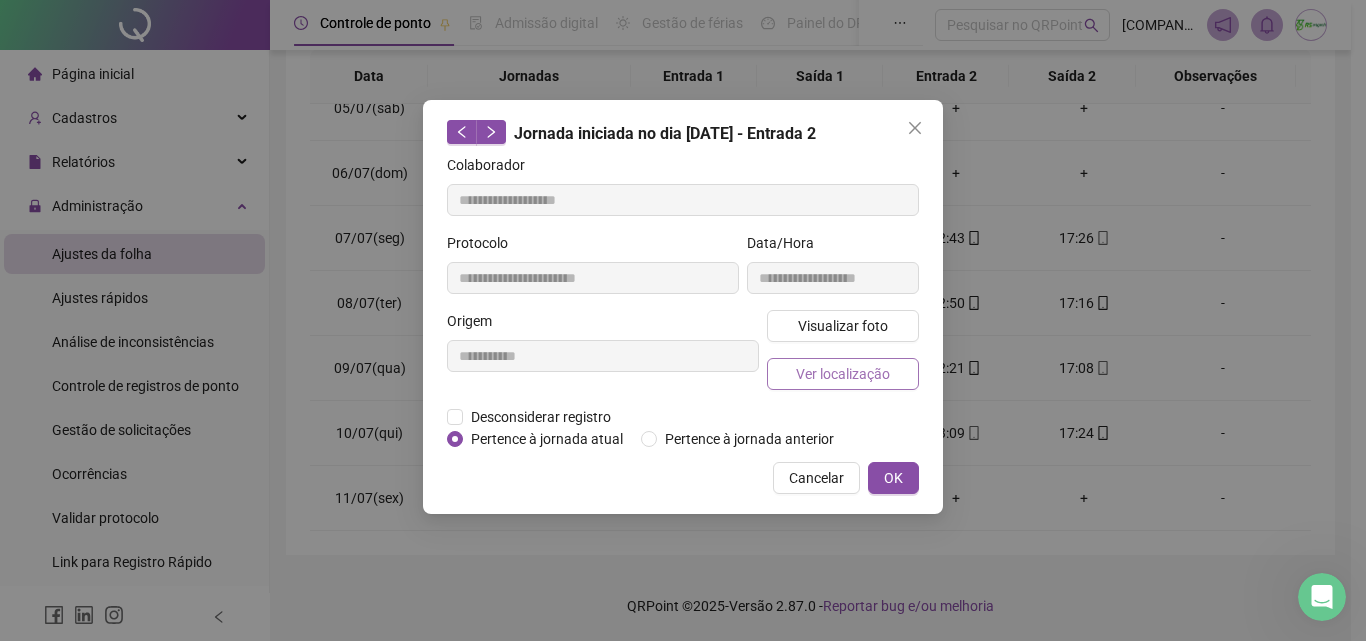 click on "Ver localização" at bounding box center (843, 374) 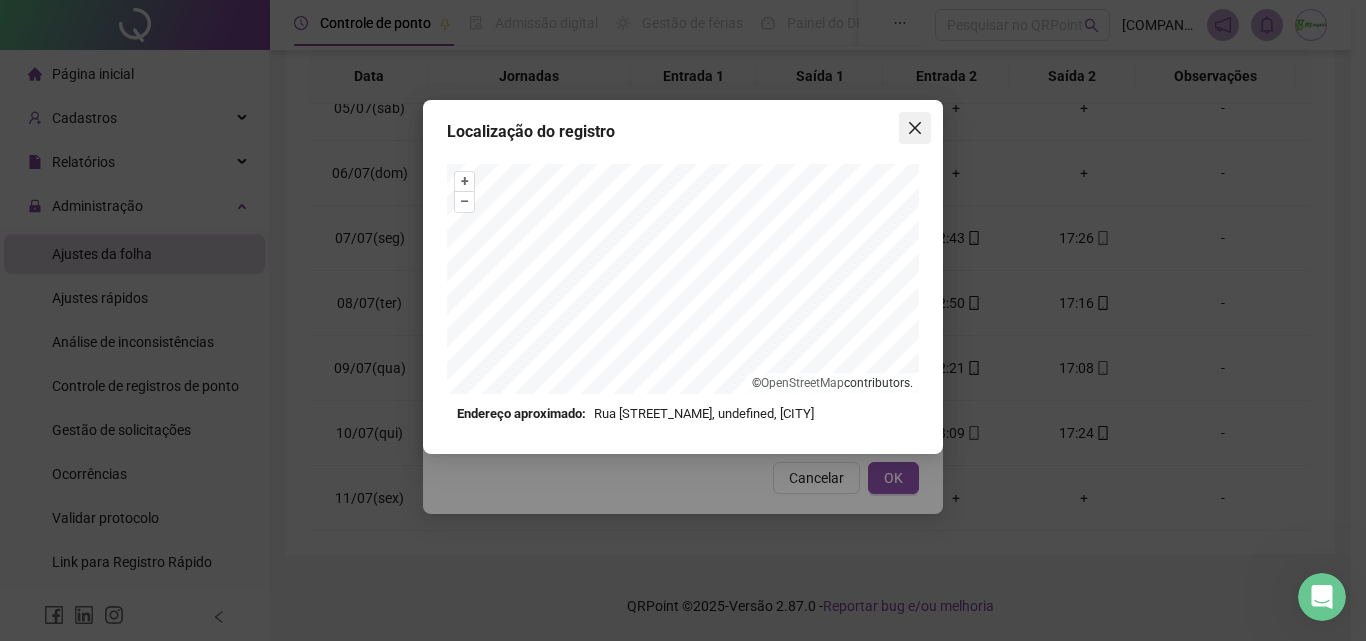 click at bounding box center [915, 128] 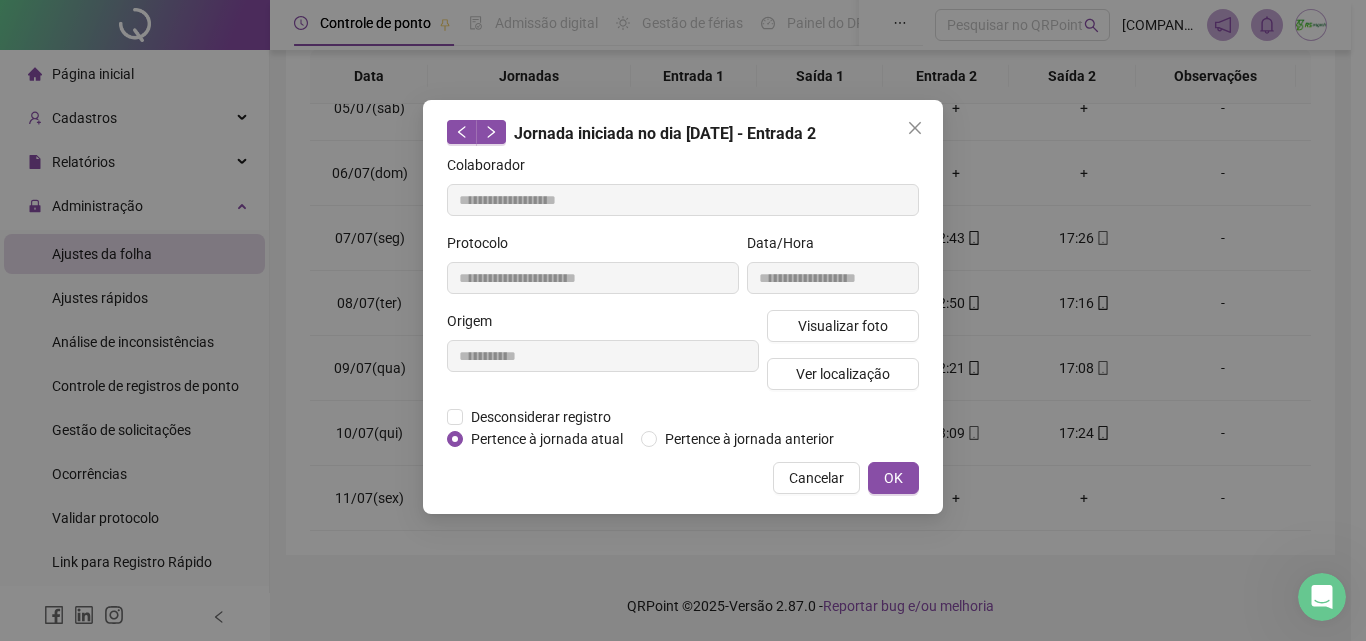 click 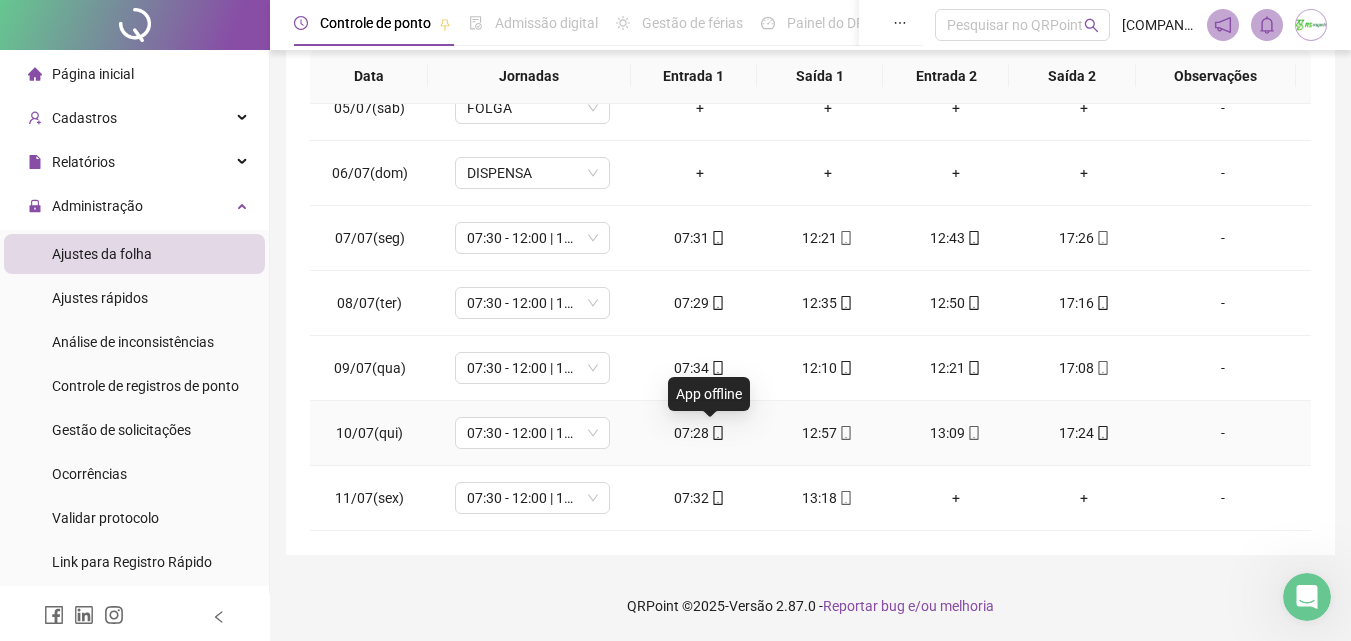 click 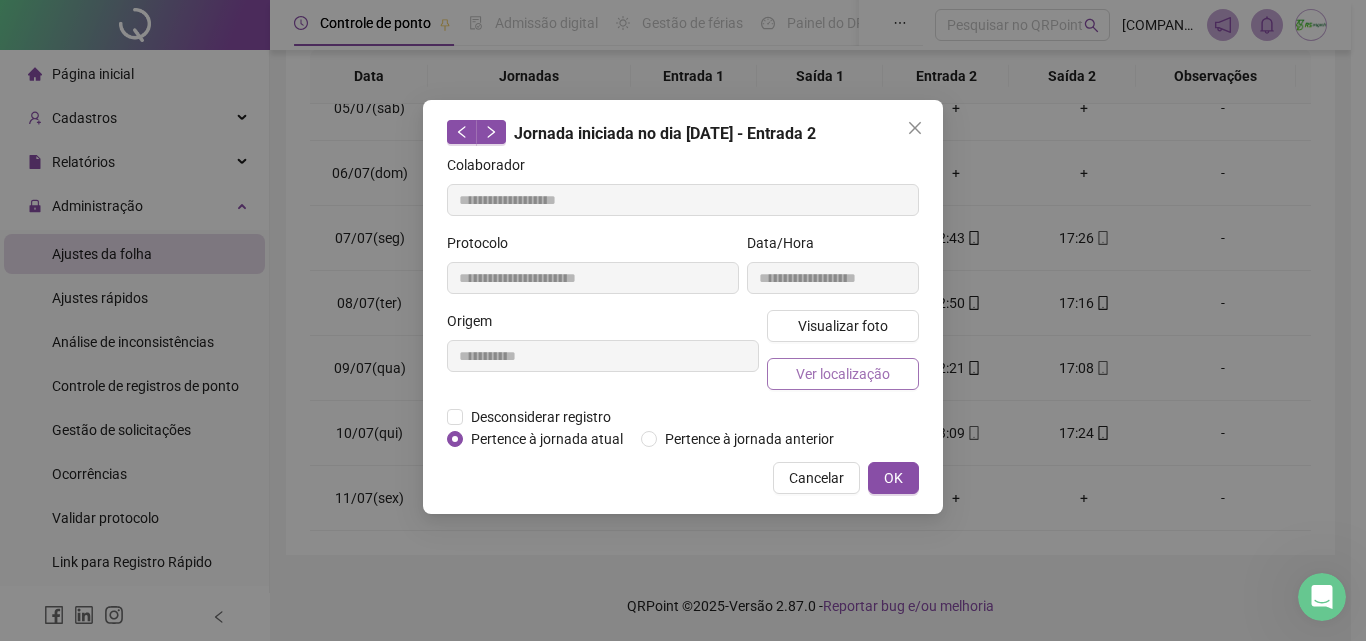 type on "**********" 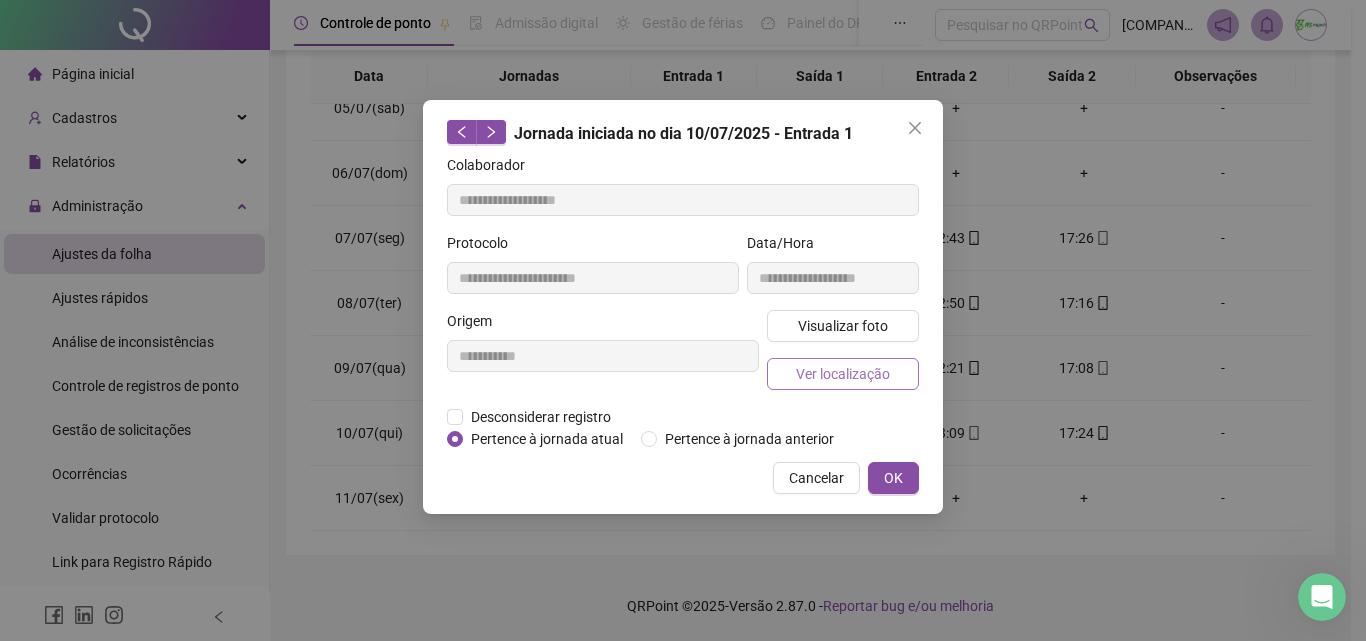 click on "Ver localização" at bounding box center (843, 374) 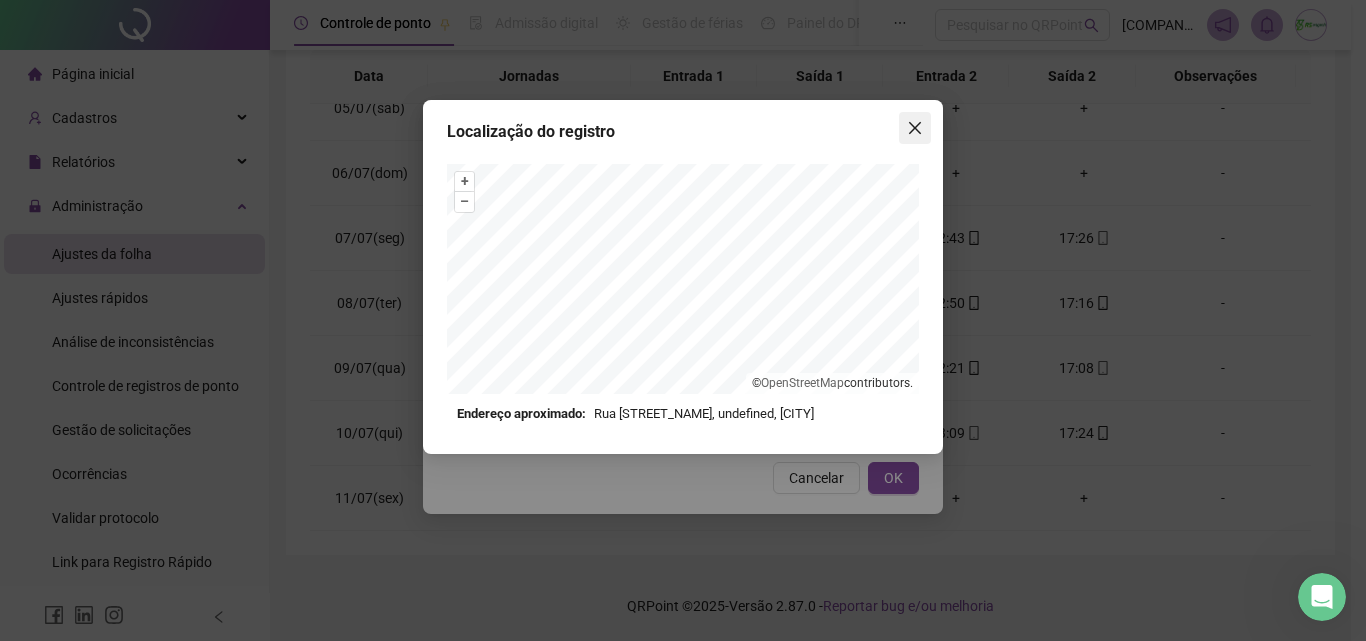 click at bounding box center [915, 128] 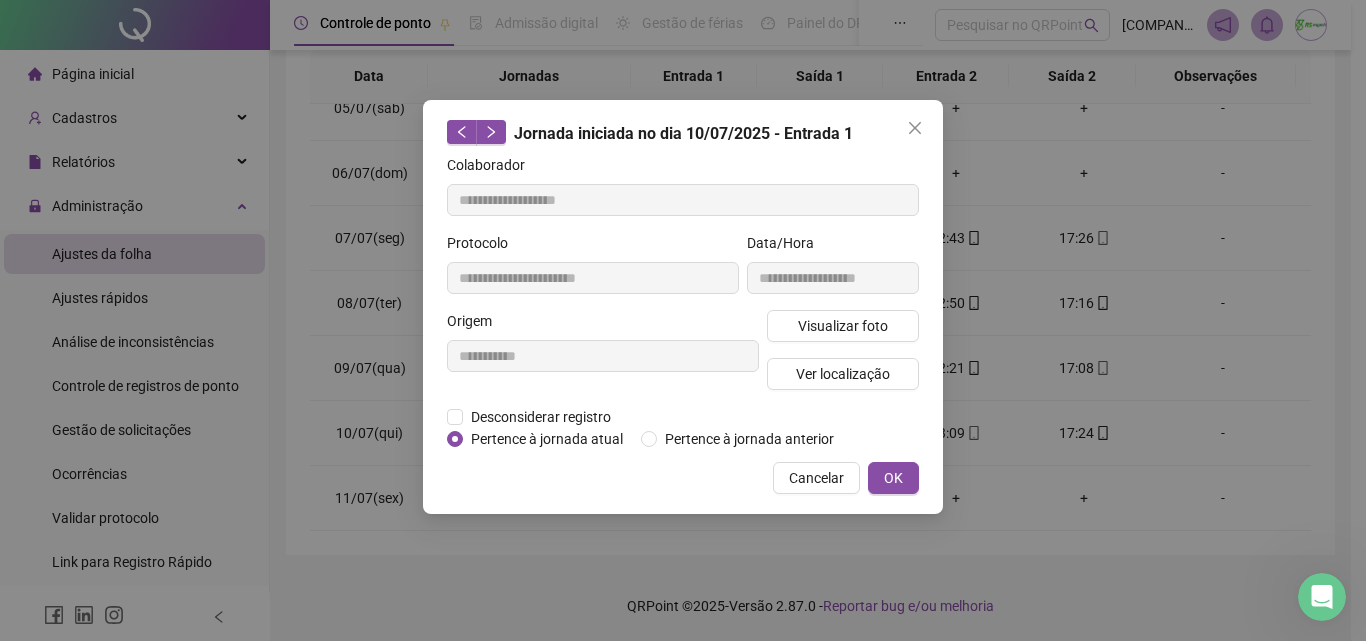 click 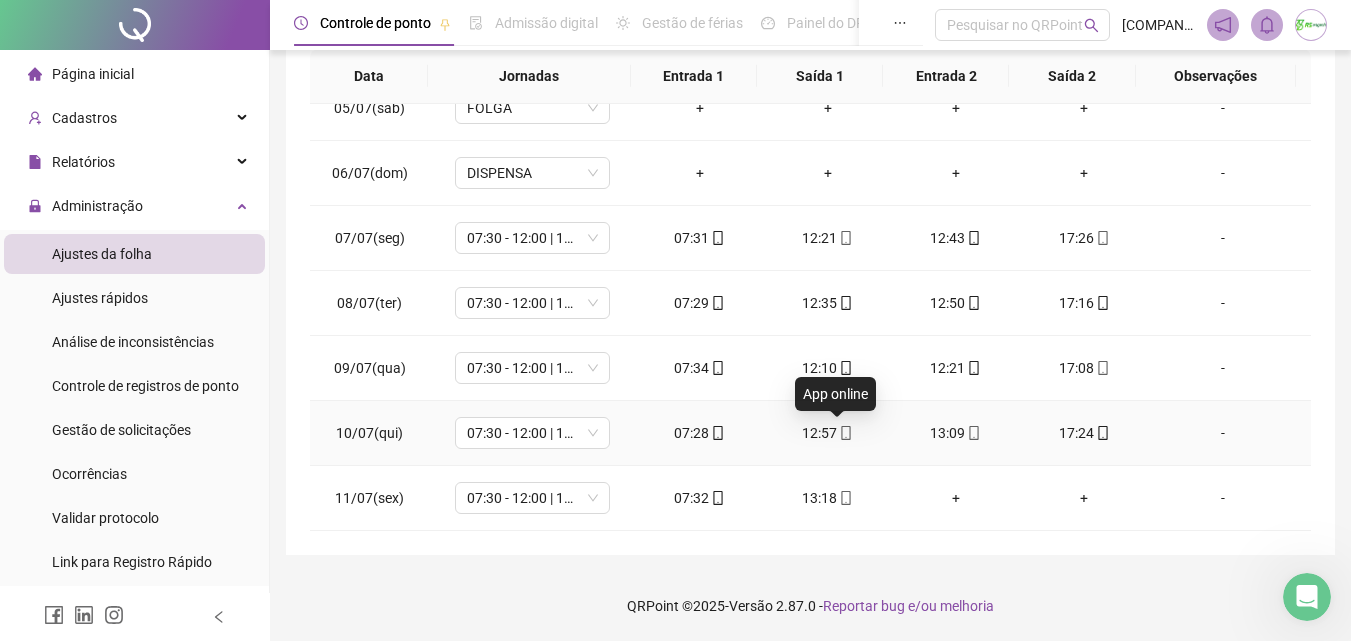 click 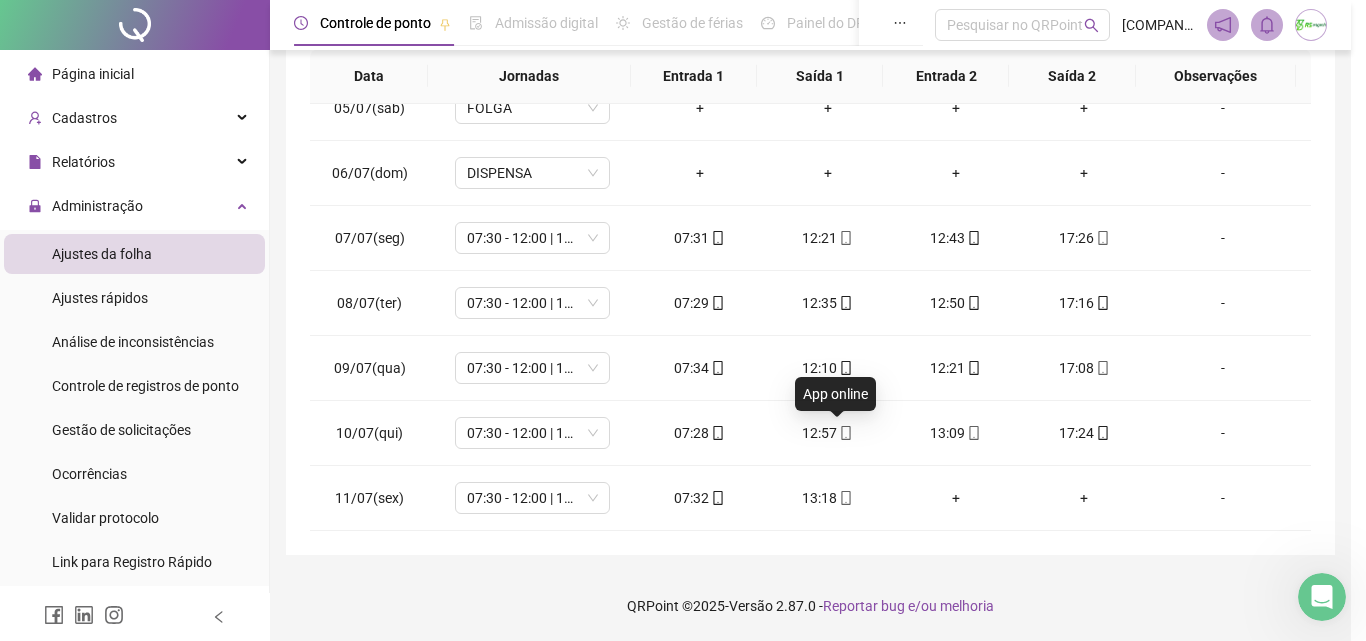 type on "**********" 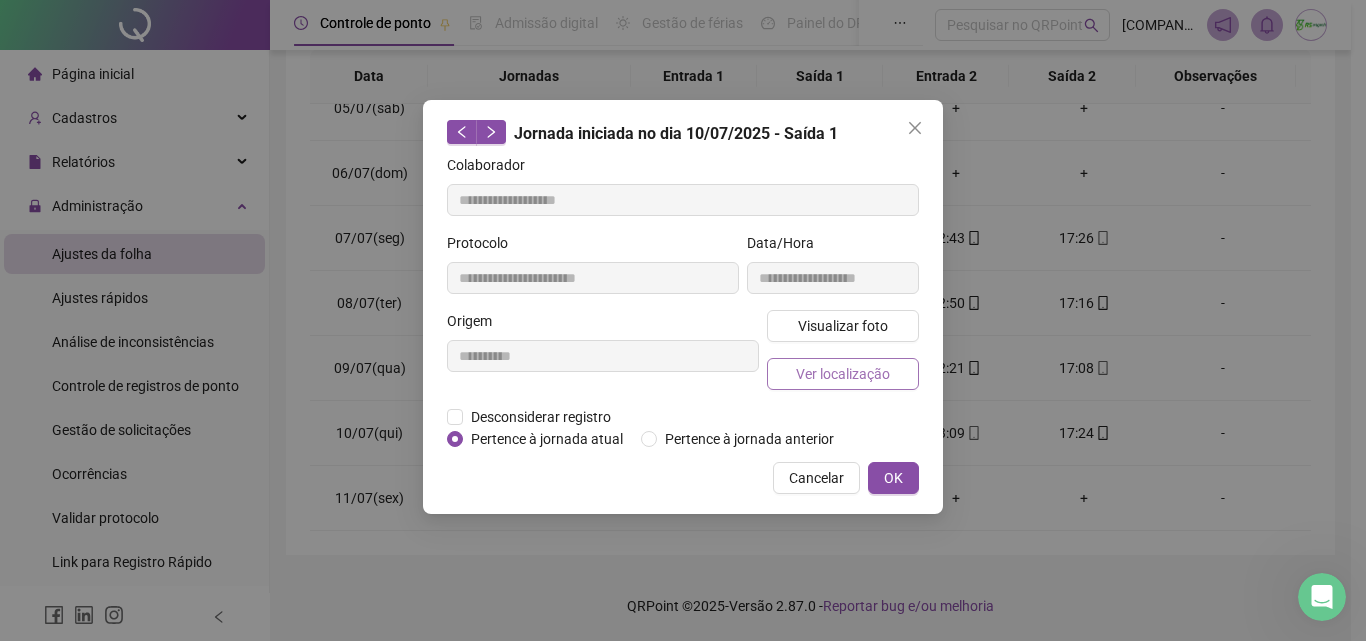 click on "Ver localização" at bounding box center (843, 374) 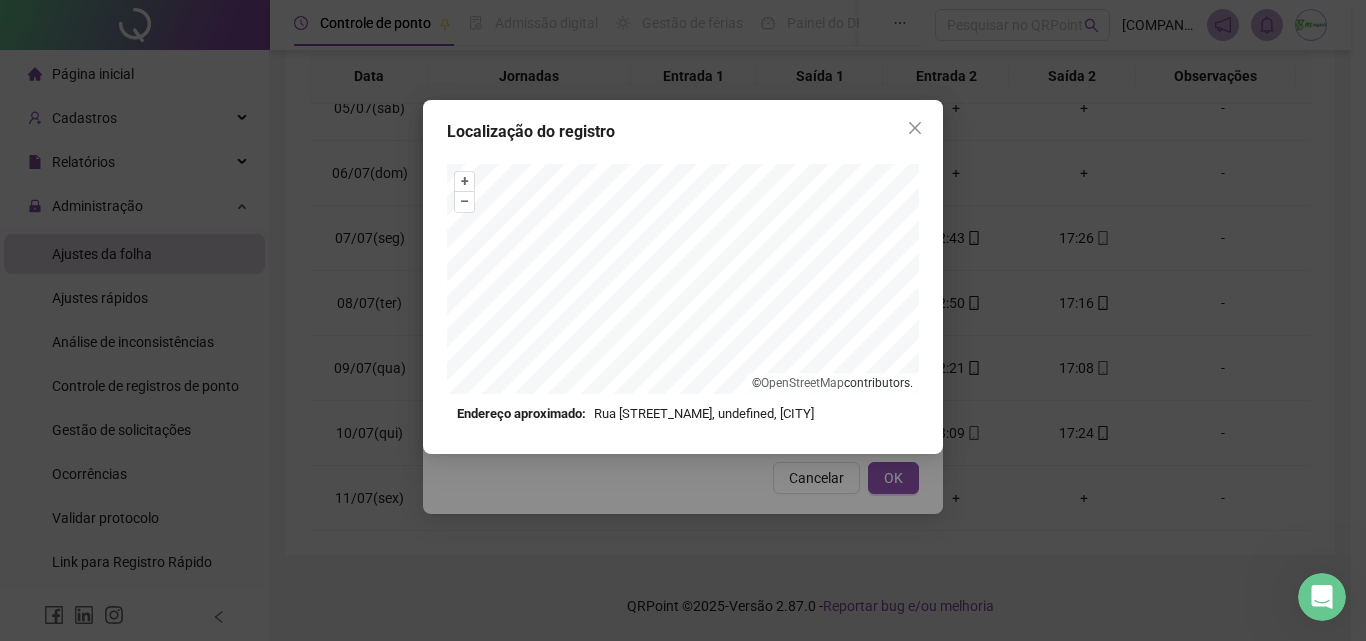 click at bounding box center (915, 128) 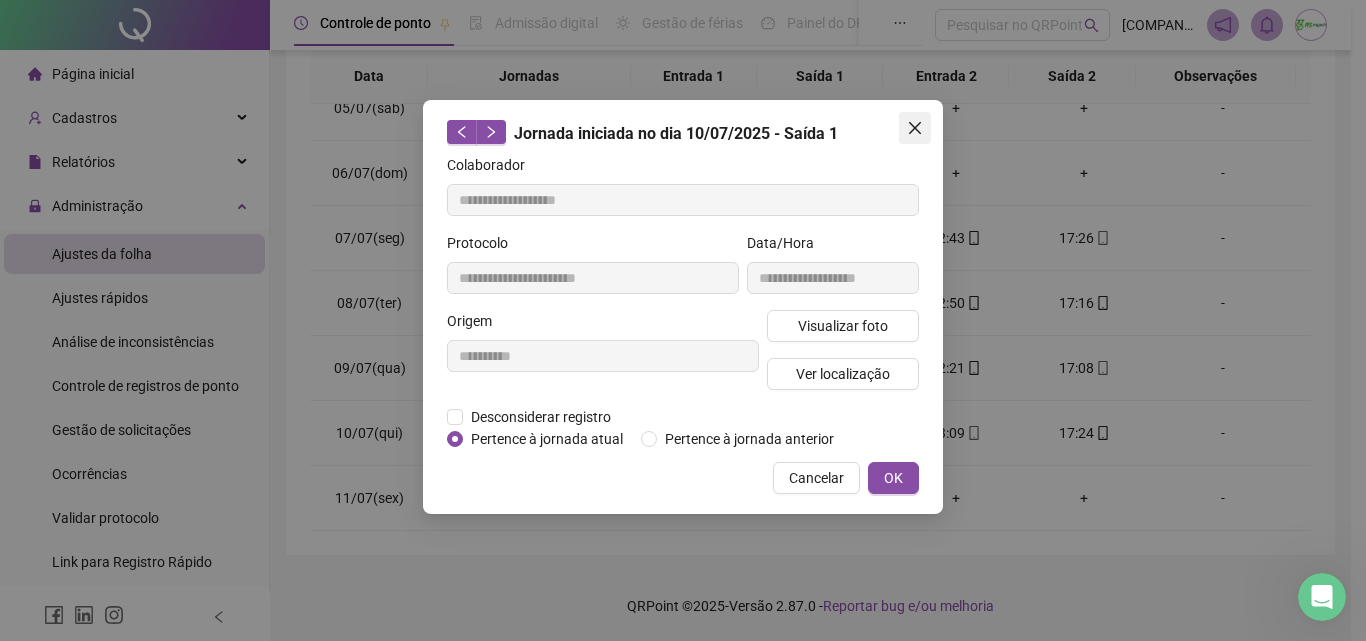 click at bounding box center (915, 128) 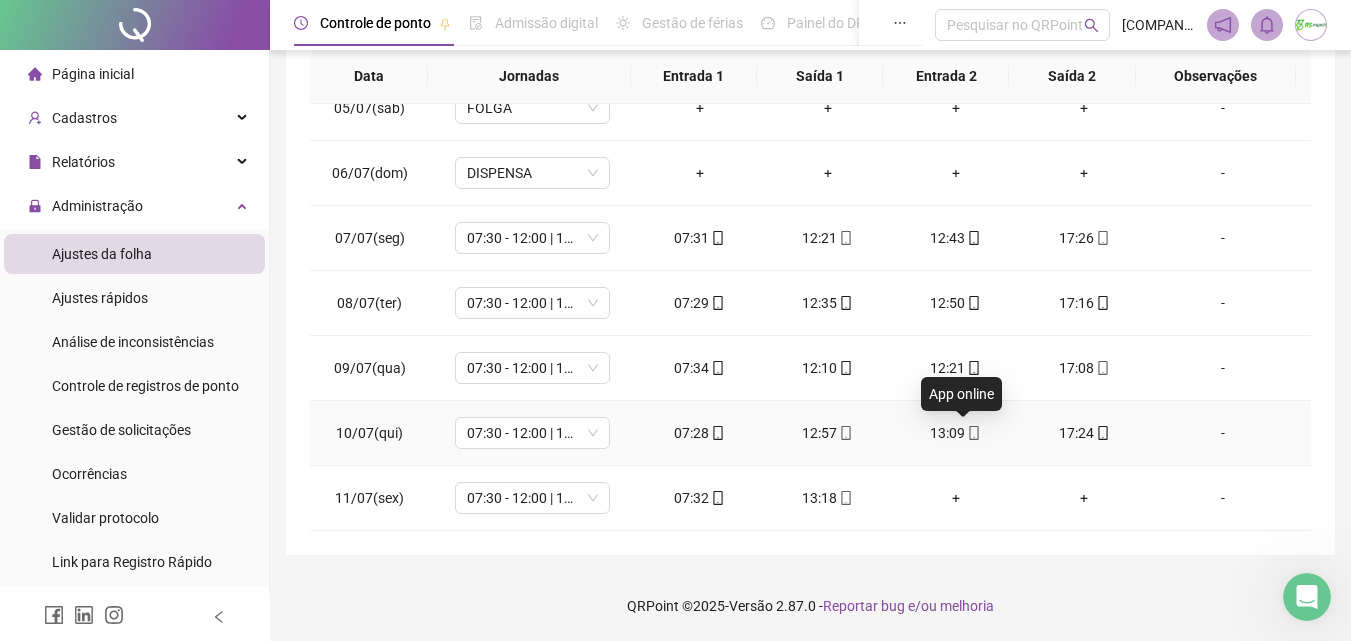 click 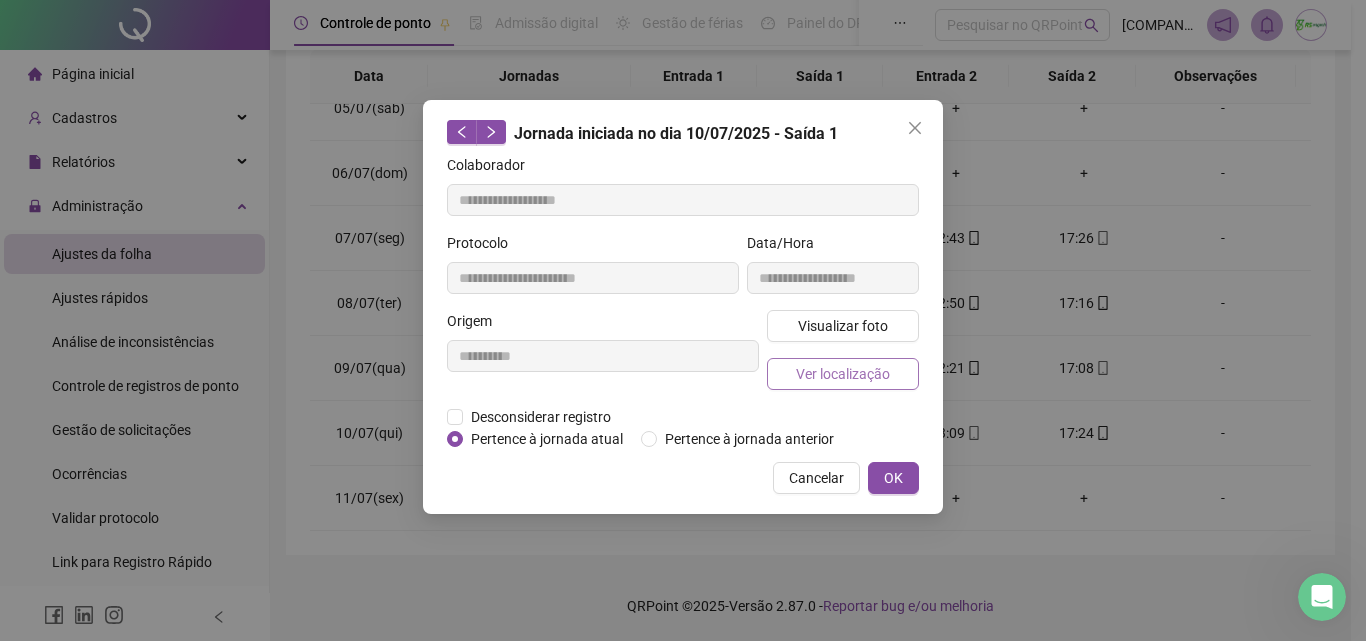 click on "Ver localização" at bounding box center [843, 374] 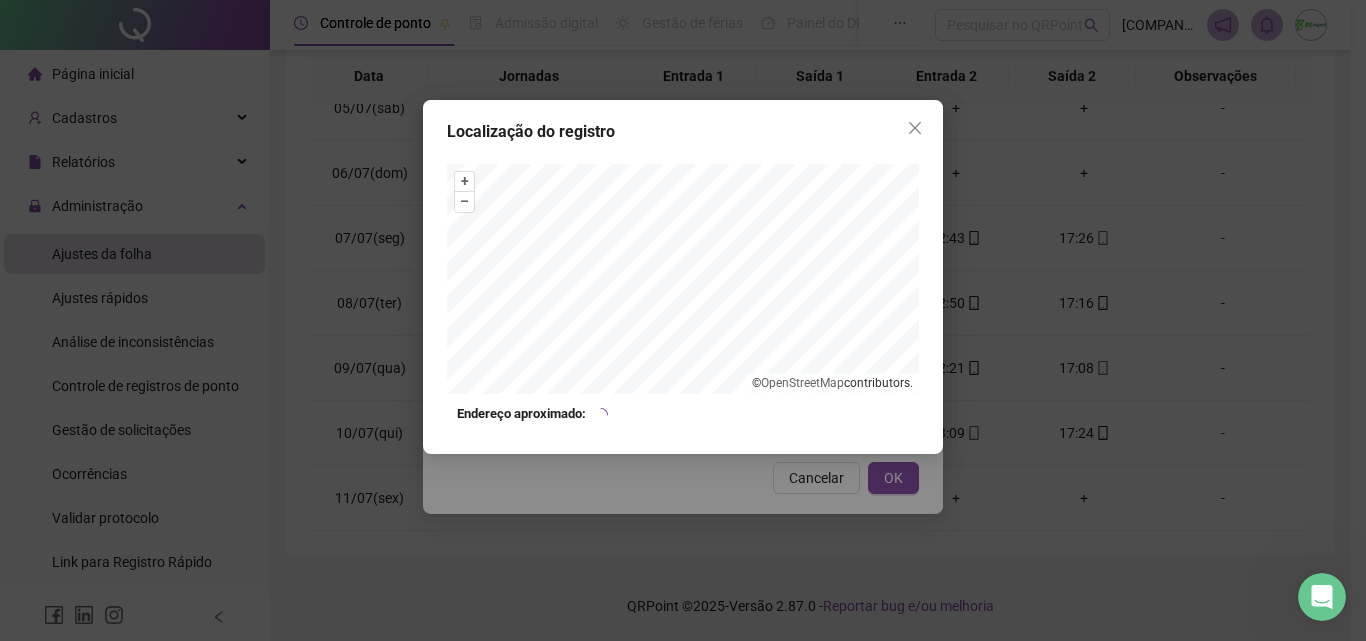 type on "**********" 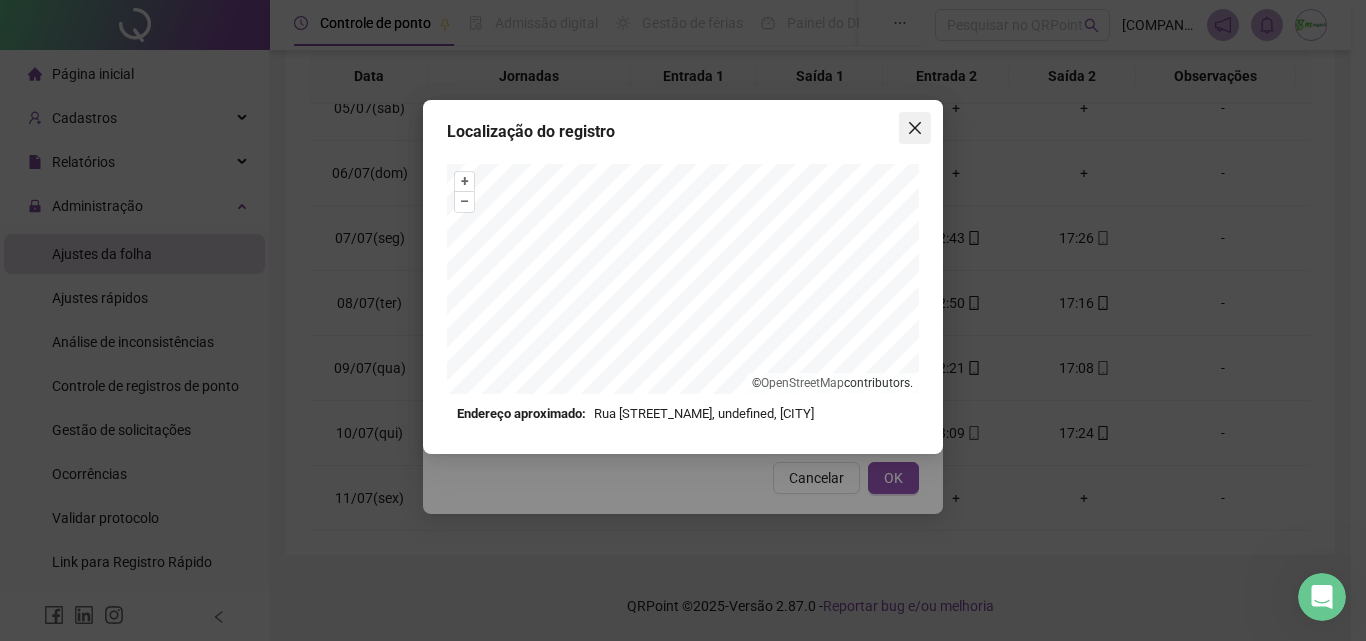 click at bounding box center [915, 128] 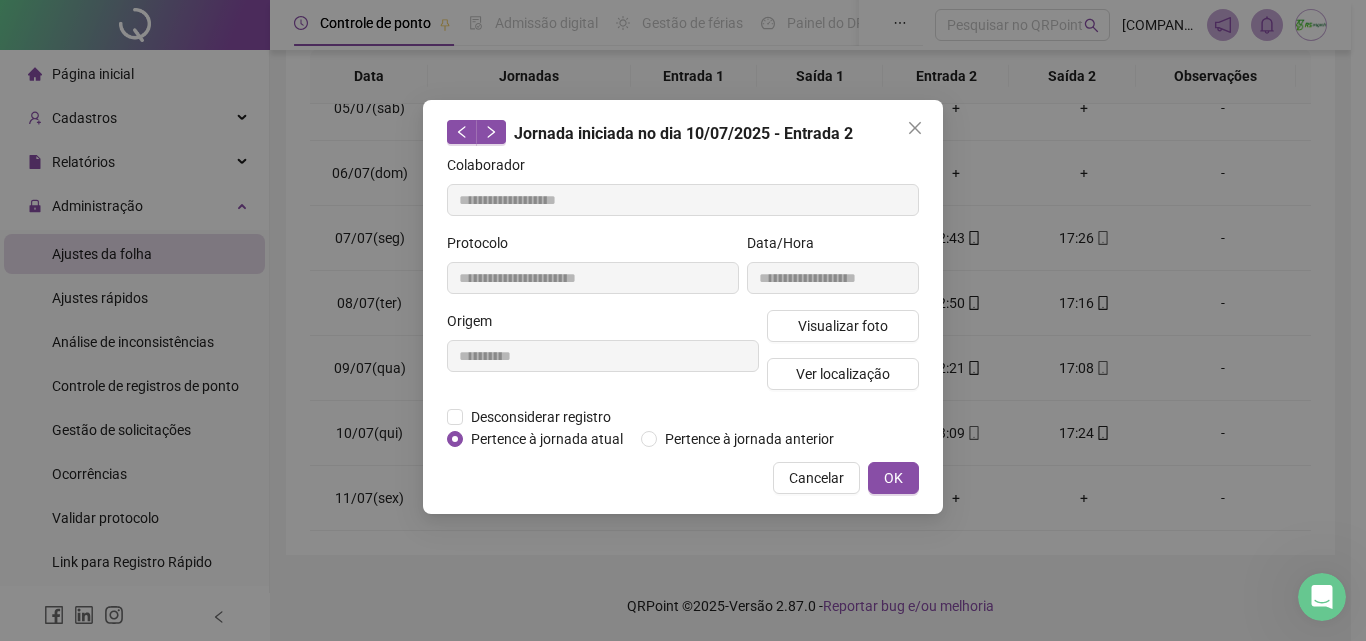 click at bounding box center [915, 128] 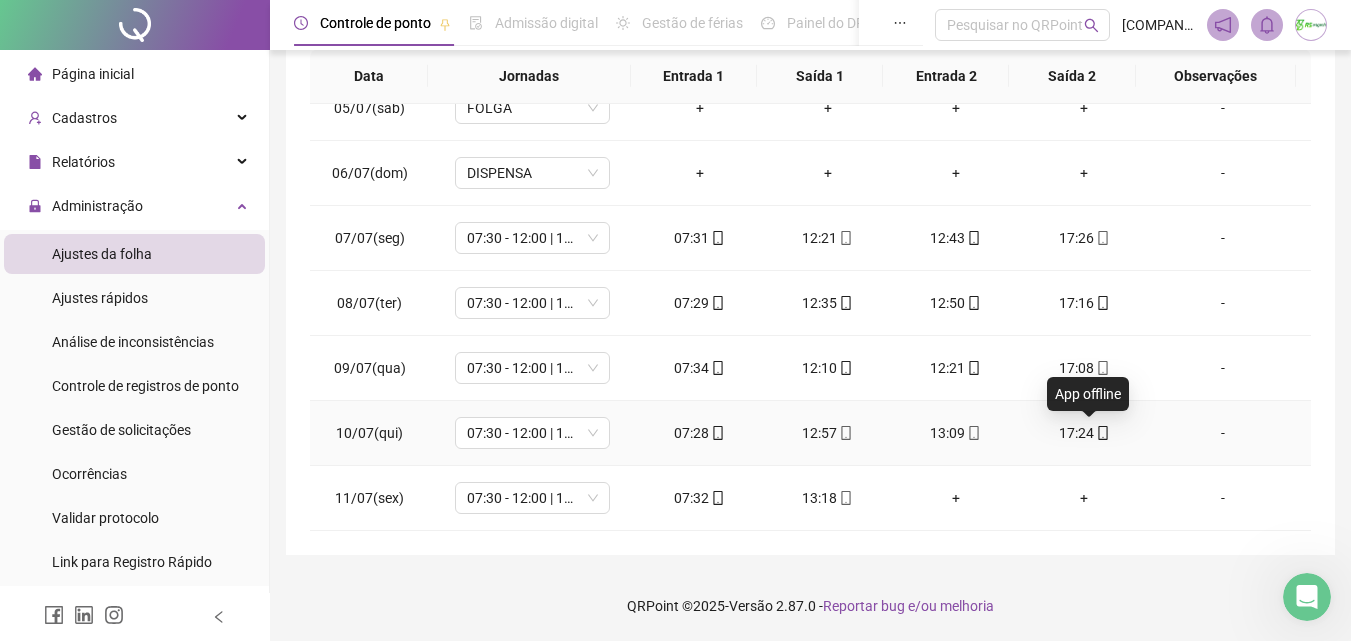 click 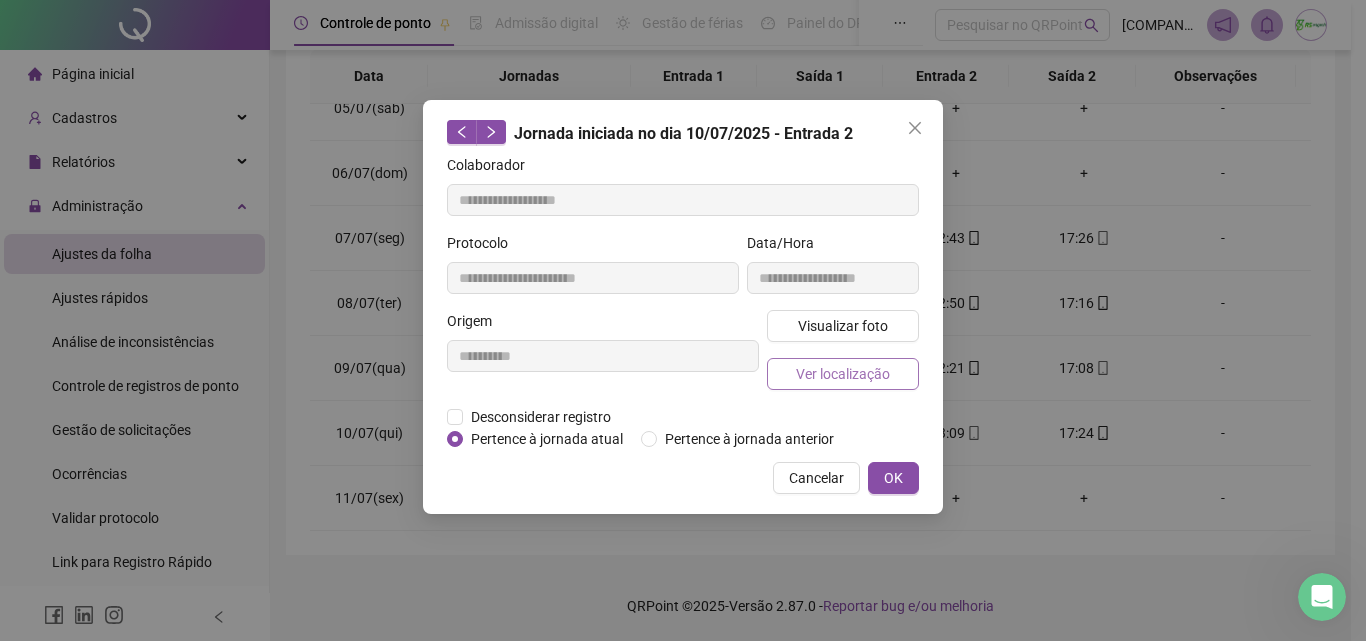 type on "**********" 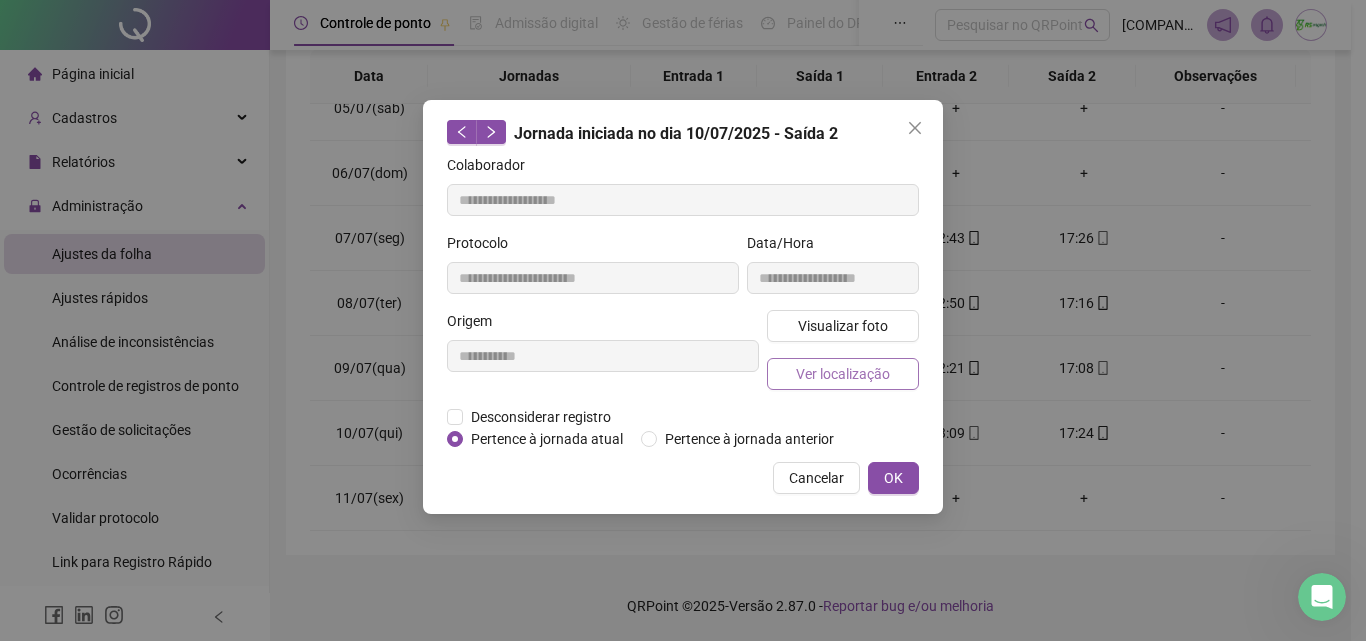 click on "Ver localização" at bounding box center [843, 374] 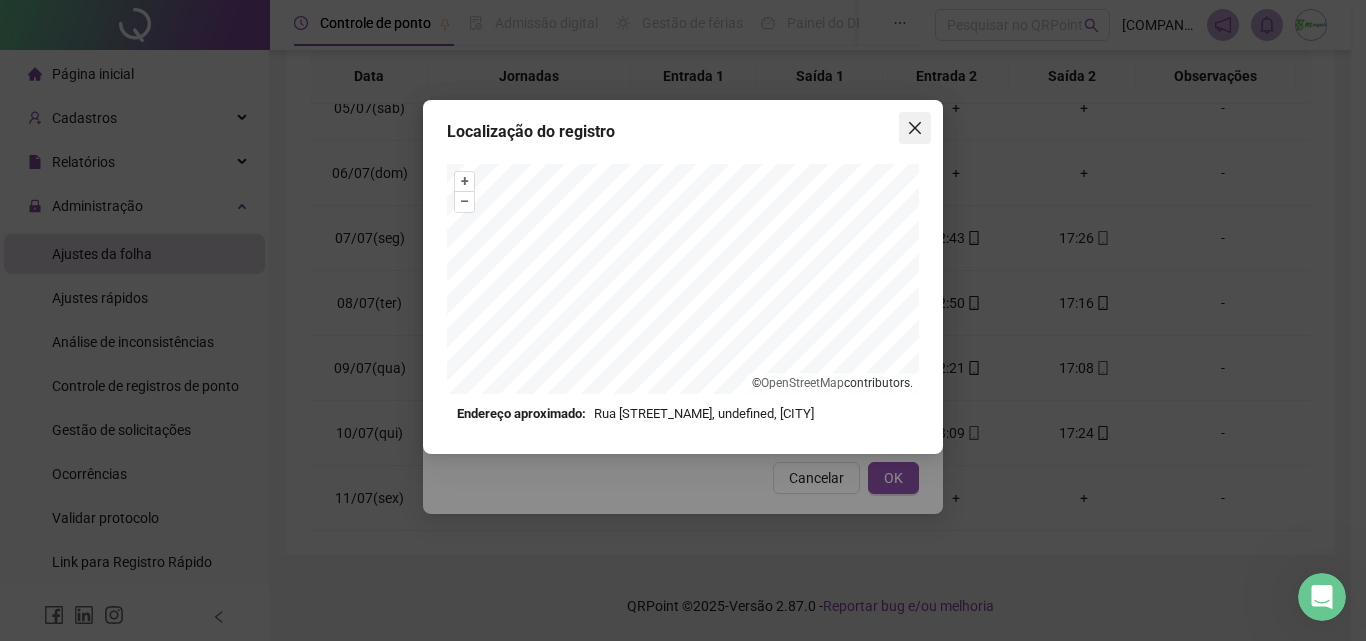 click at bounding box center [915, 128] 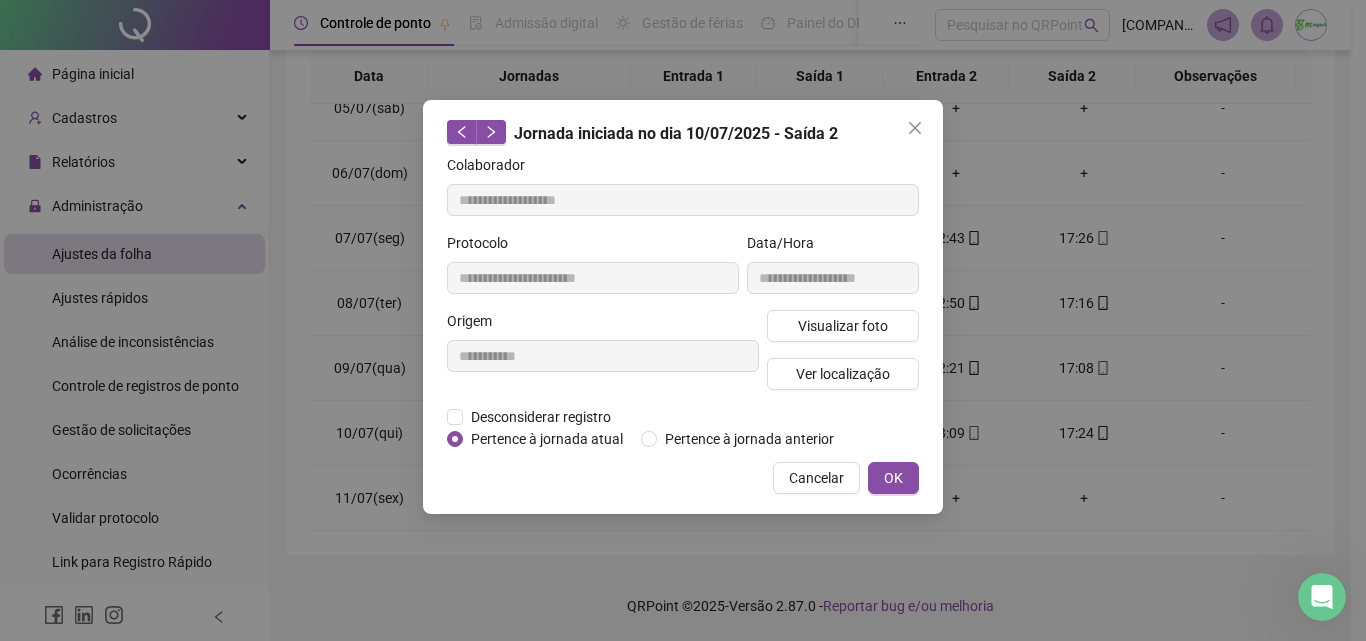 click 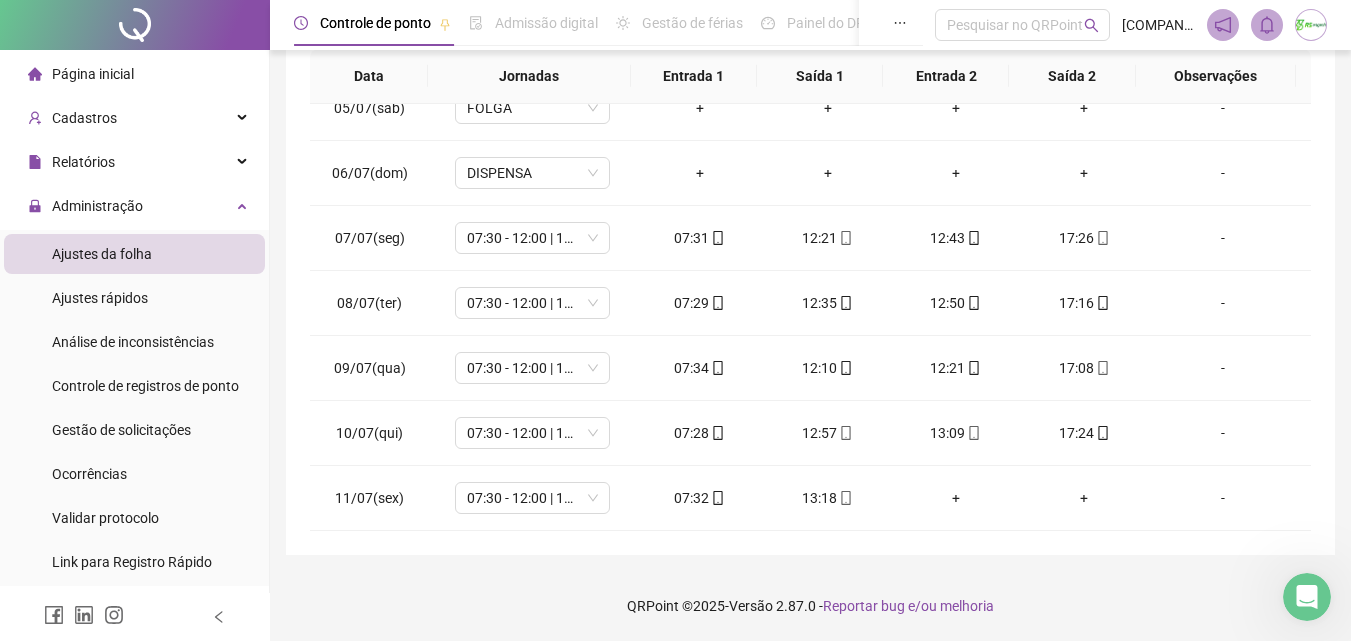 scroll, scrollTop: 157, scrollLeft: 0, axis: vertical 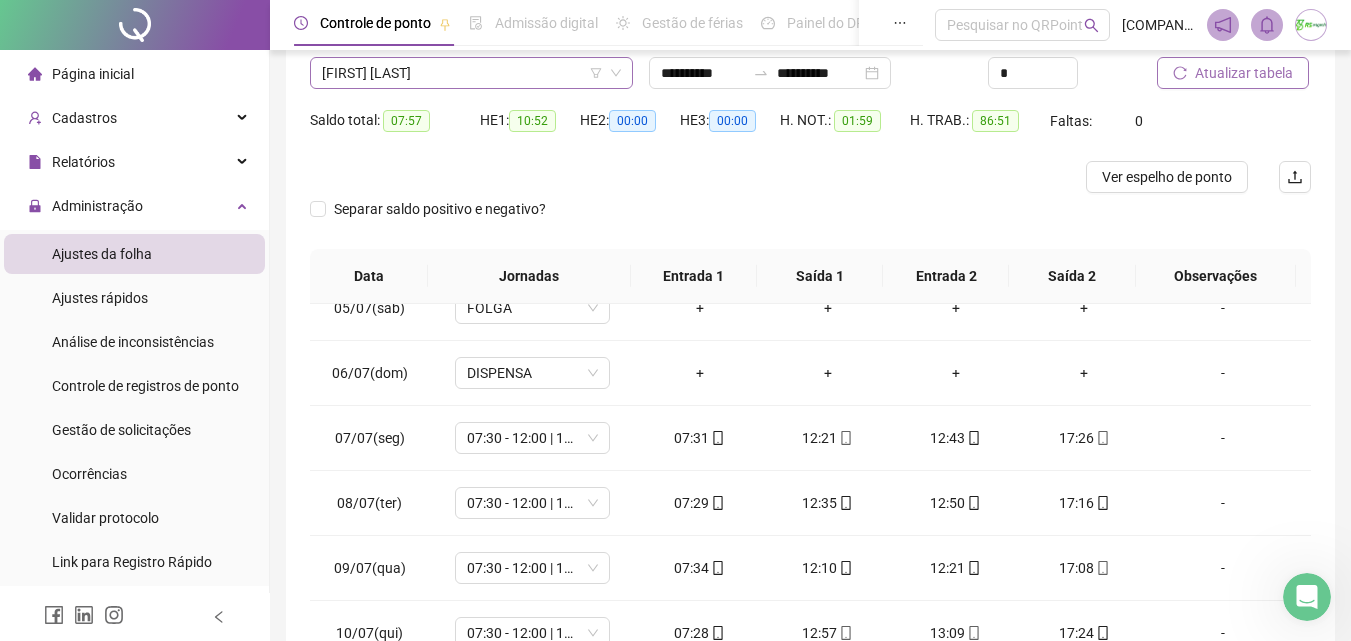click on "[FIRST] [LAST]" at bounding box center (471, 73) 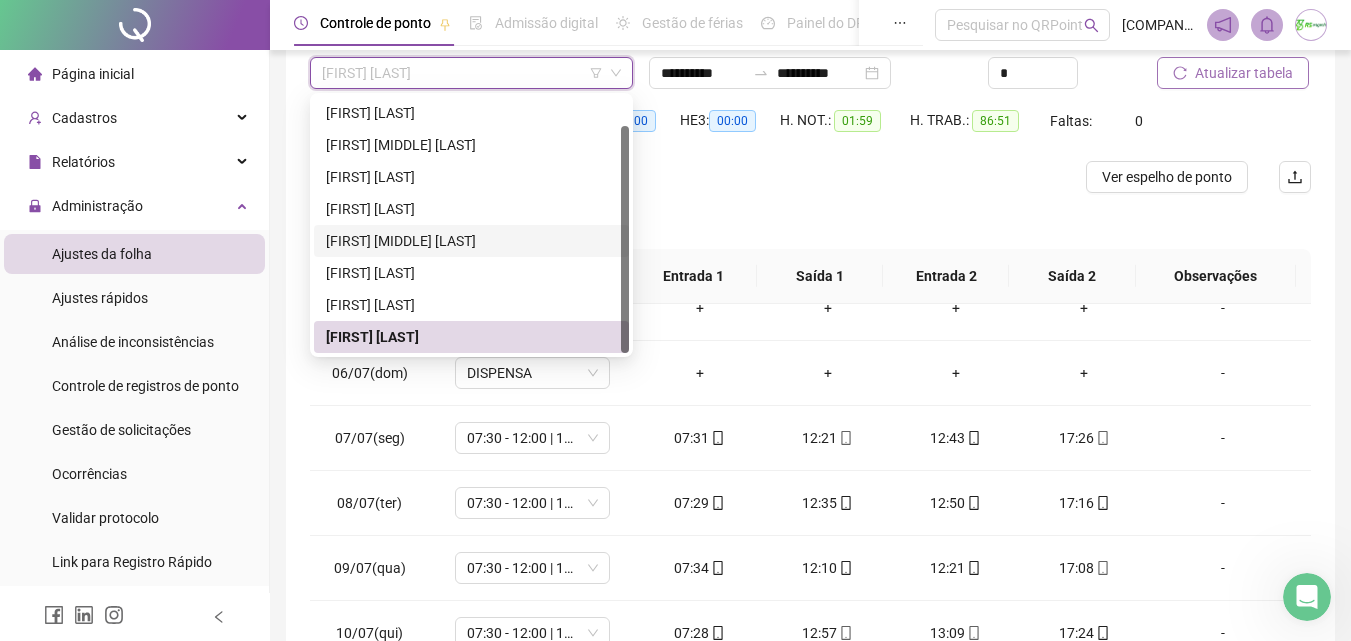 scroll, scrollTop: 223, scrollLeft: 0, axis: vertical 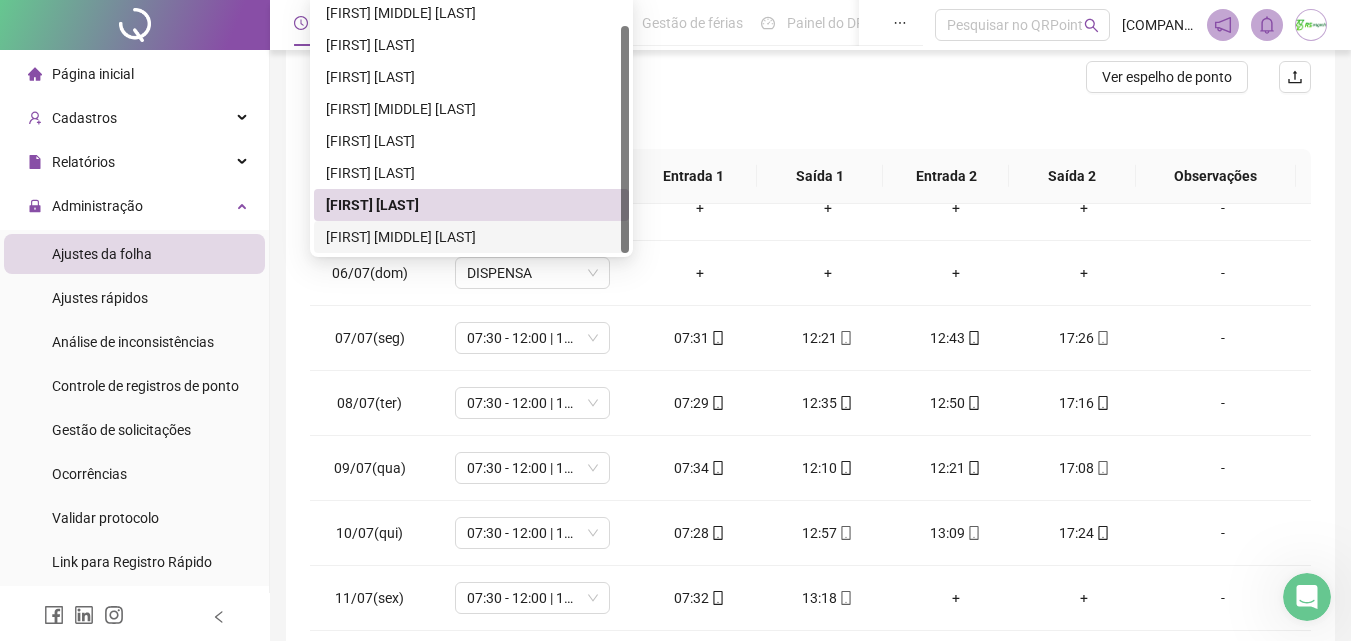 click on "[FIRST] [MIDDLE] [LAST]" at bounding box center (471, 237) 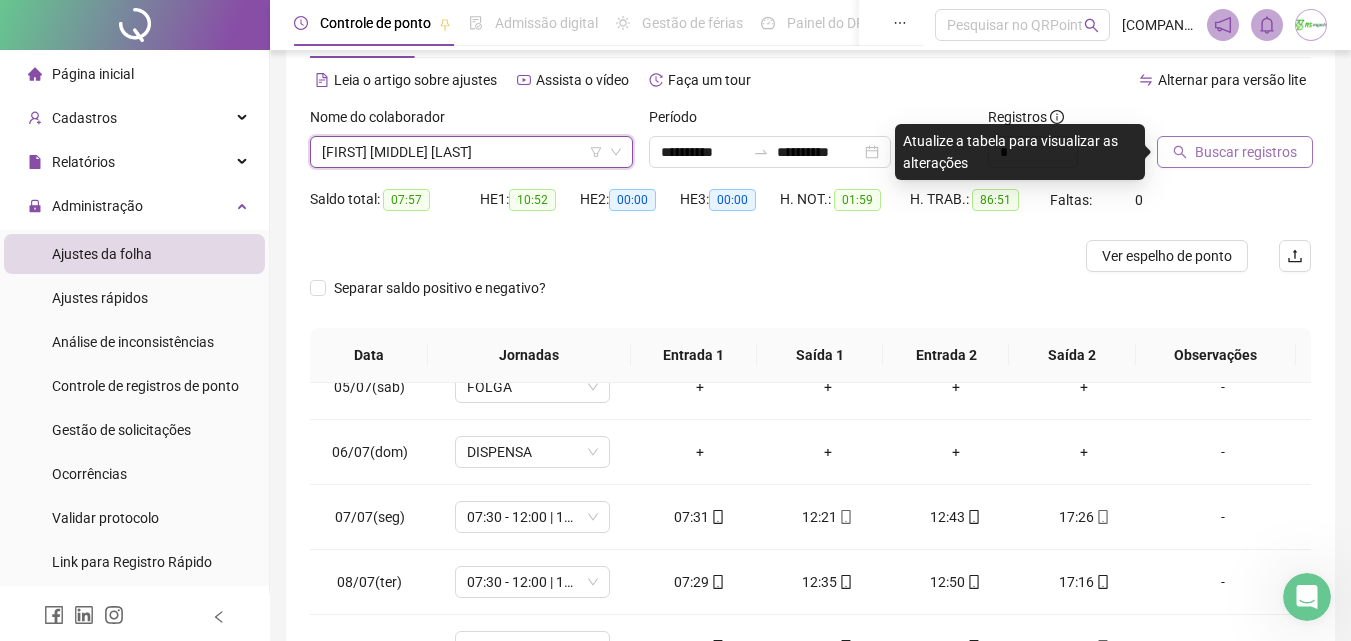 scroll, scrollTop: 57, scrollLeft: 0, axis: vertical 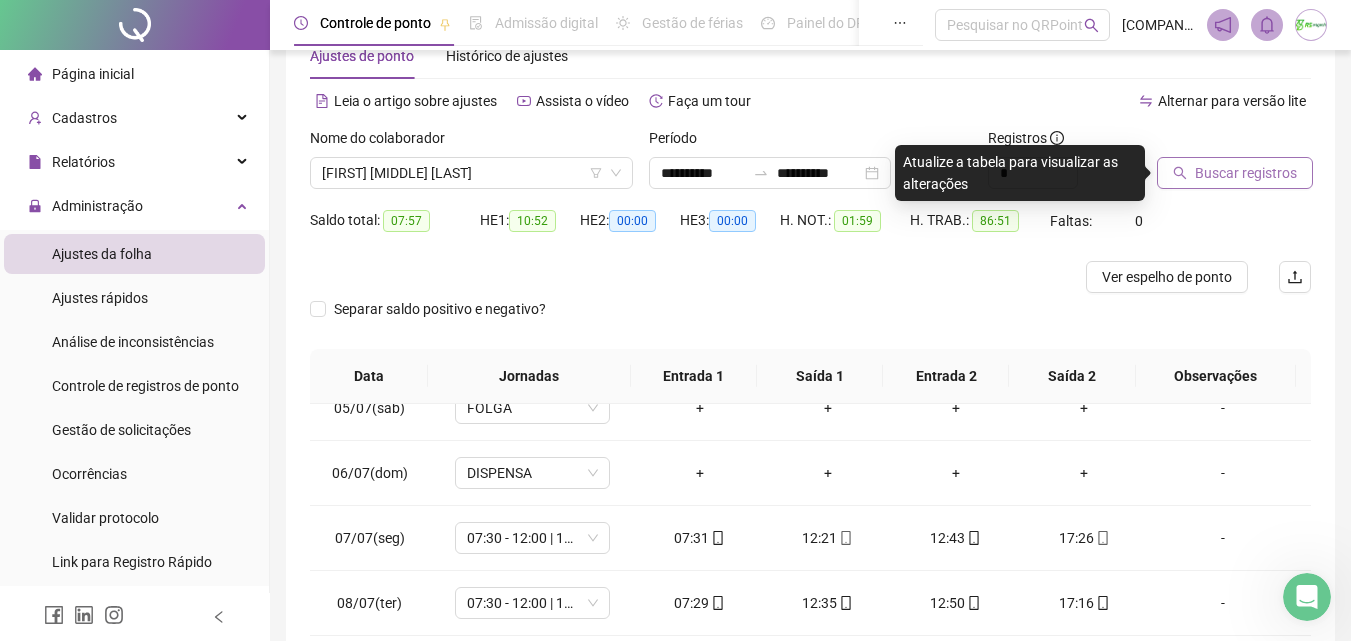 click on "Buscar registros" at bounding box center [1246, 173] 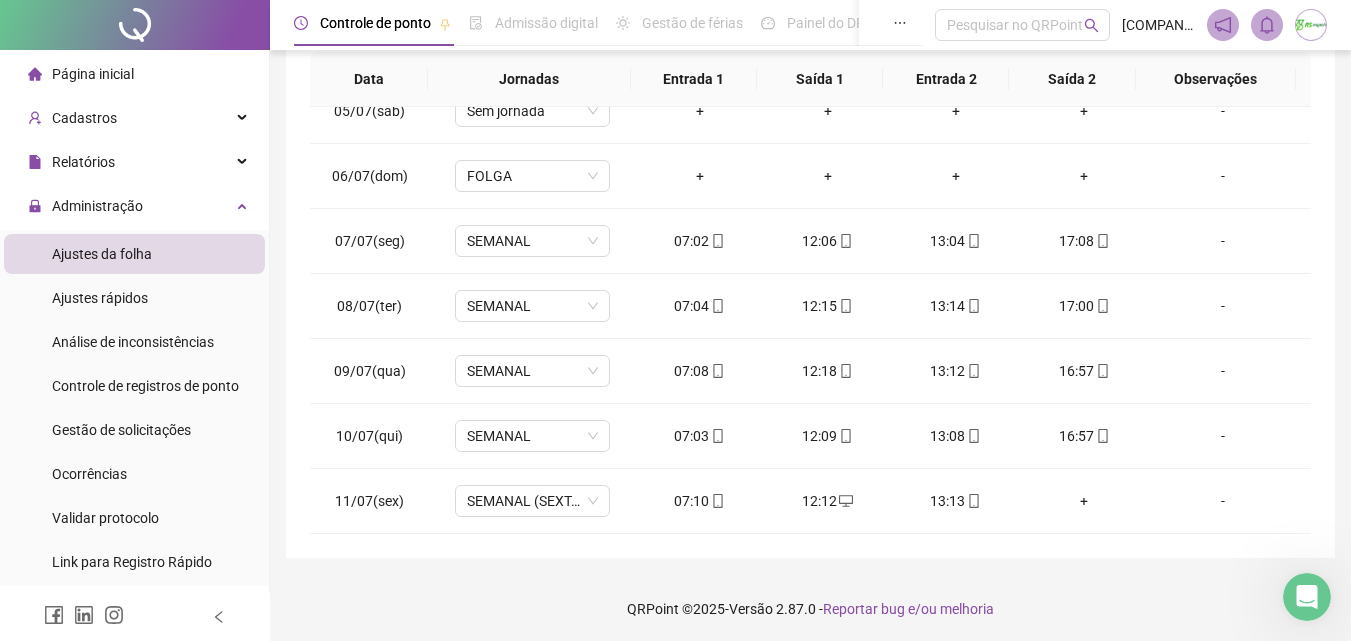 scroll, scrollTop: 357, scrollLeft: 0, axis: vertical 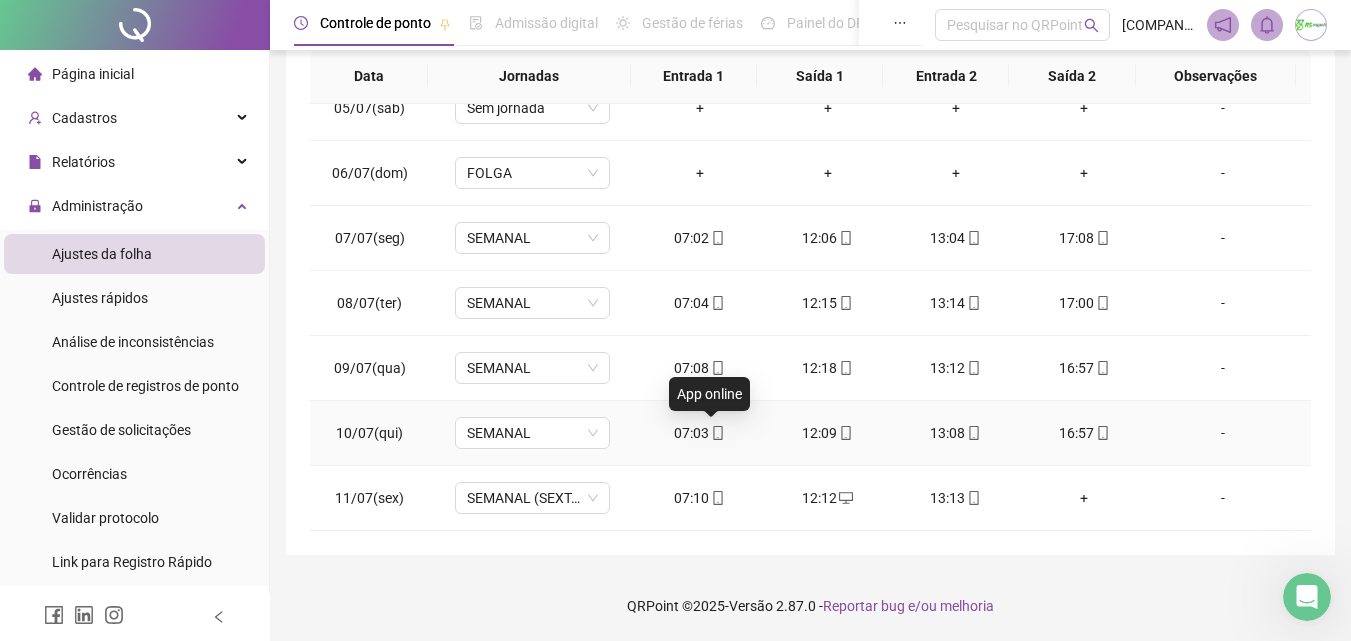 click 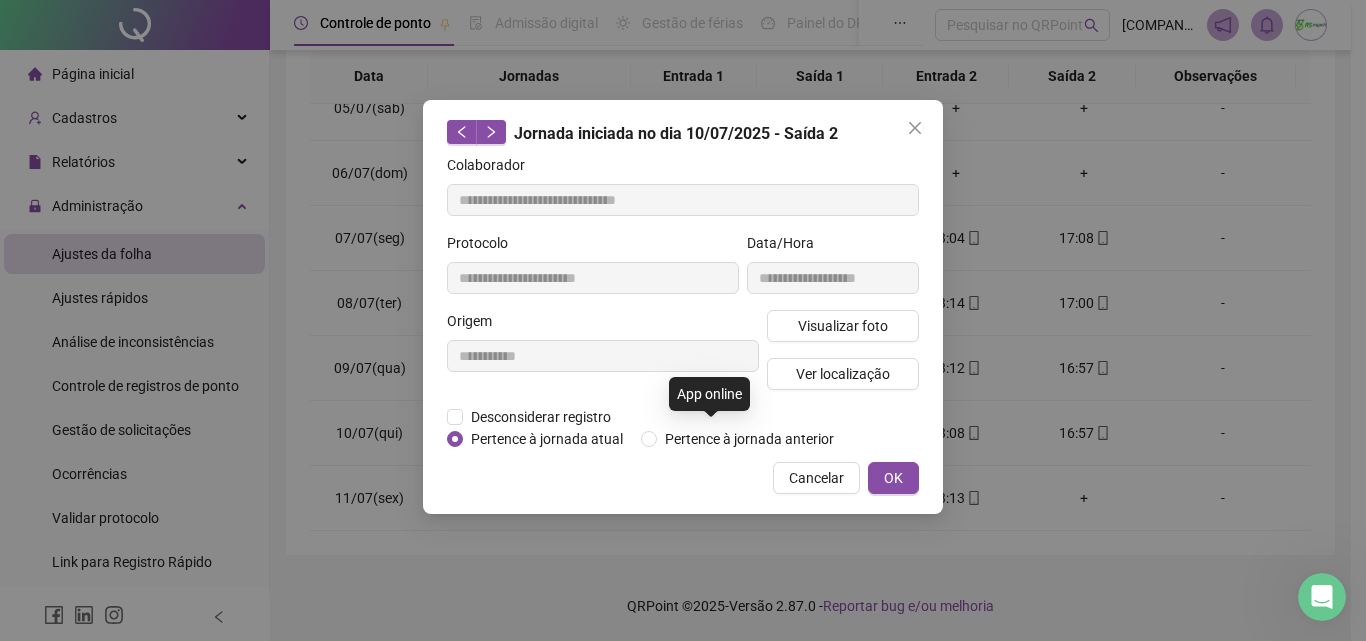 type on "**********" 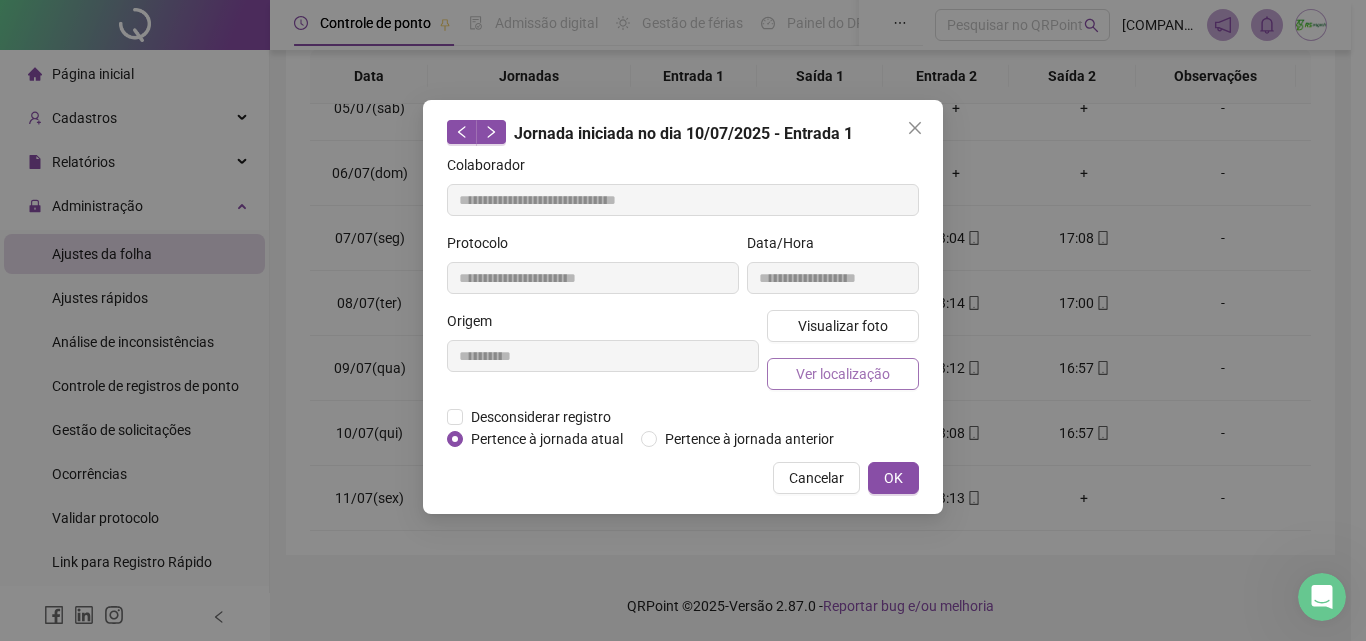 click on "Ver localização" at bounding box center (843, 374) 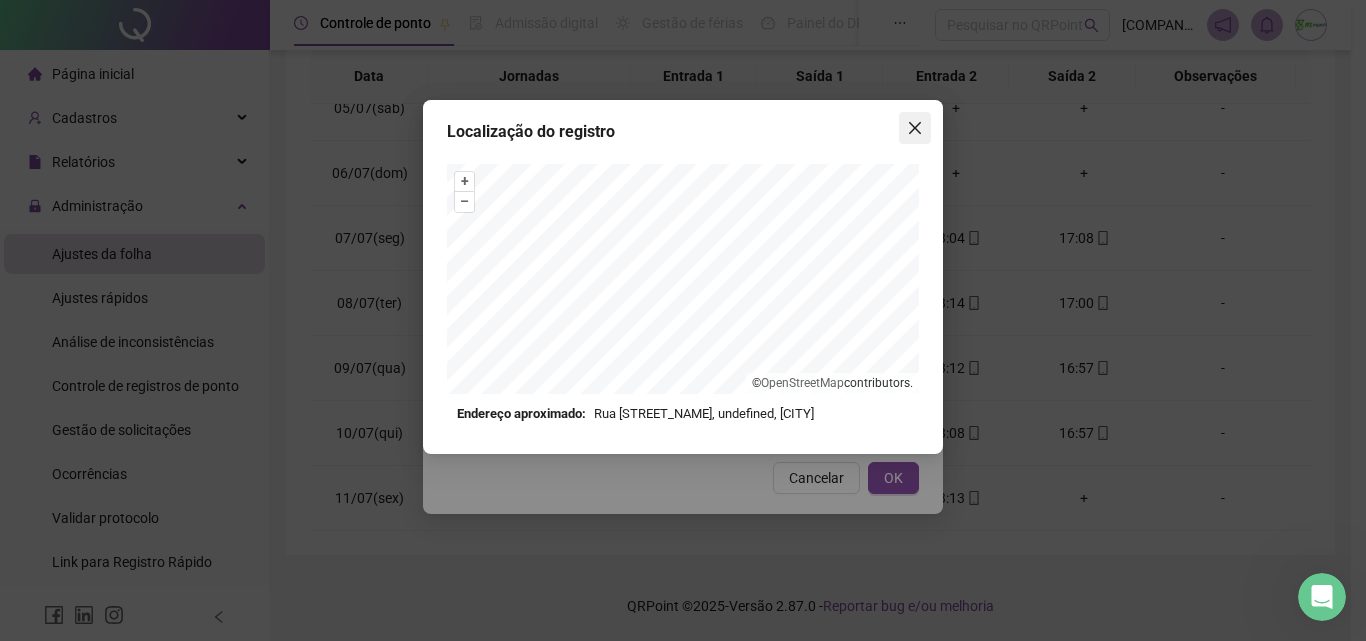 click at bounding box center [915, 128] 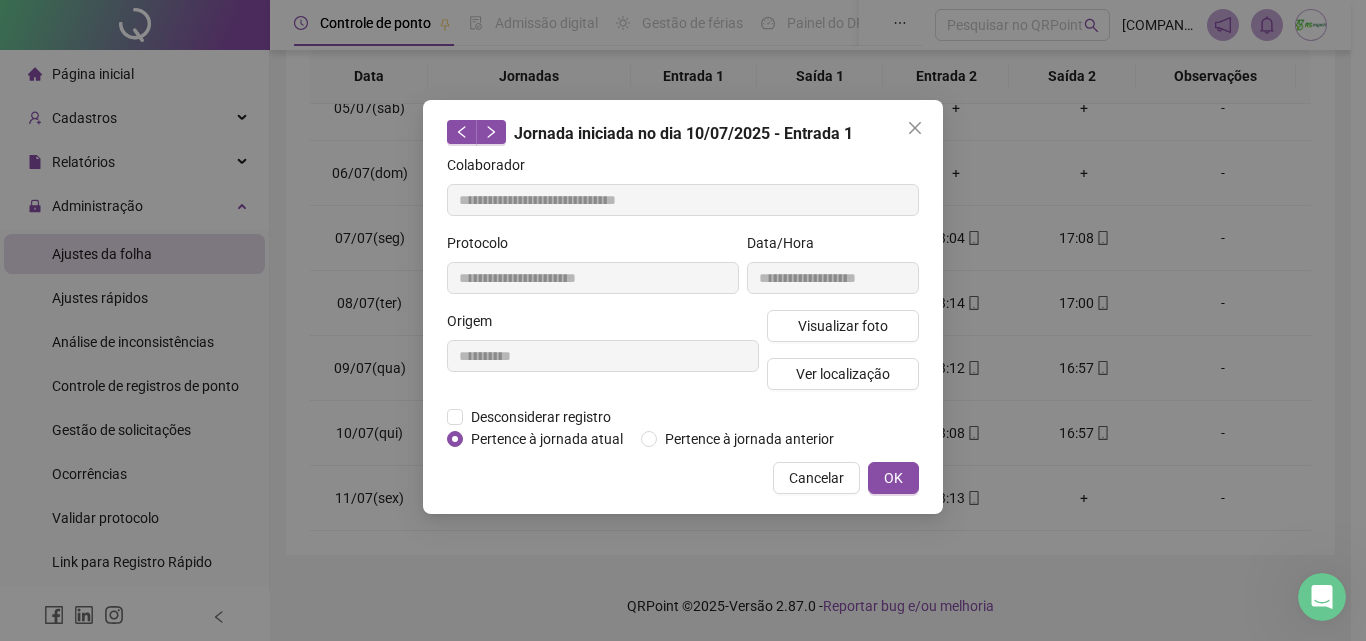 click at bounding box center (915, 128) 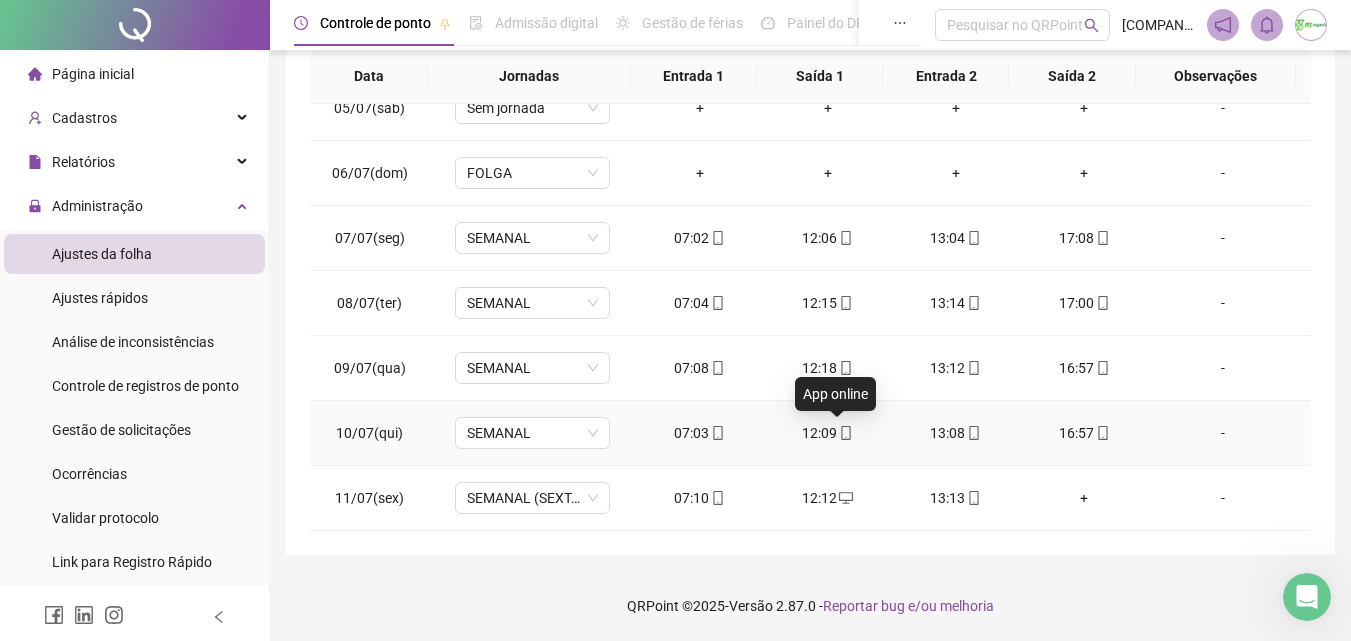 click 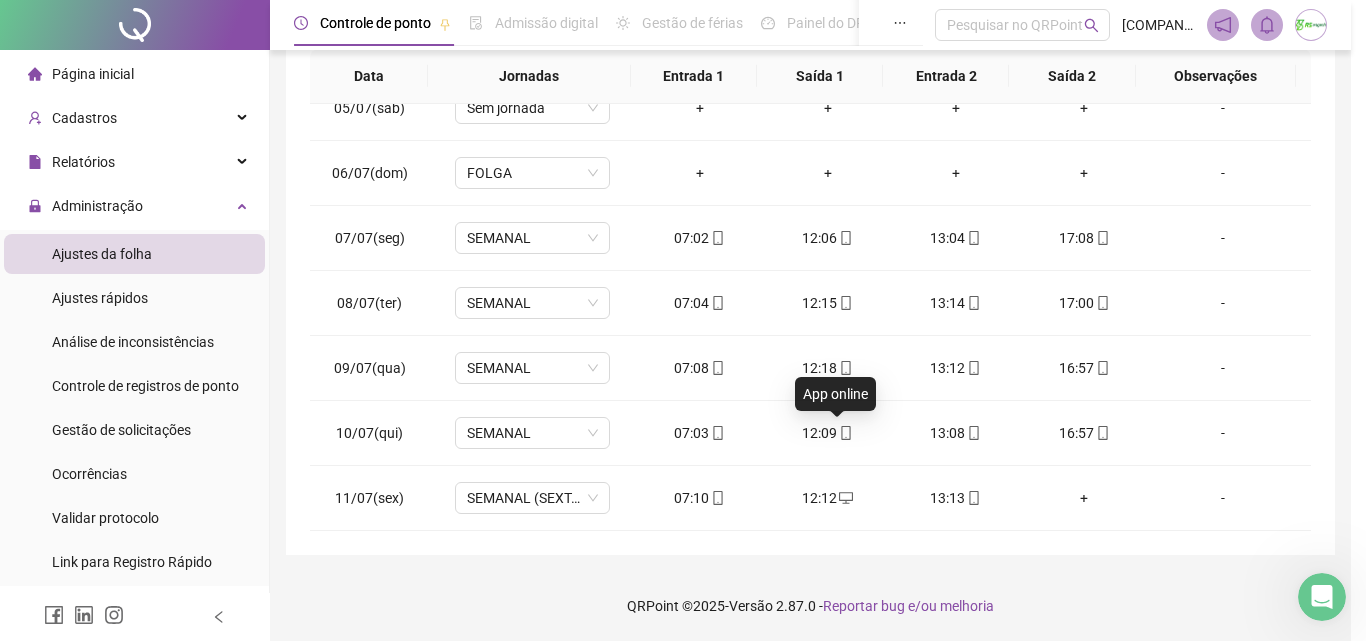 type on "**********" 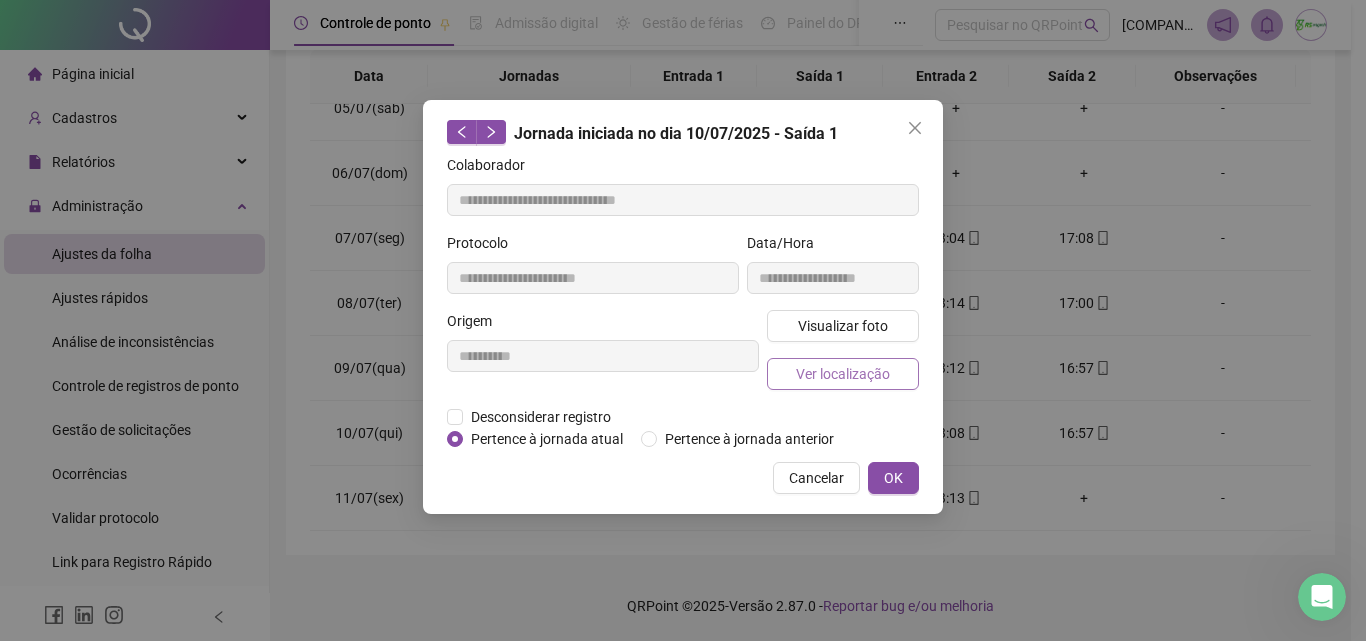 click on "Ver localização" at bounding box center [843, 374] 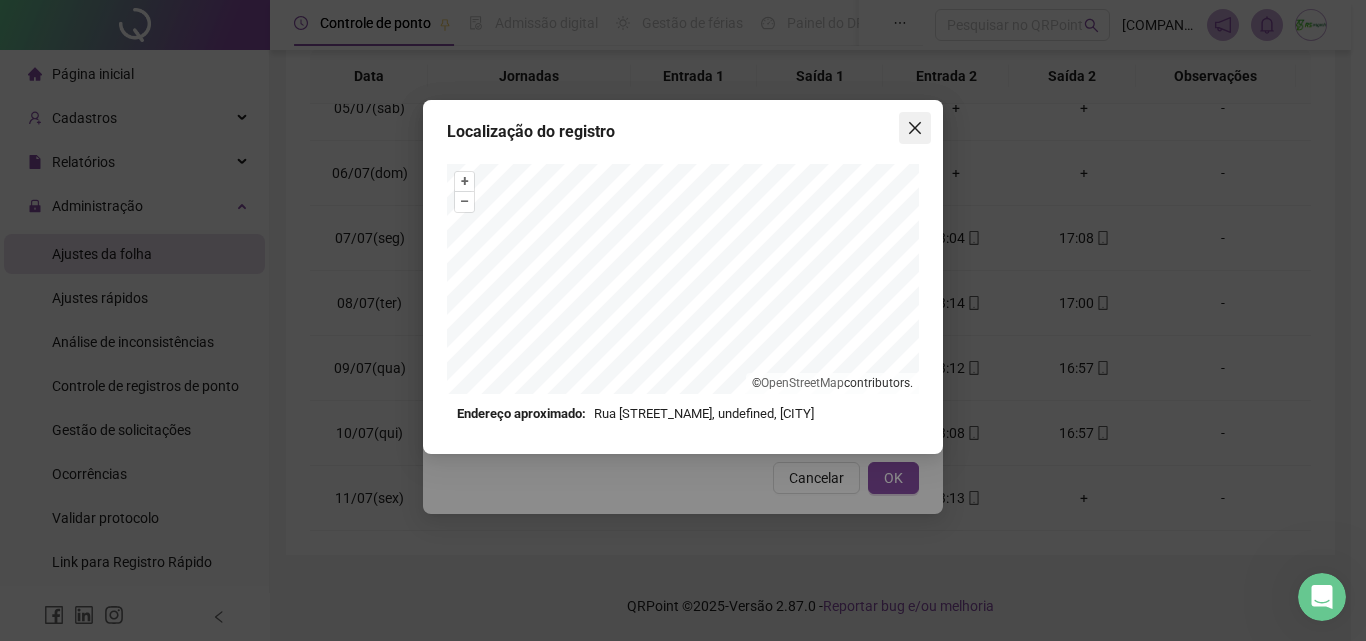 click 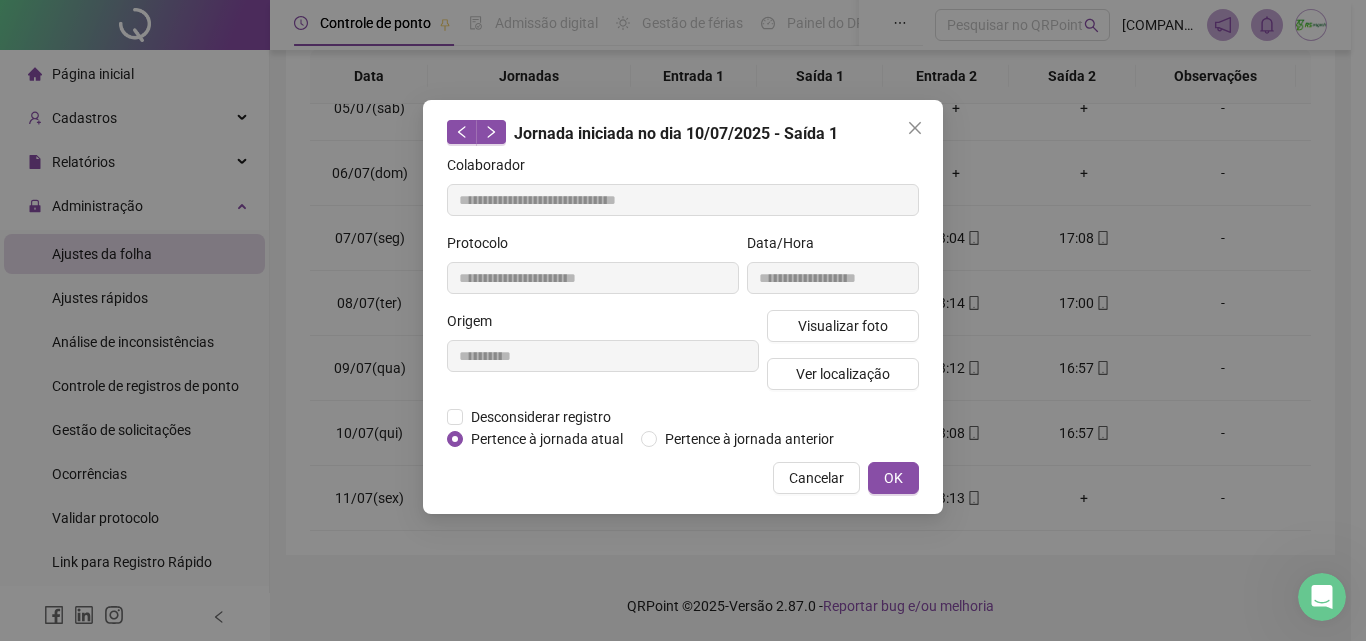 click 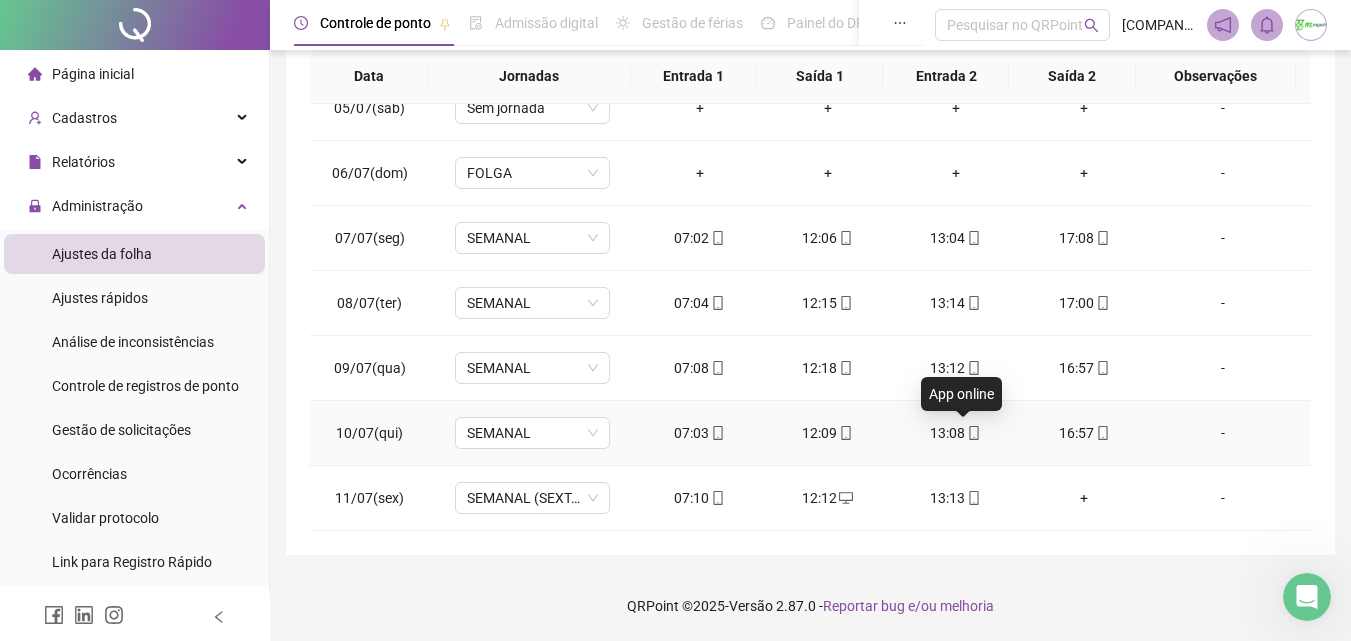 click 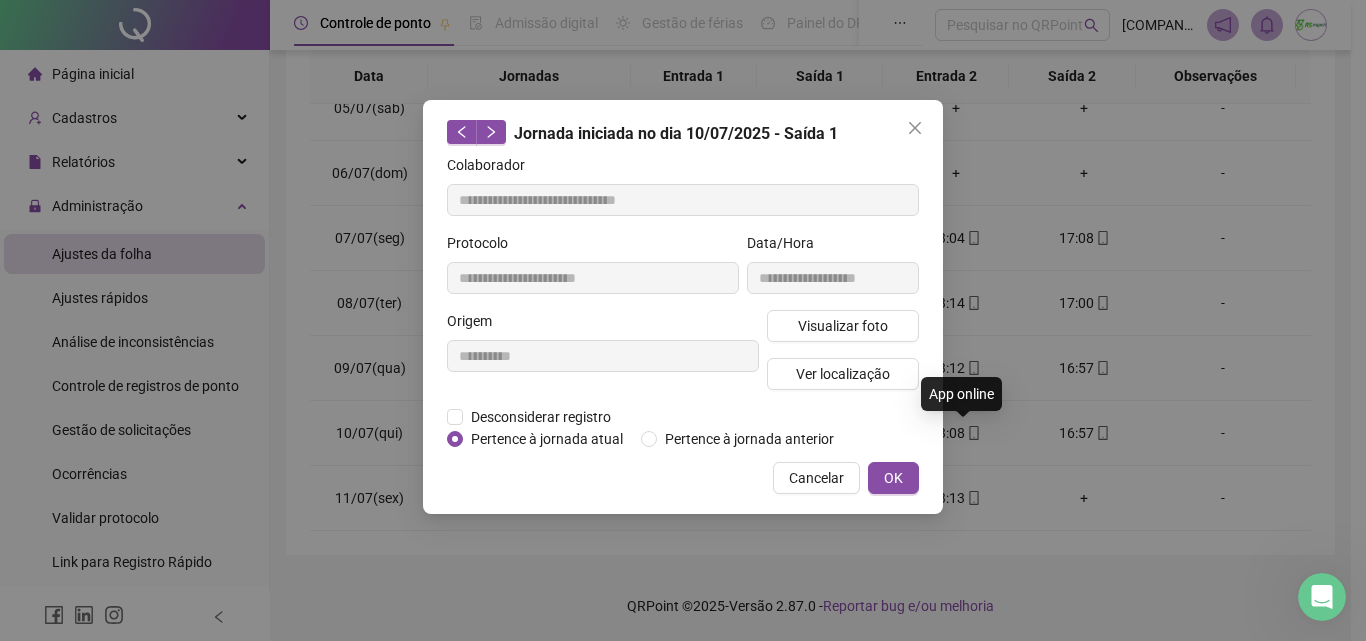 type on "**********" 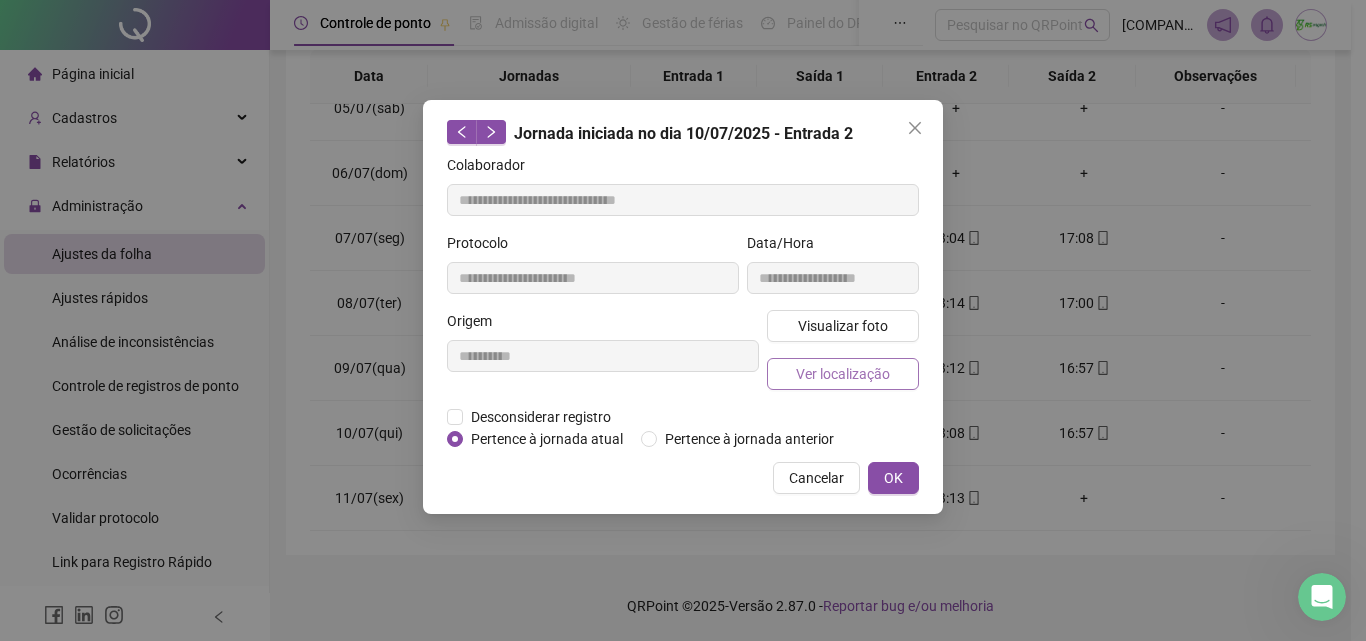 click on "Ver localização" at bounding box center [843, 374] 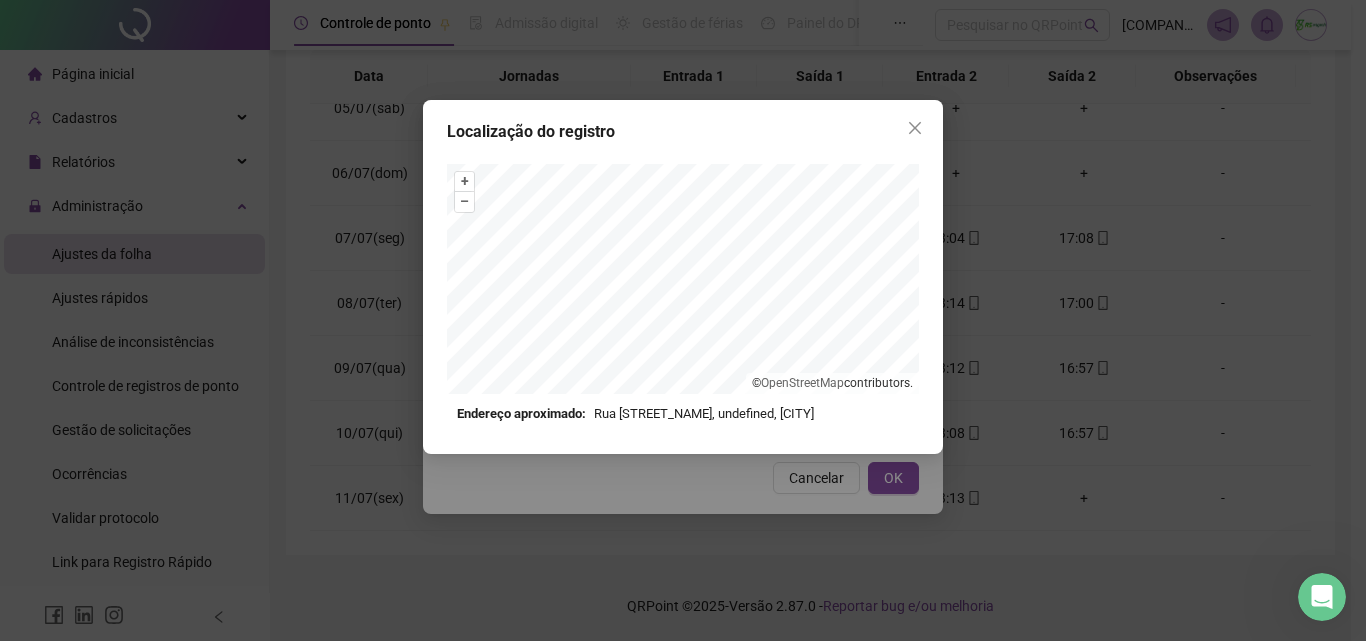 click on "Localização do registro + – ⇧ › ©  OpenStreetMap  contributors. Endereço aproximado:   Rua [STREET_NAME], undefined, [CITY] *OBS Os registros de ponto executados através da web utilizam uma tecnologia menos precisa para obter a geolocalização do colaborador, o que poderá resultar em localizações distintas." at bounding box center (683, 277) 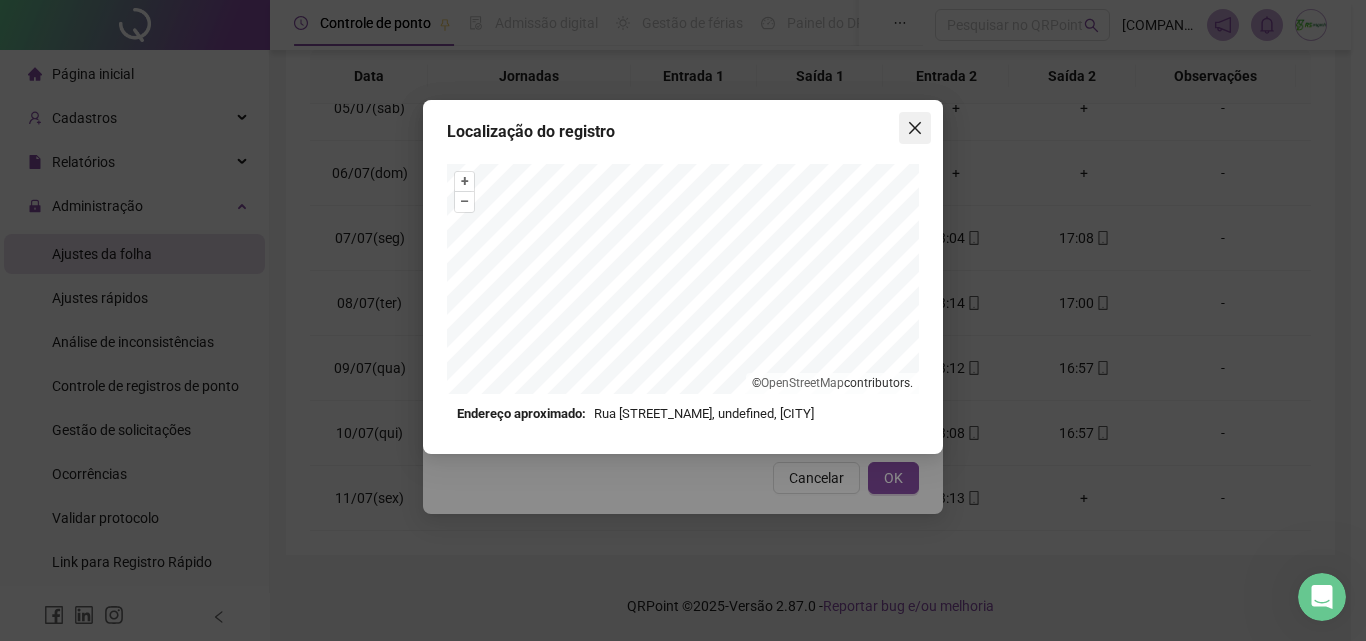 click 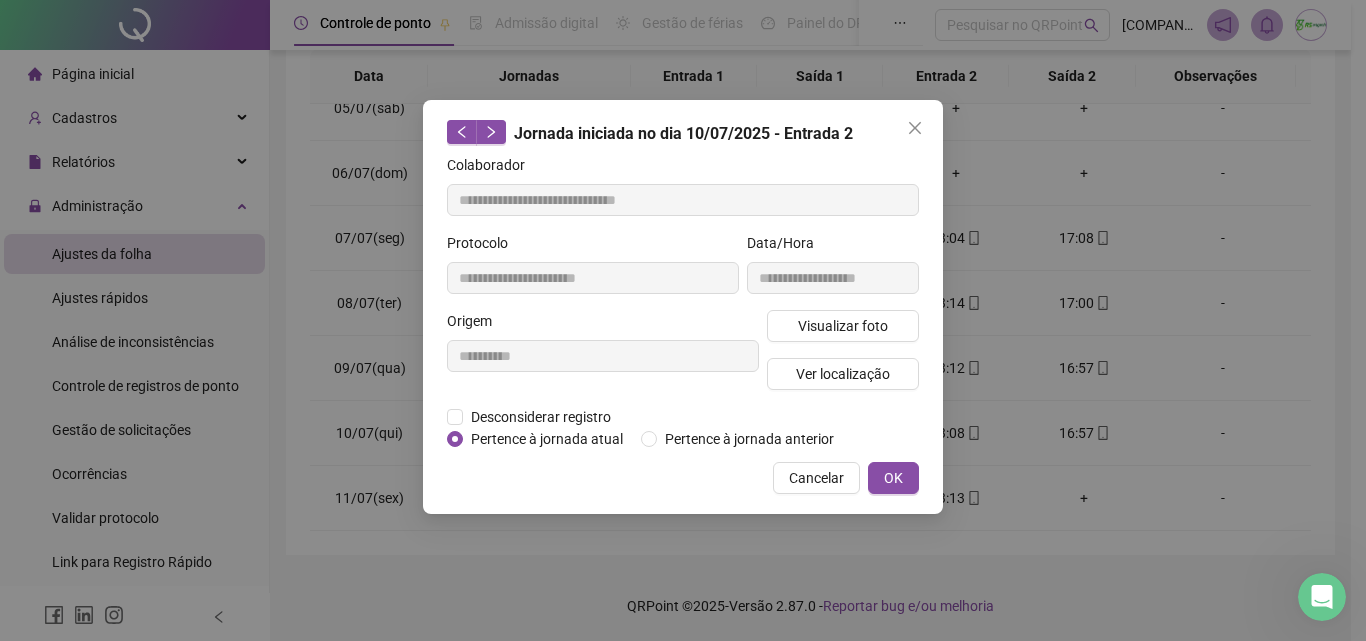 click 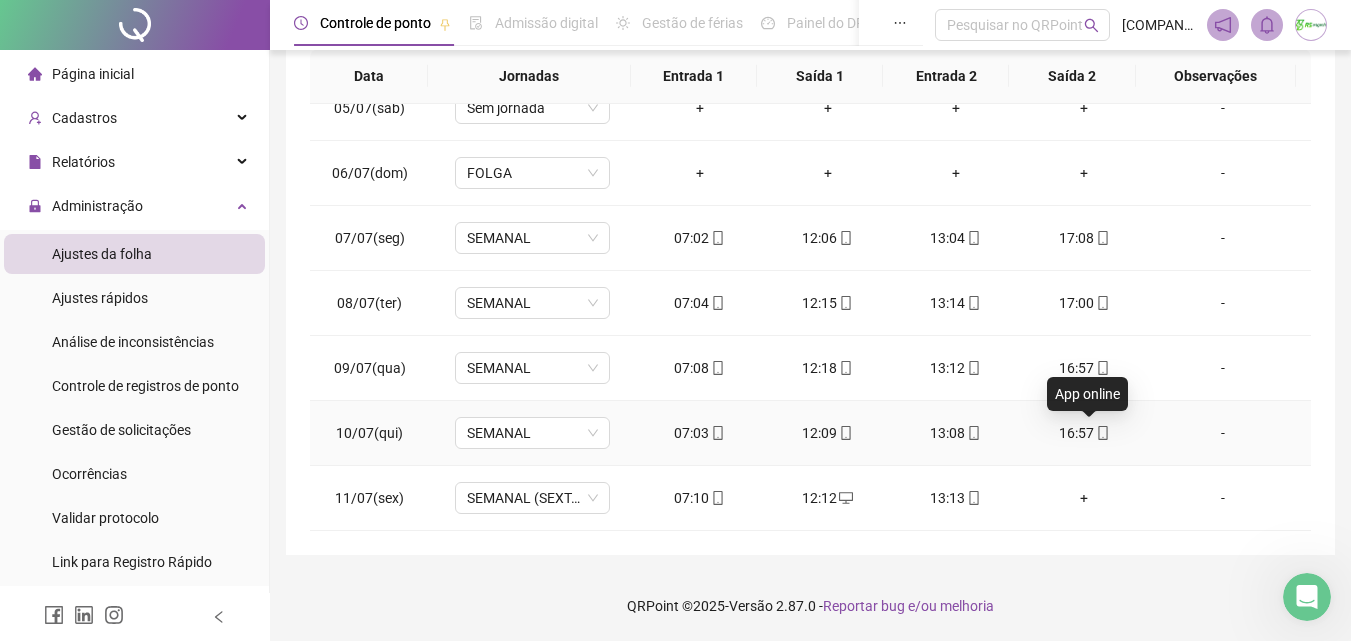 click 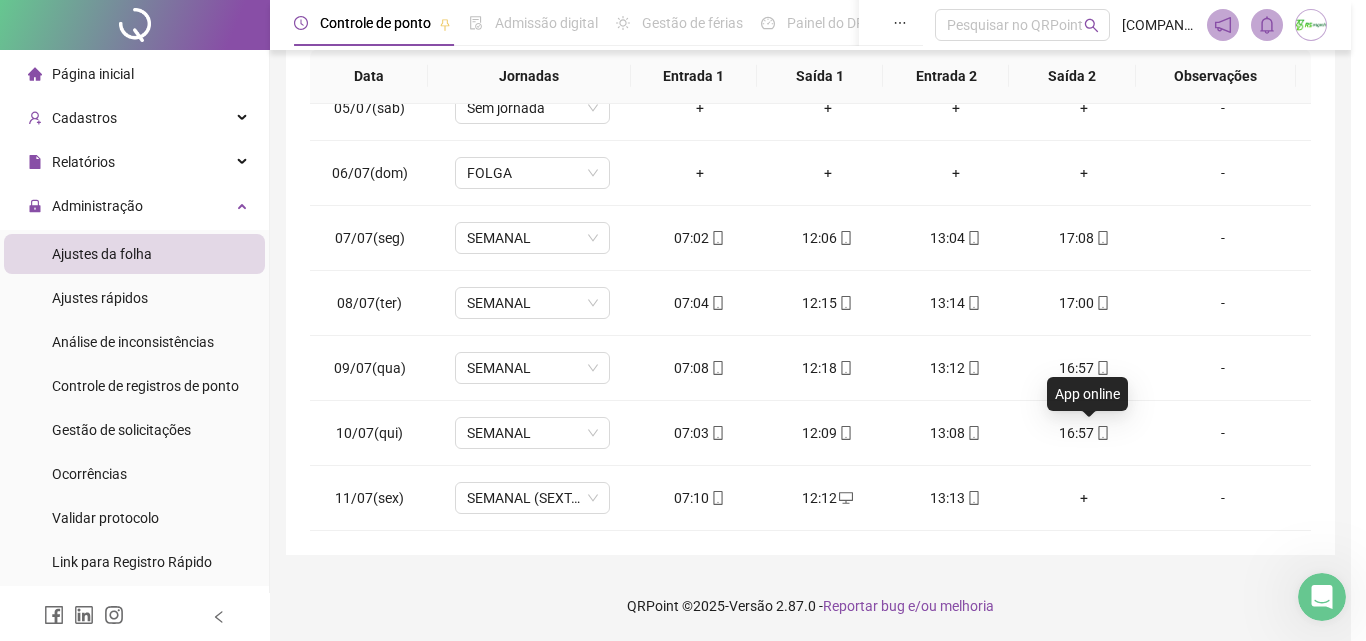 type on "**********" 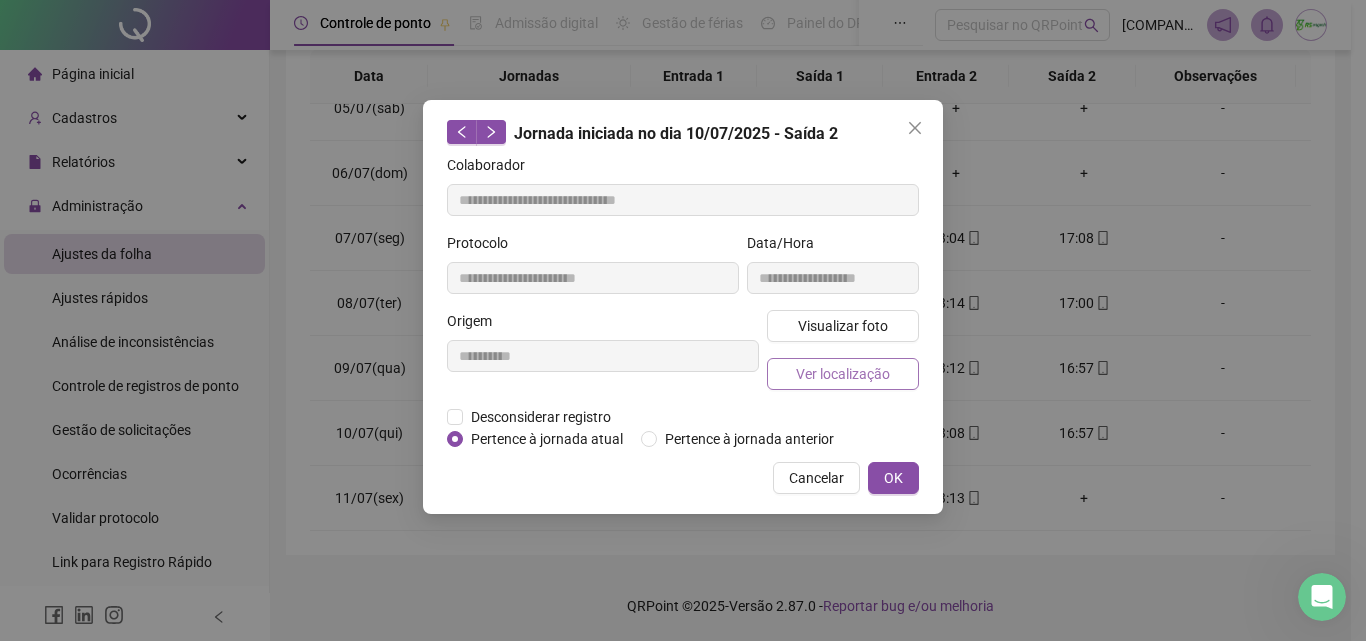 click on "Ver localização" at bounding box center (843, 374) 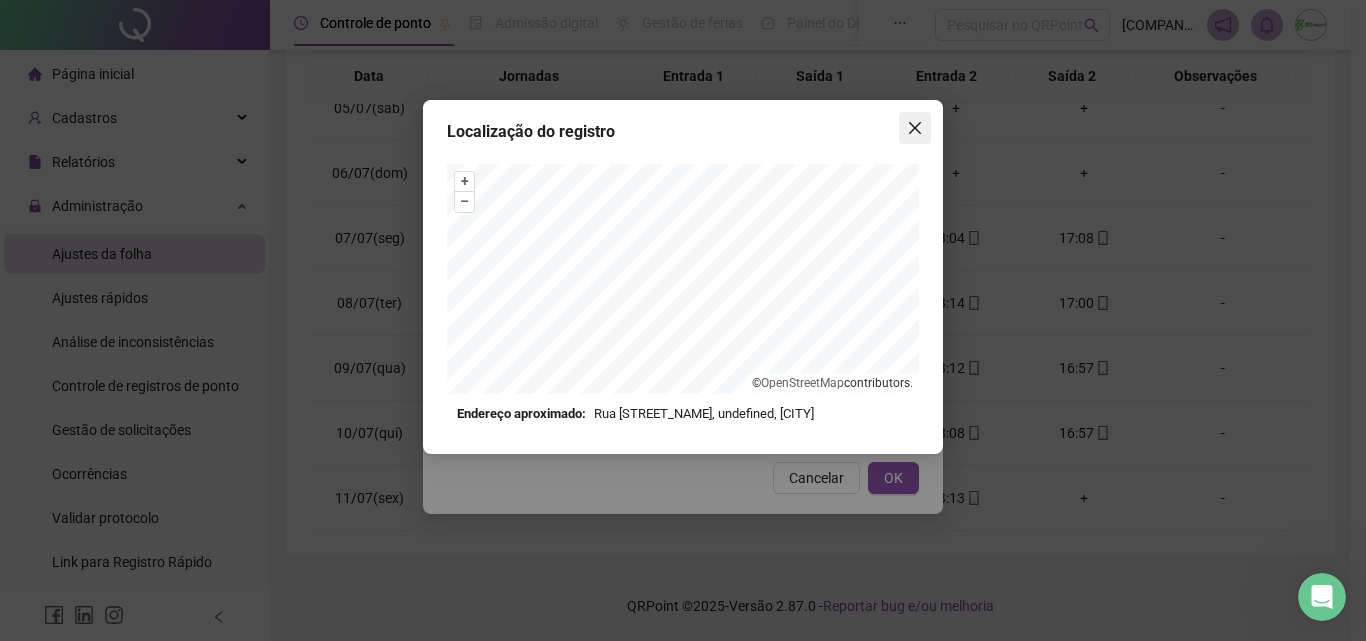 click 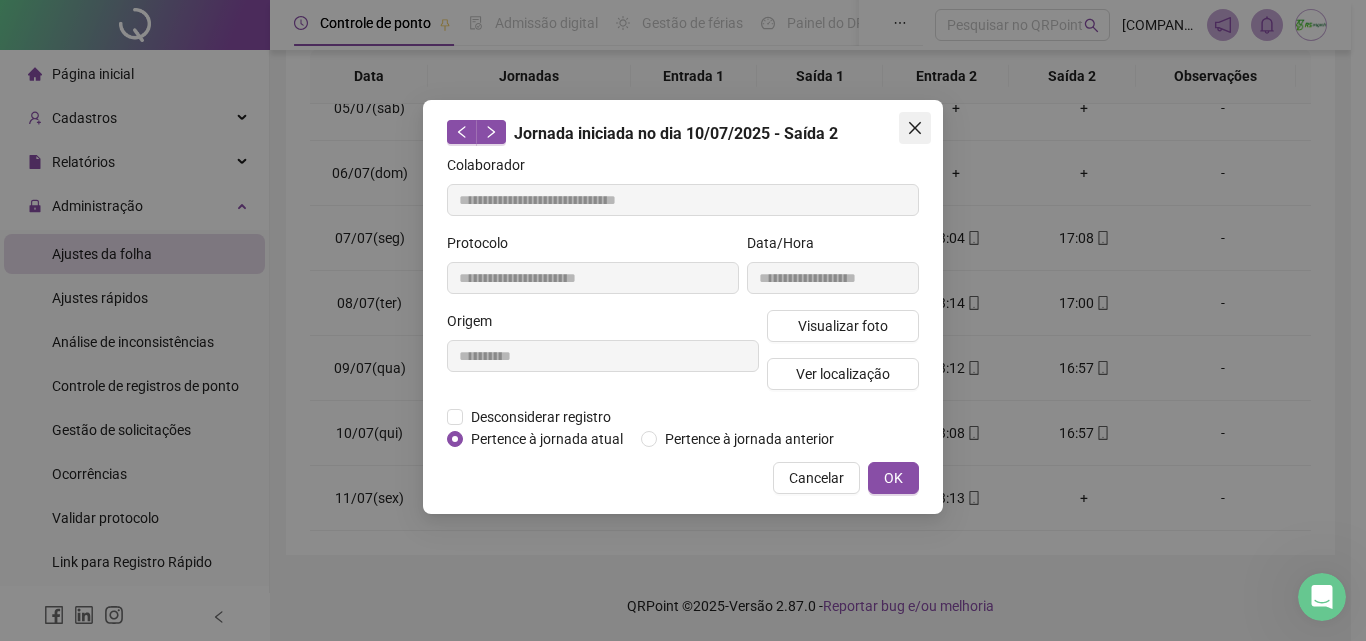 click 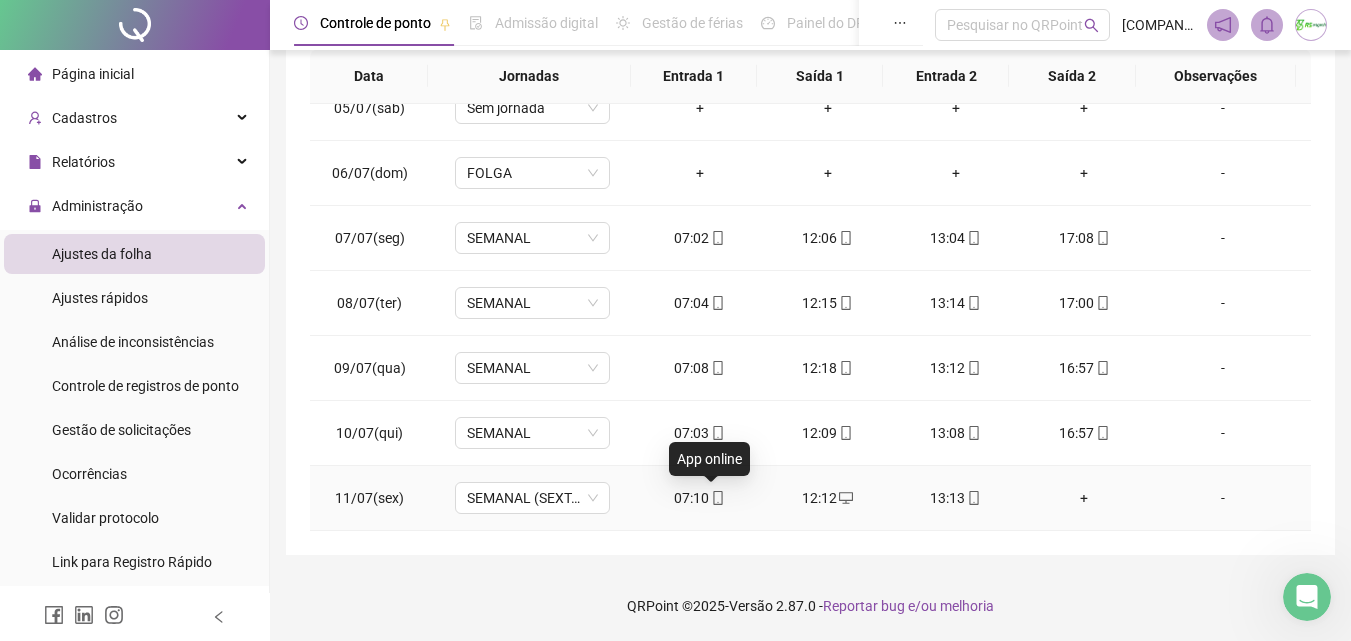 click 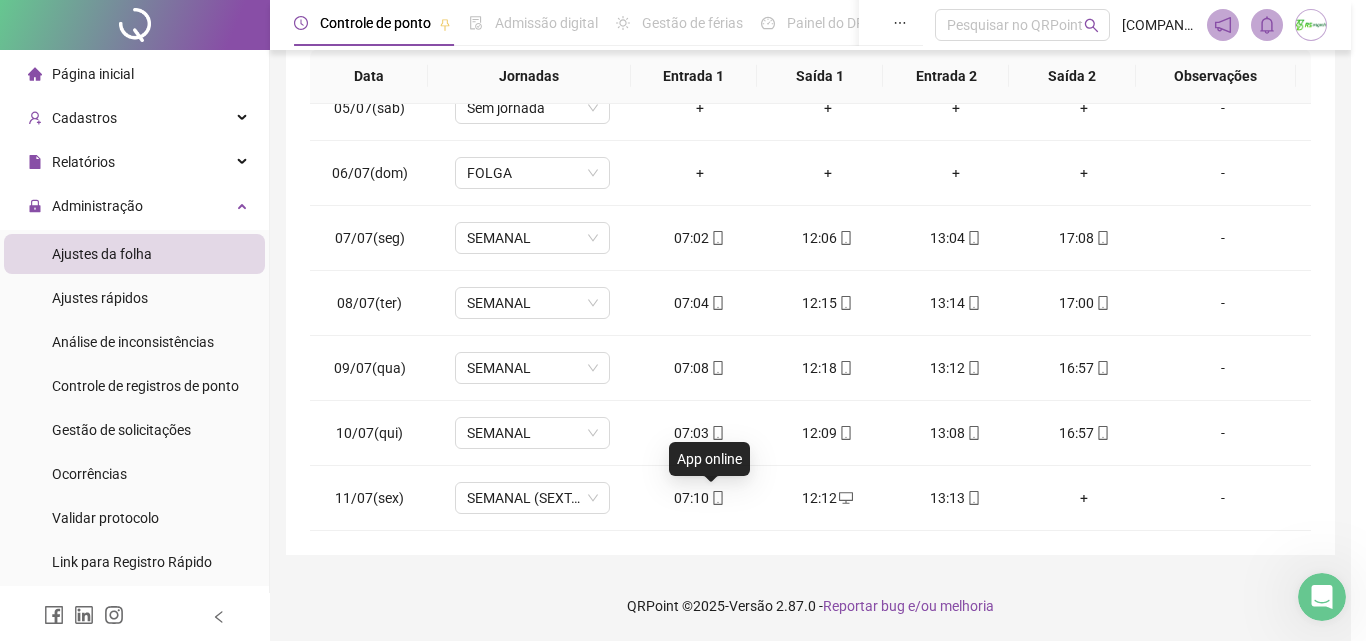 type on "**********" 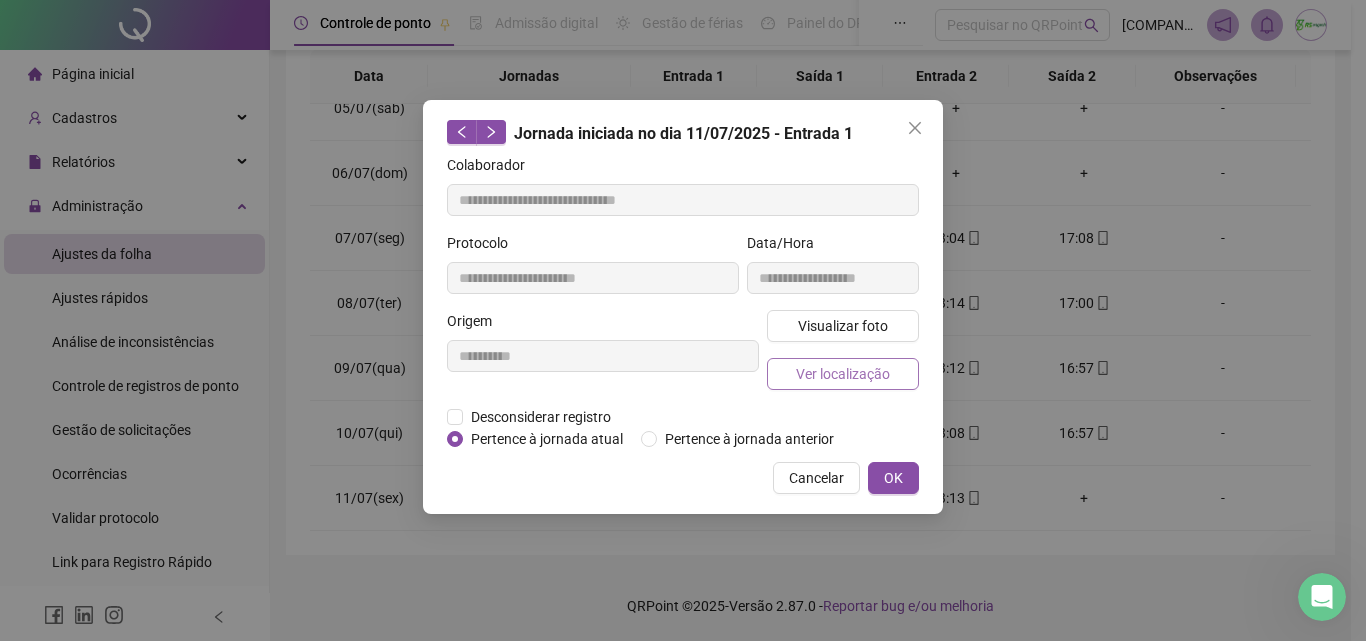 click on "Ver localização" at bounding box center [843, 374] 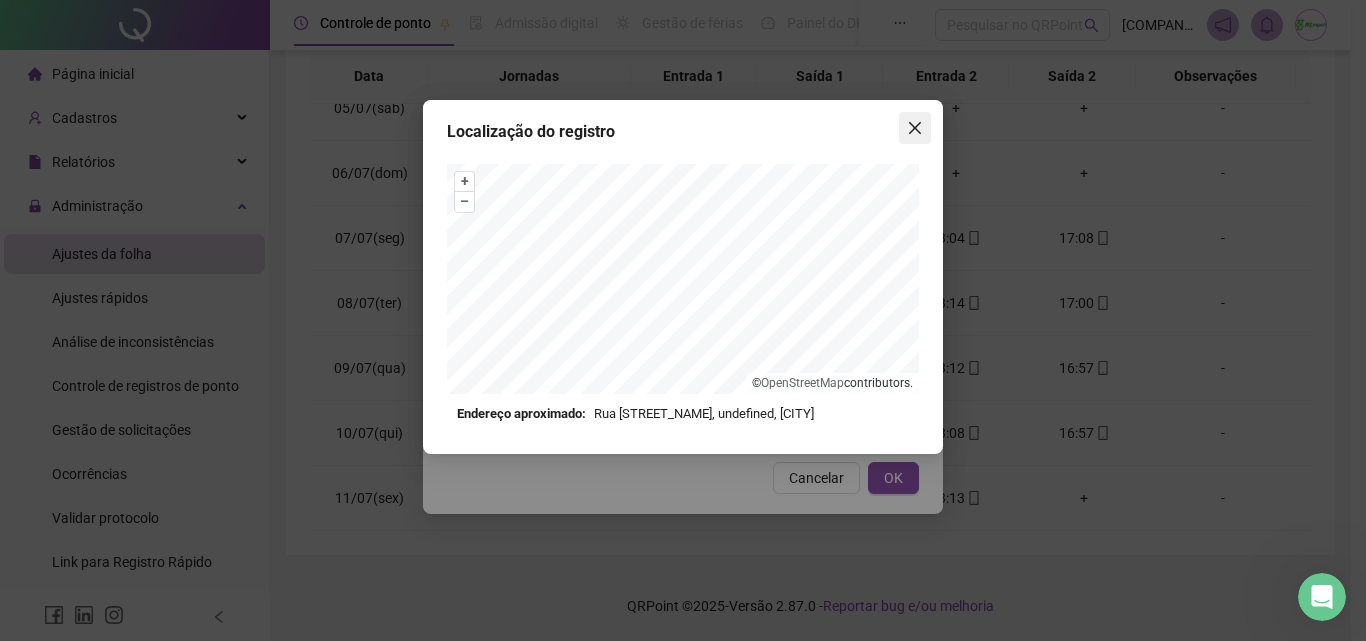 click 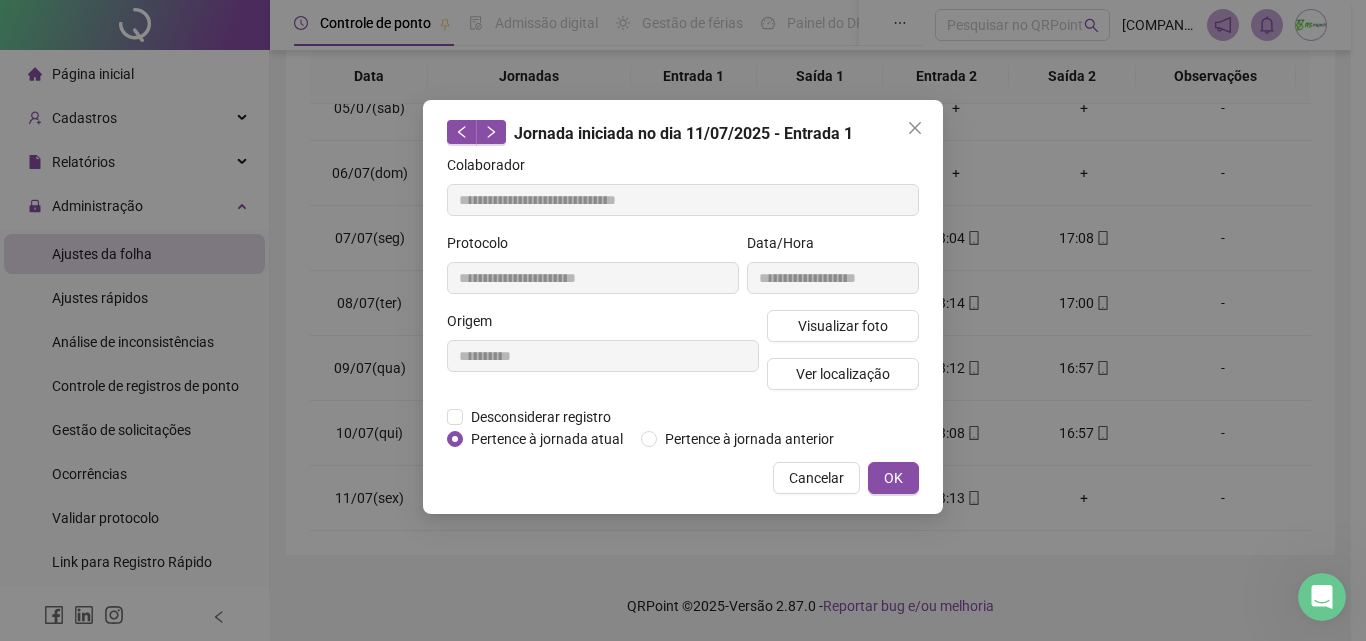 click 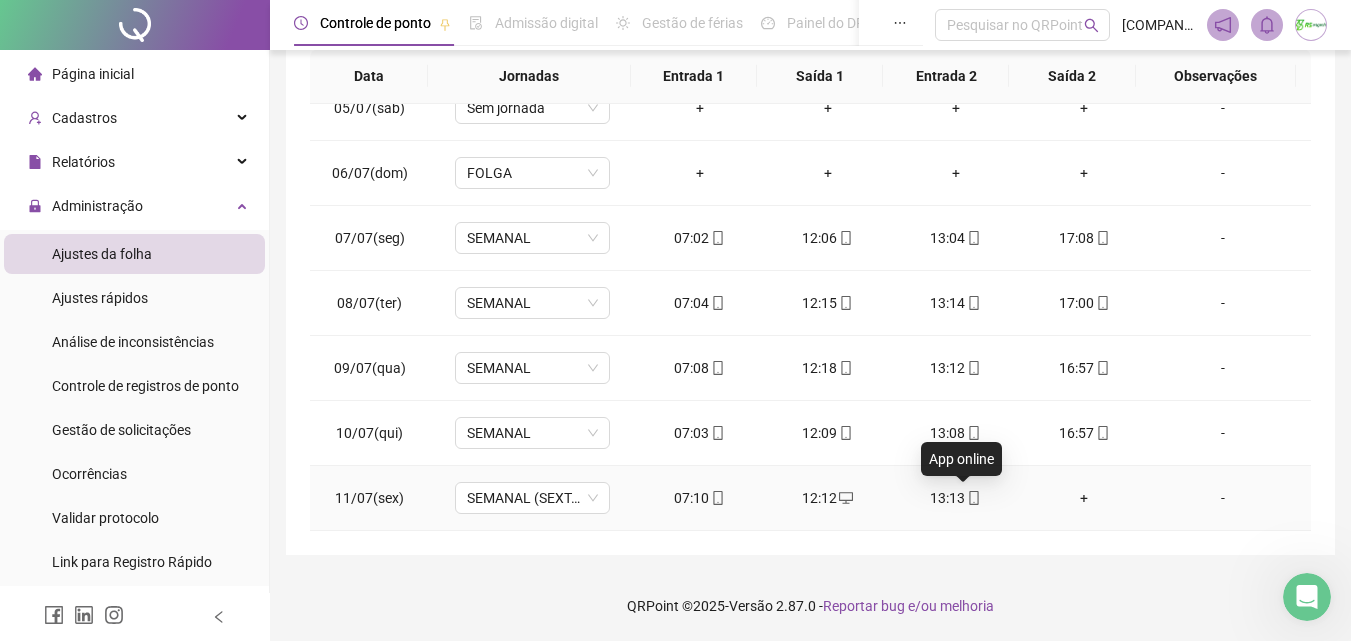 click 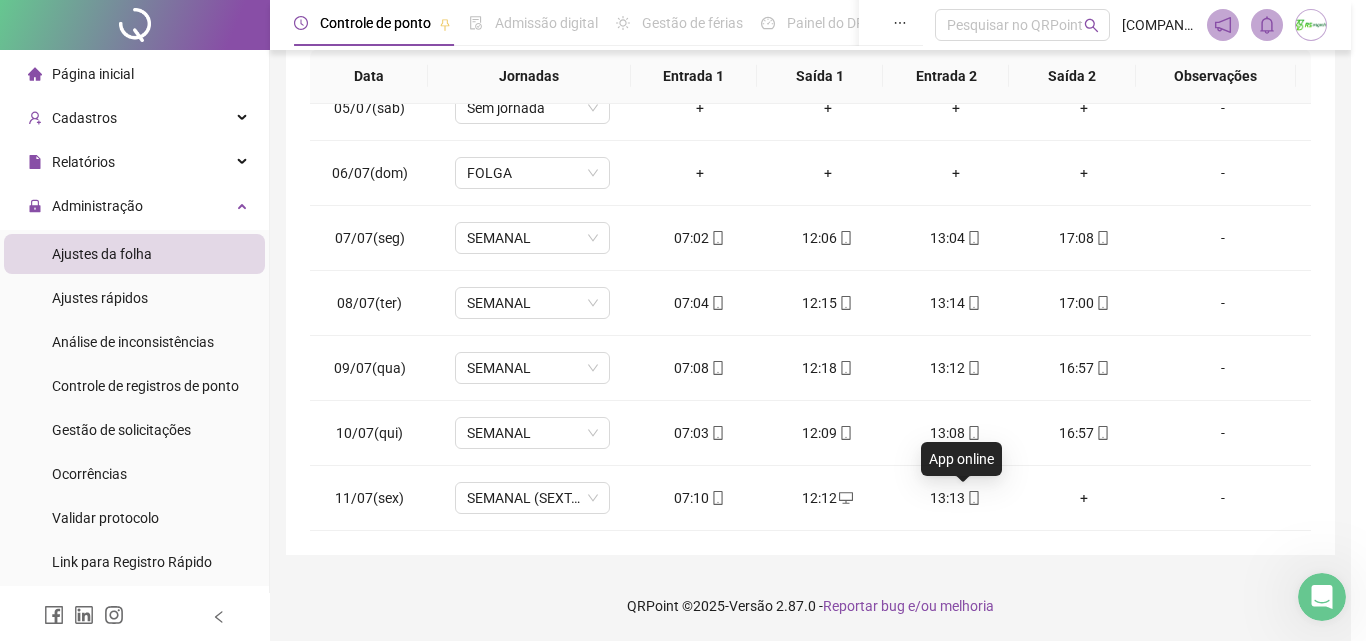 type on "**********" 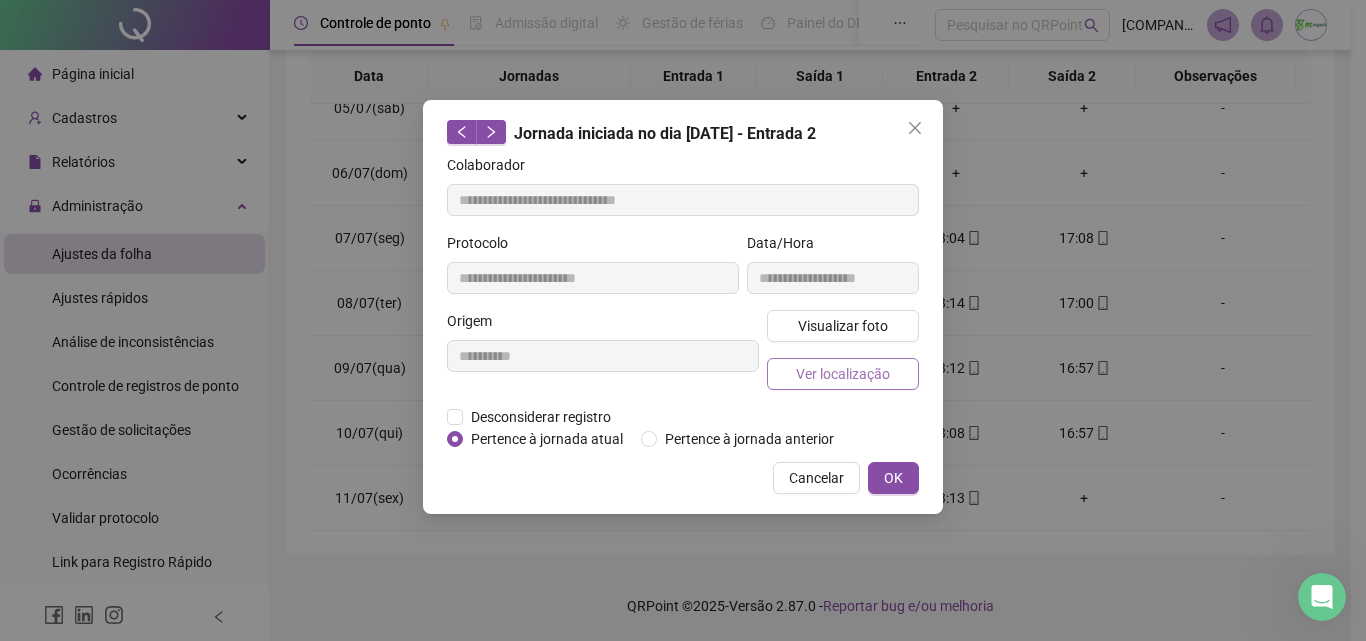 click on "Ver localização" at bounding box center (843, 374) 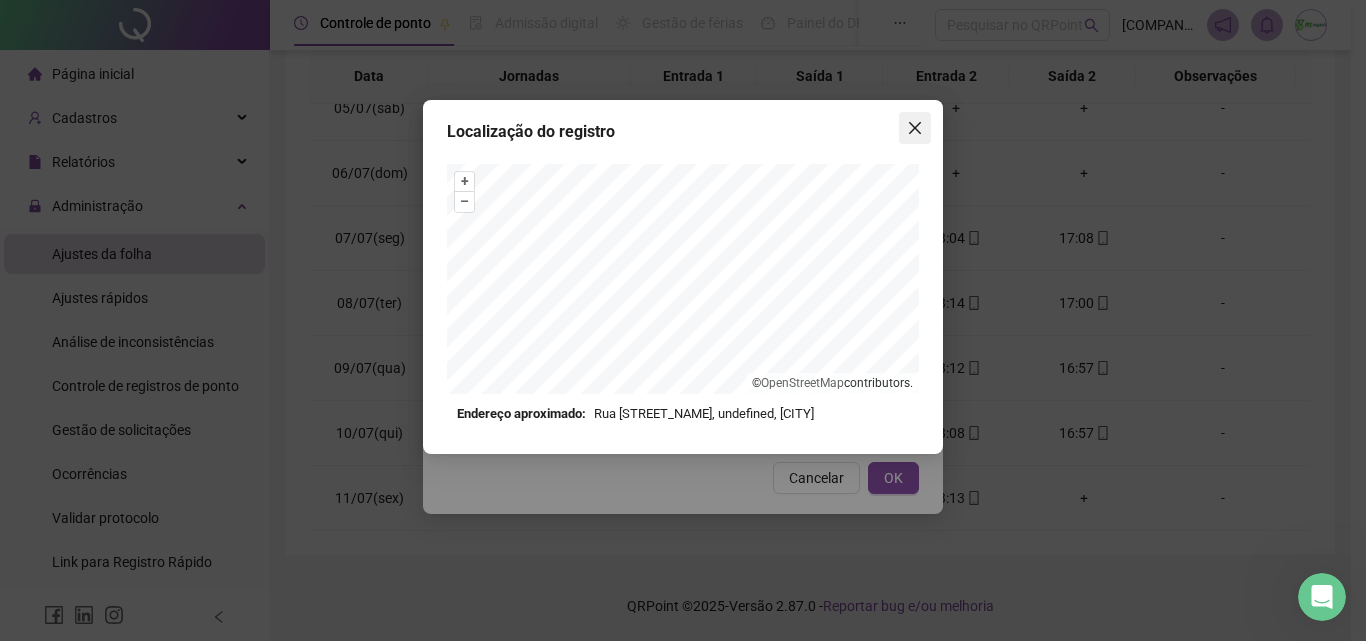 click 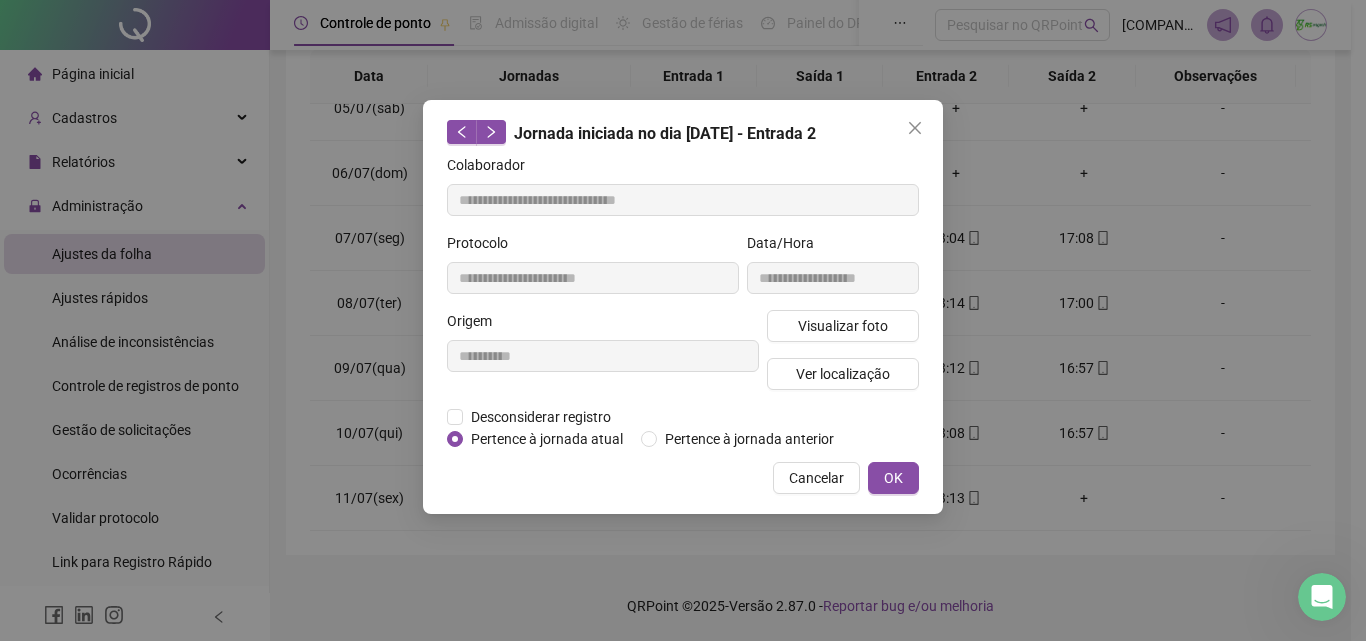 click 